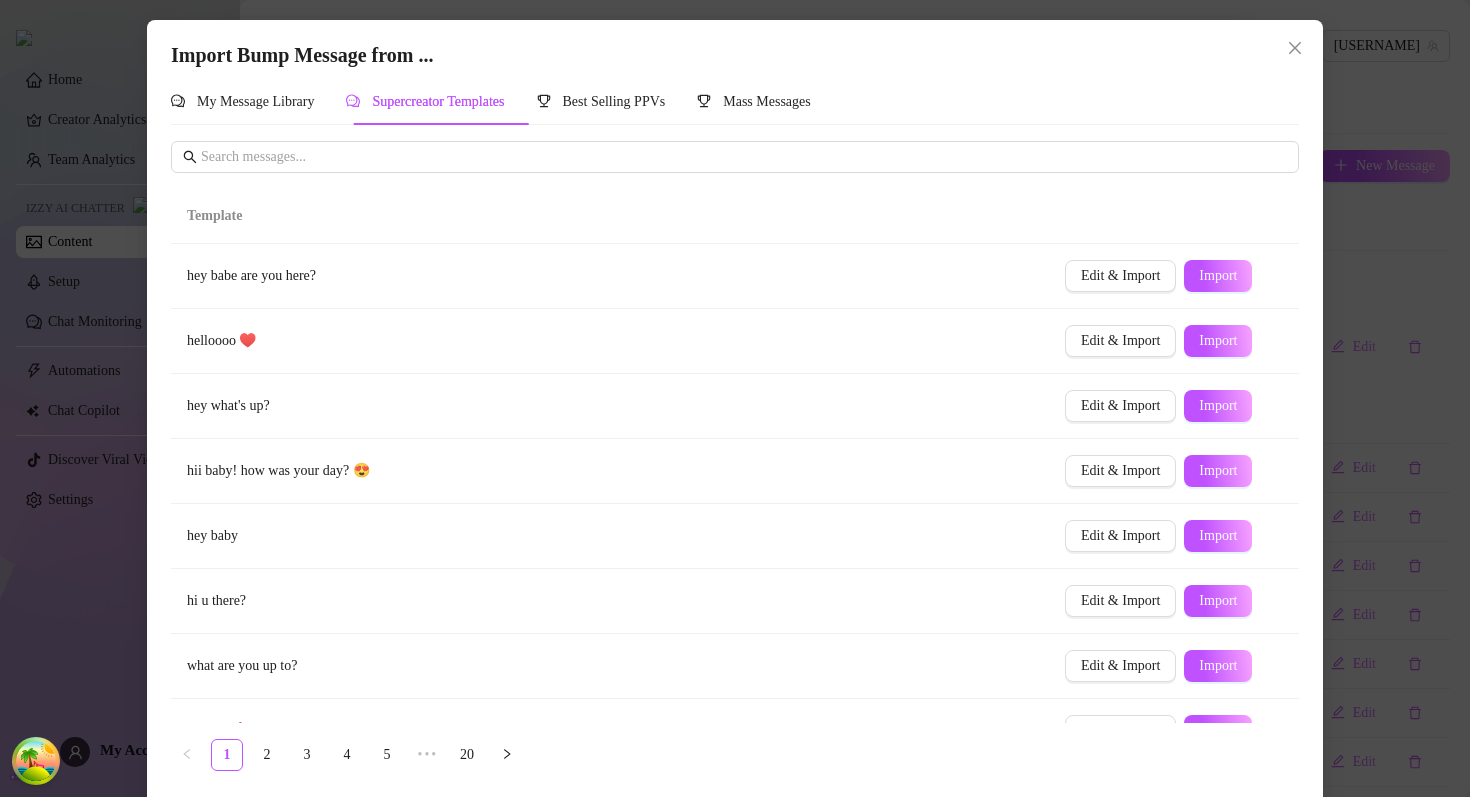 scroll, scrollTop: 0, scrollLeft: 0, axis: both 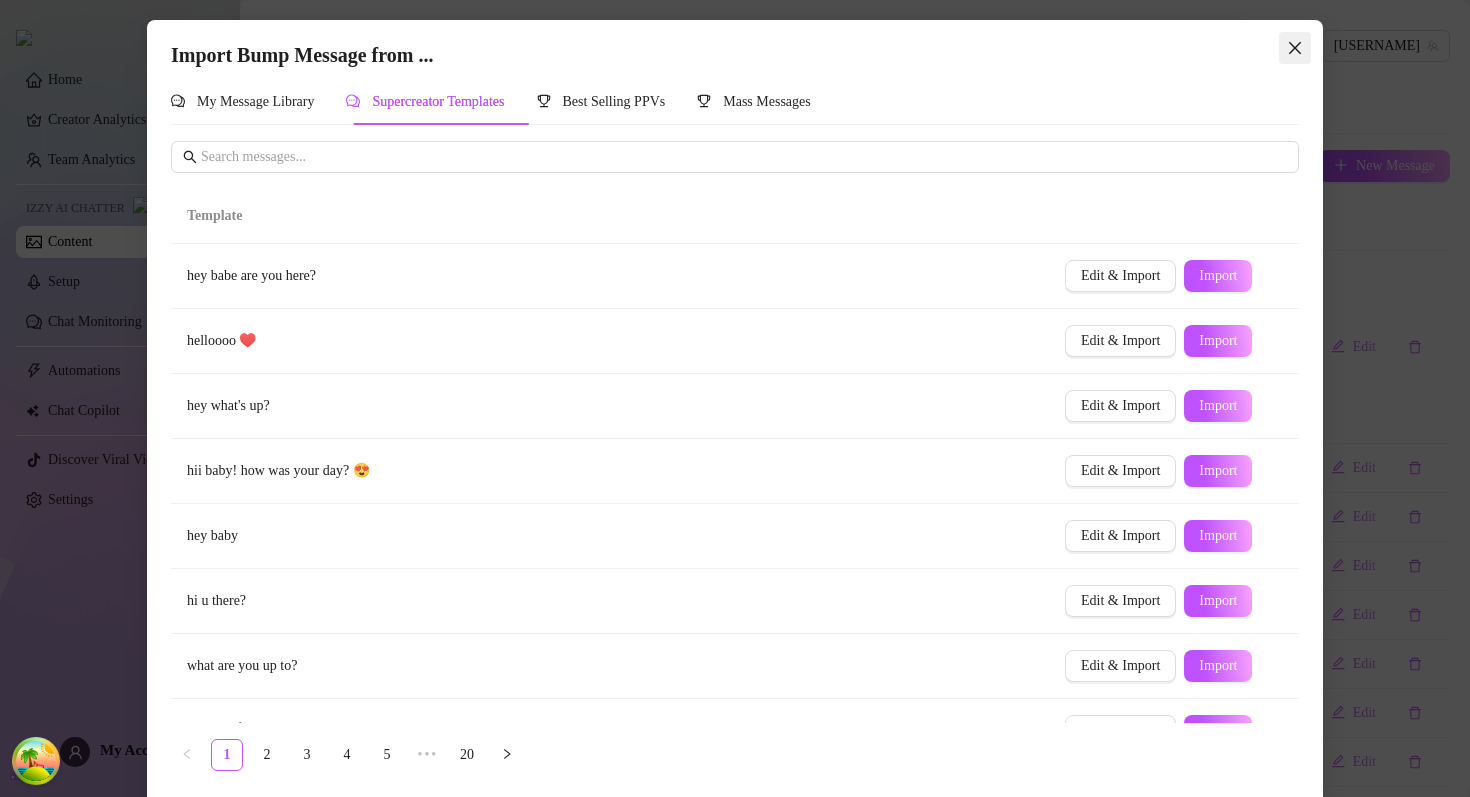 click at bounding box center (1295, 48) 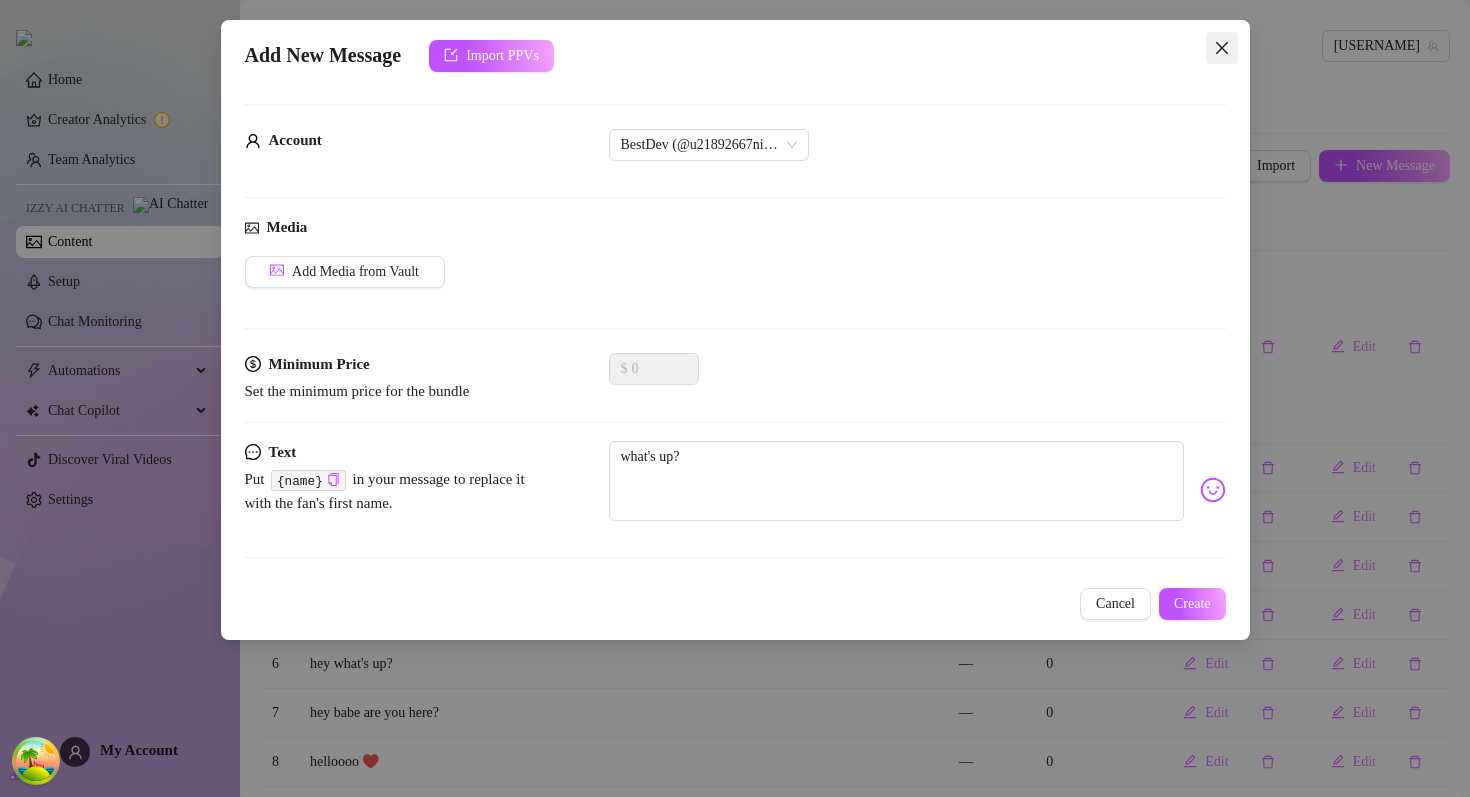 click 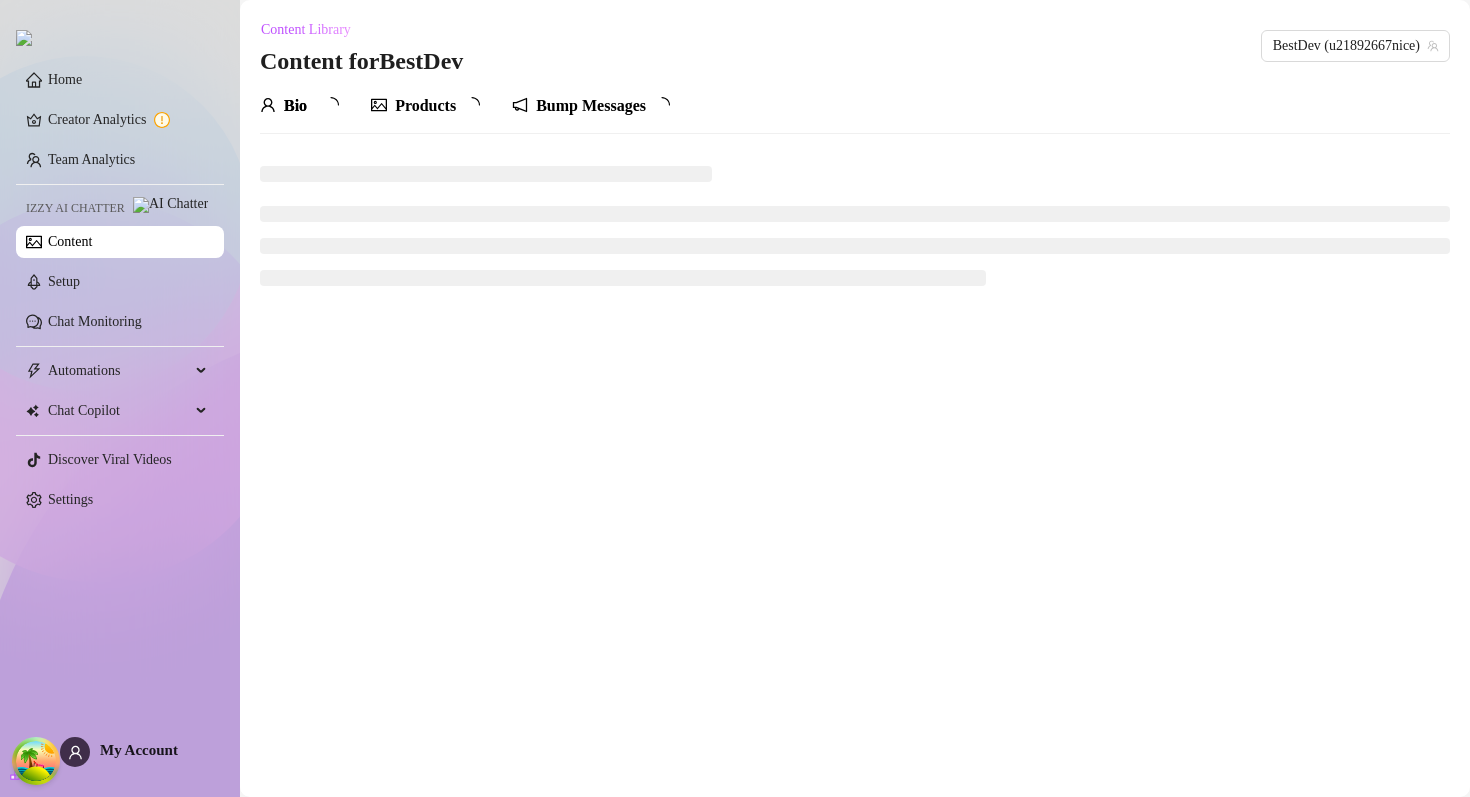 scroll, scrollTop: 0, scrollLeft: 0, axis: both 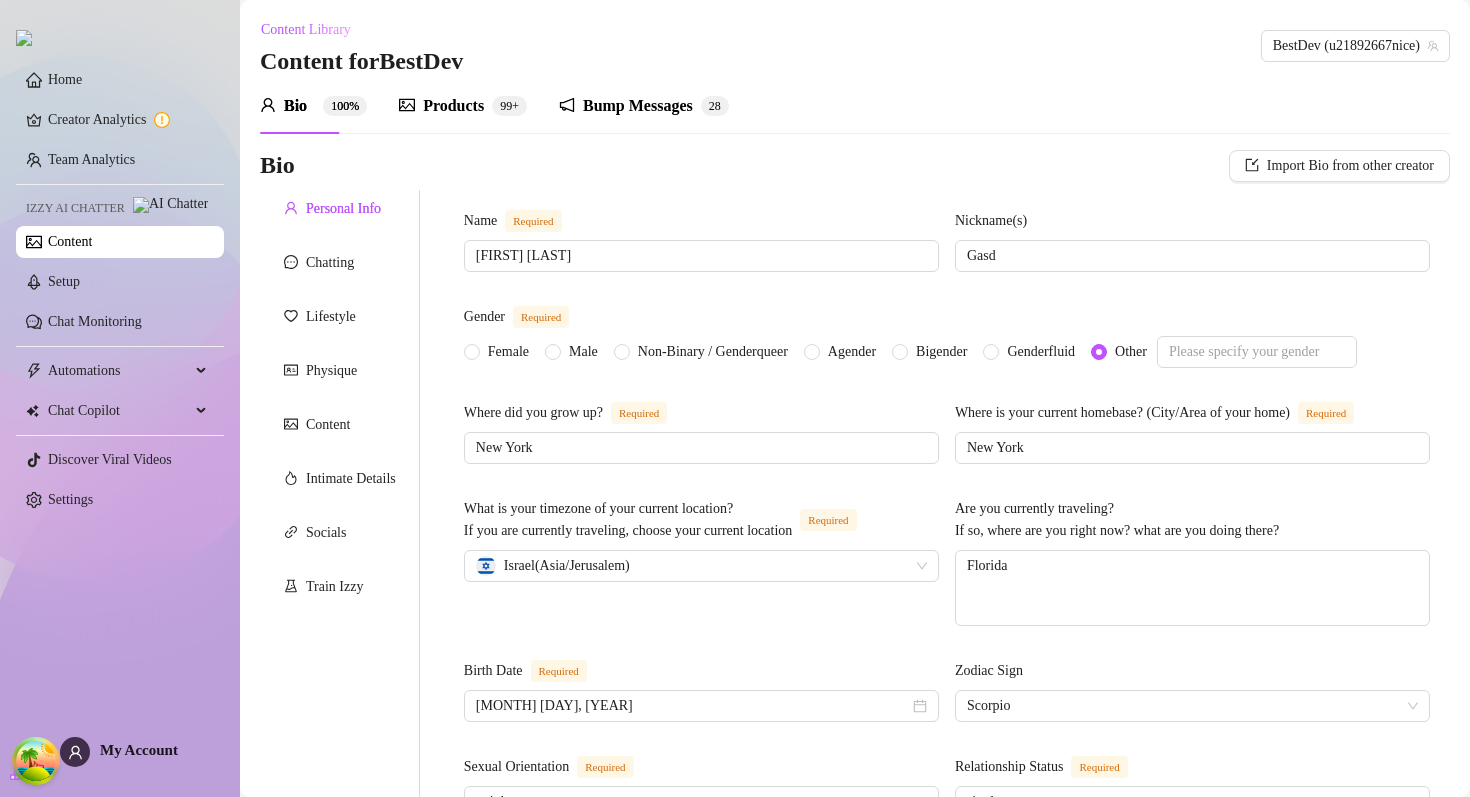 type 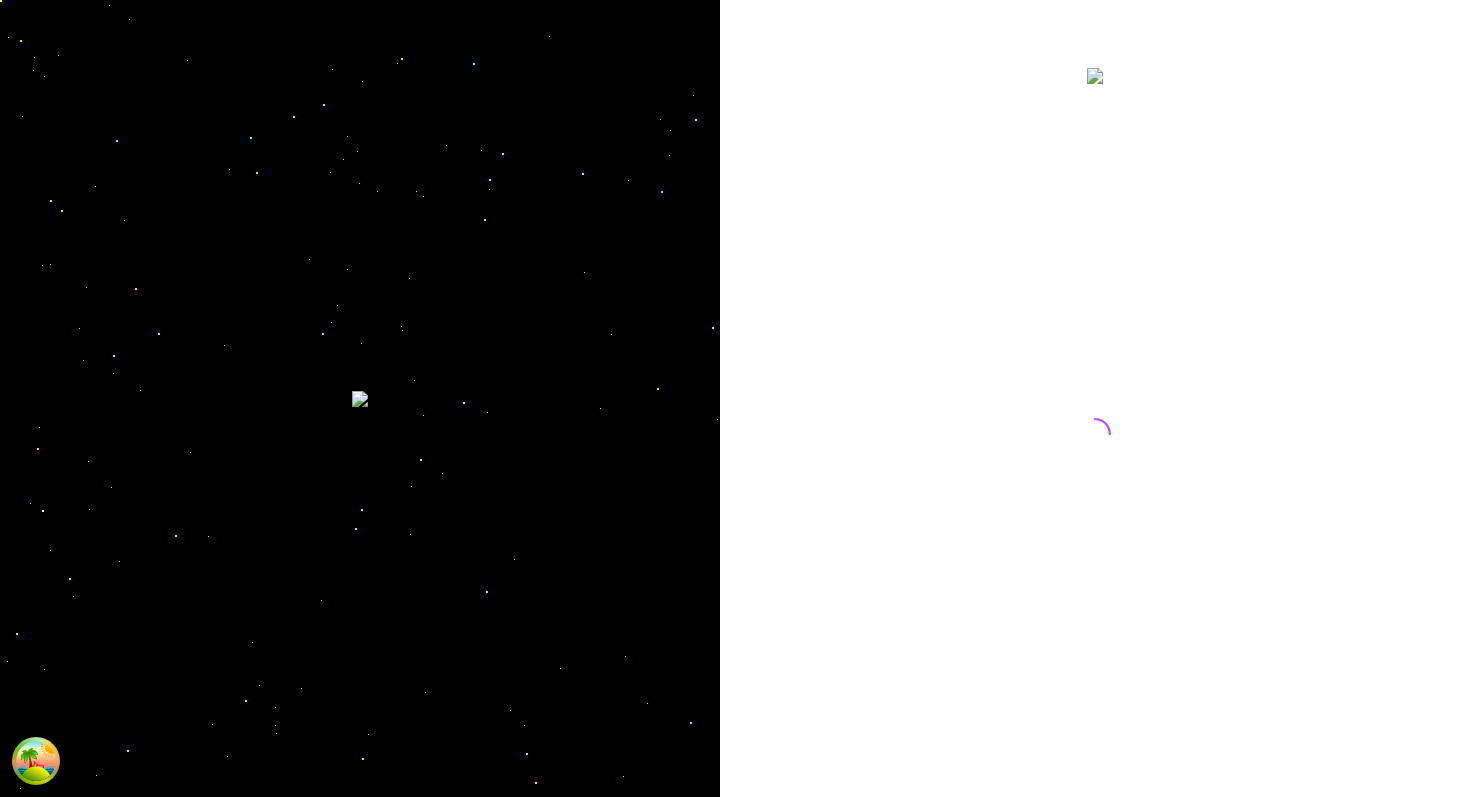 scroll, scrollTop: 0, scrollLeft: 0, axis: both 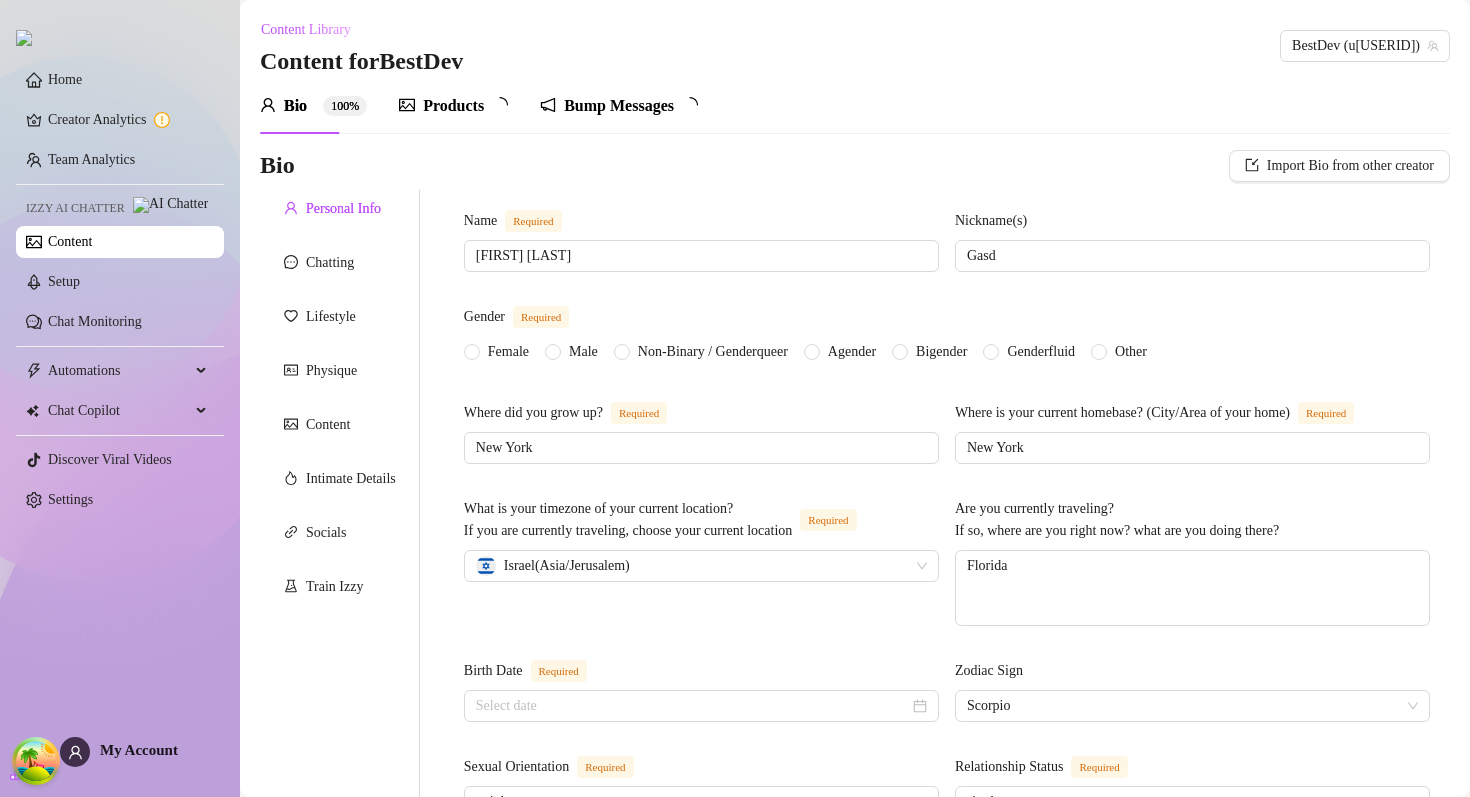 type 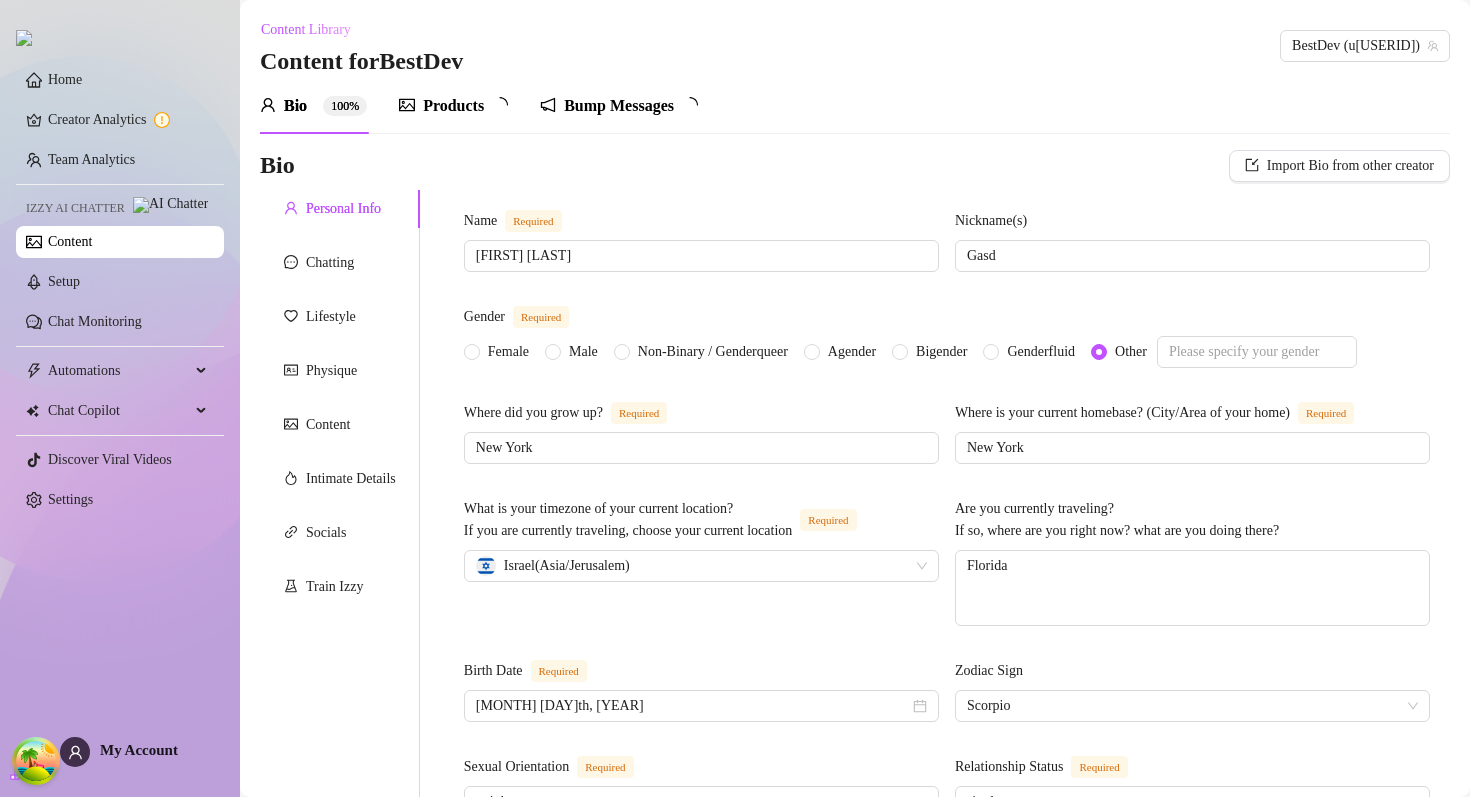 type on "[MONTH] [DAY], [YEAR]" 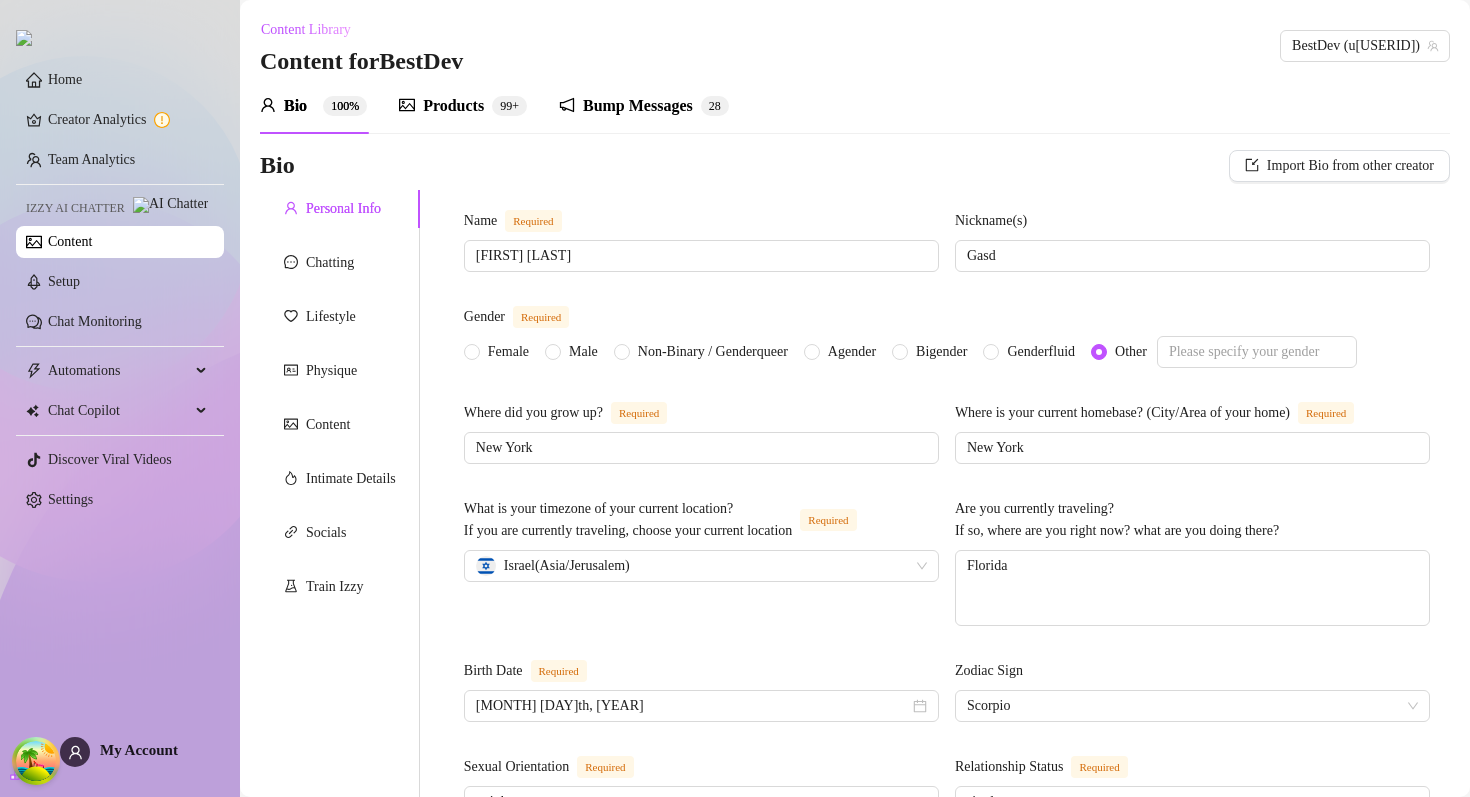 click on "Bio   100% Products 99+ Bump Messages 2 8" at bounding box center [855, 106] 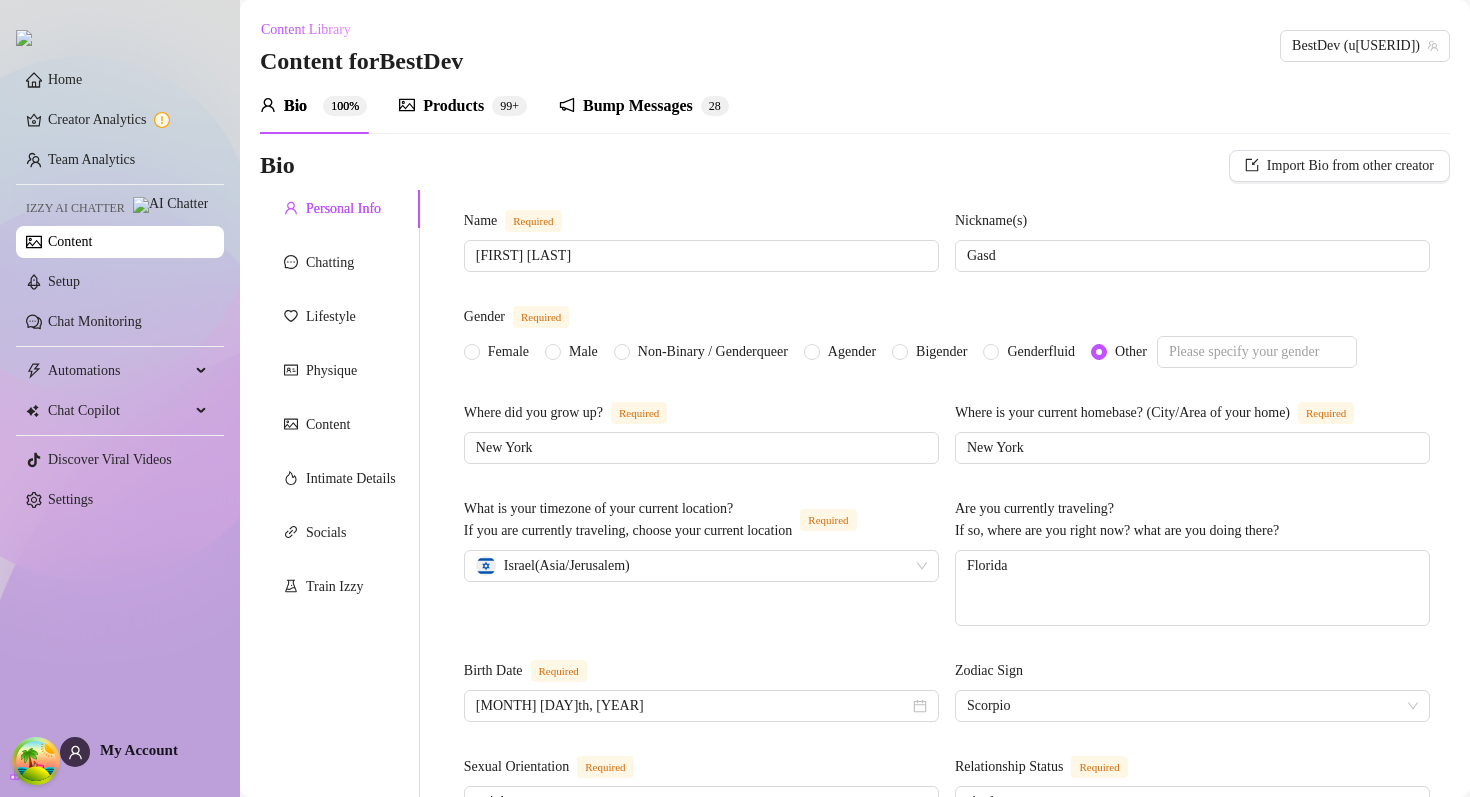 click on "Bio Import Bio from other creator" at bounding box center [855, 166] 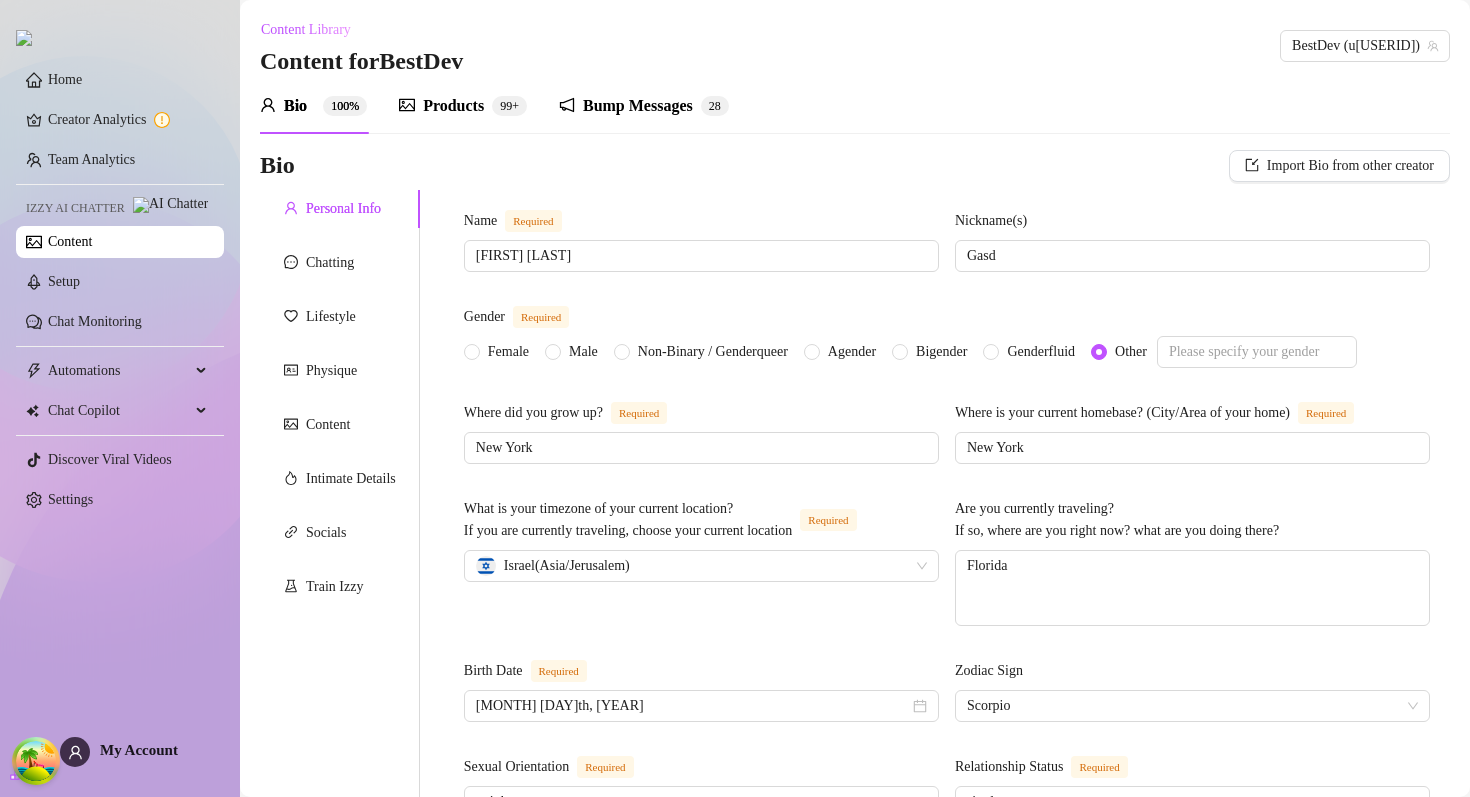 click on "Bump Messages 2 8" at bounding box center [644, 106] 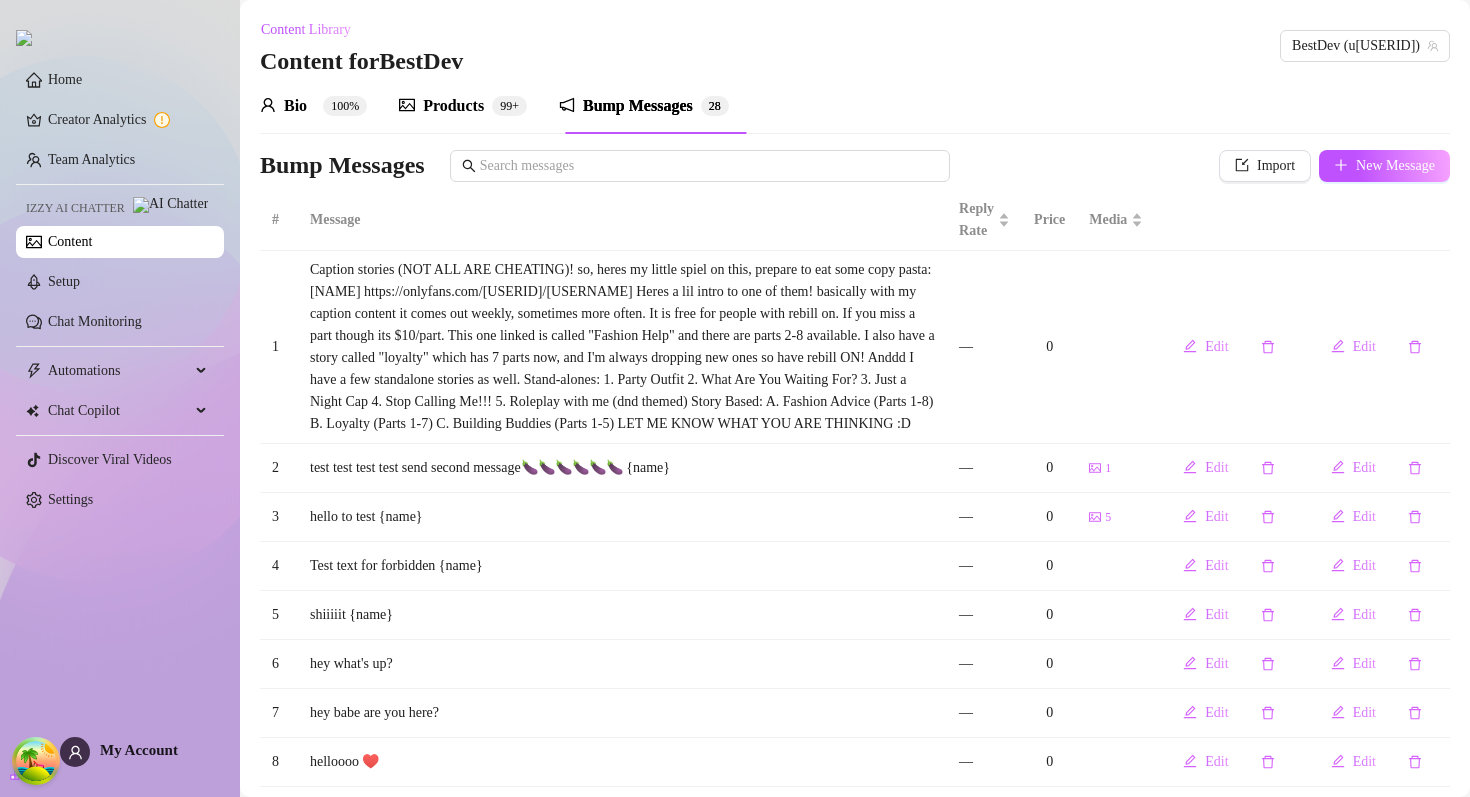 click on "Bio   100% Products 99+ Bump Messages 2 8" at bounding box center [855, 106] 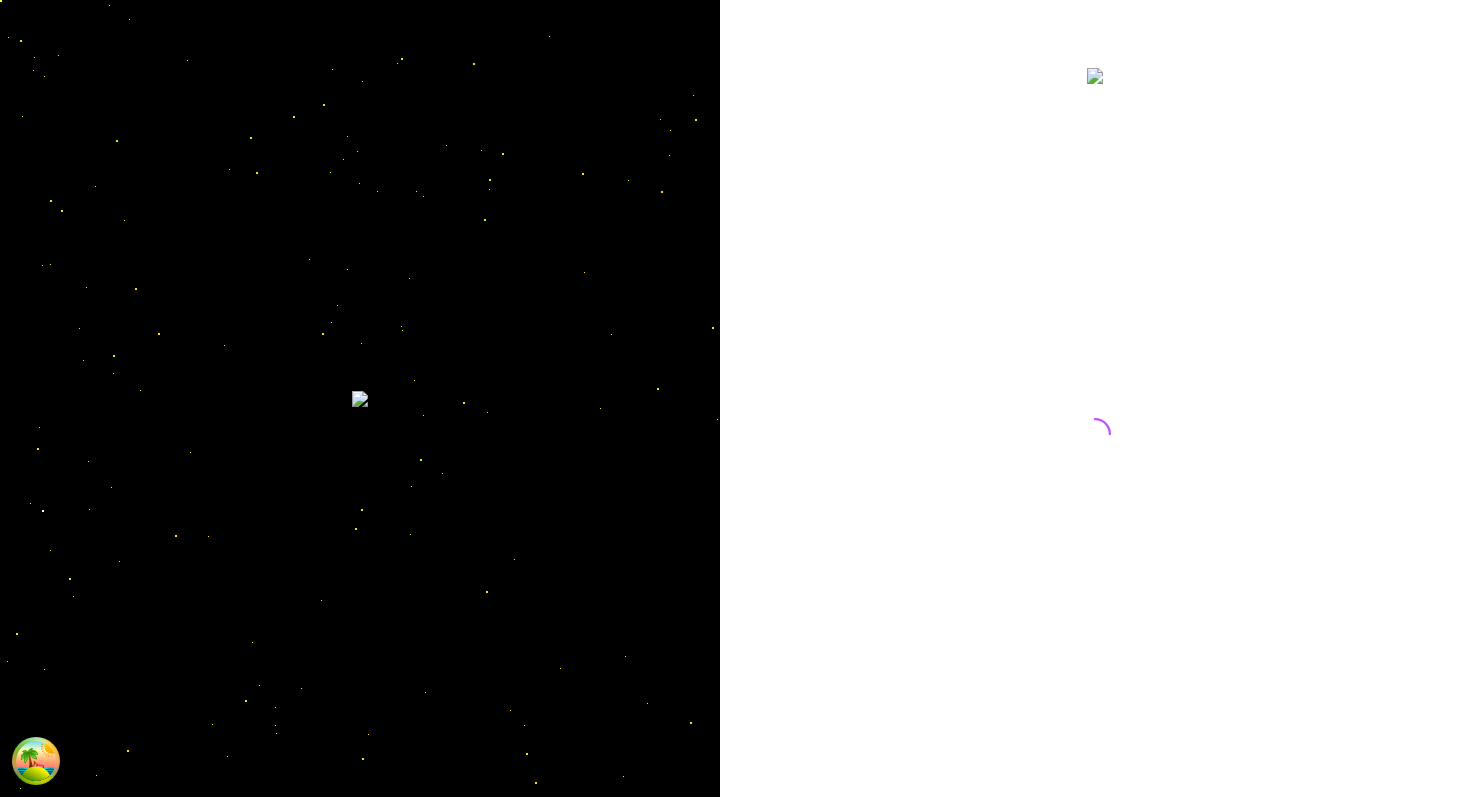 scroll, scrollTop: 0, scrollLeft: 0, axis: both 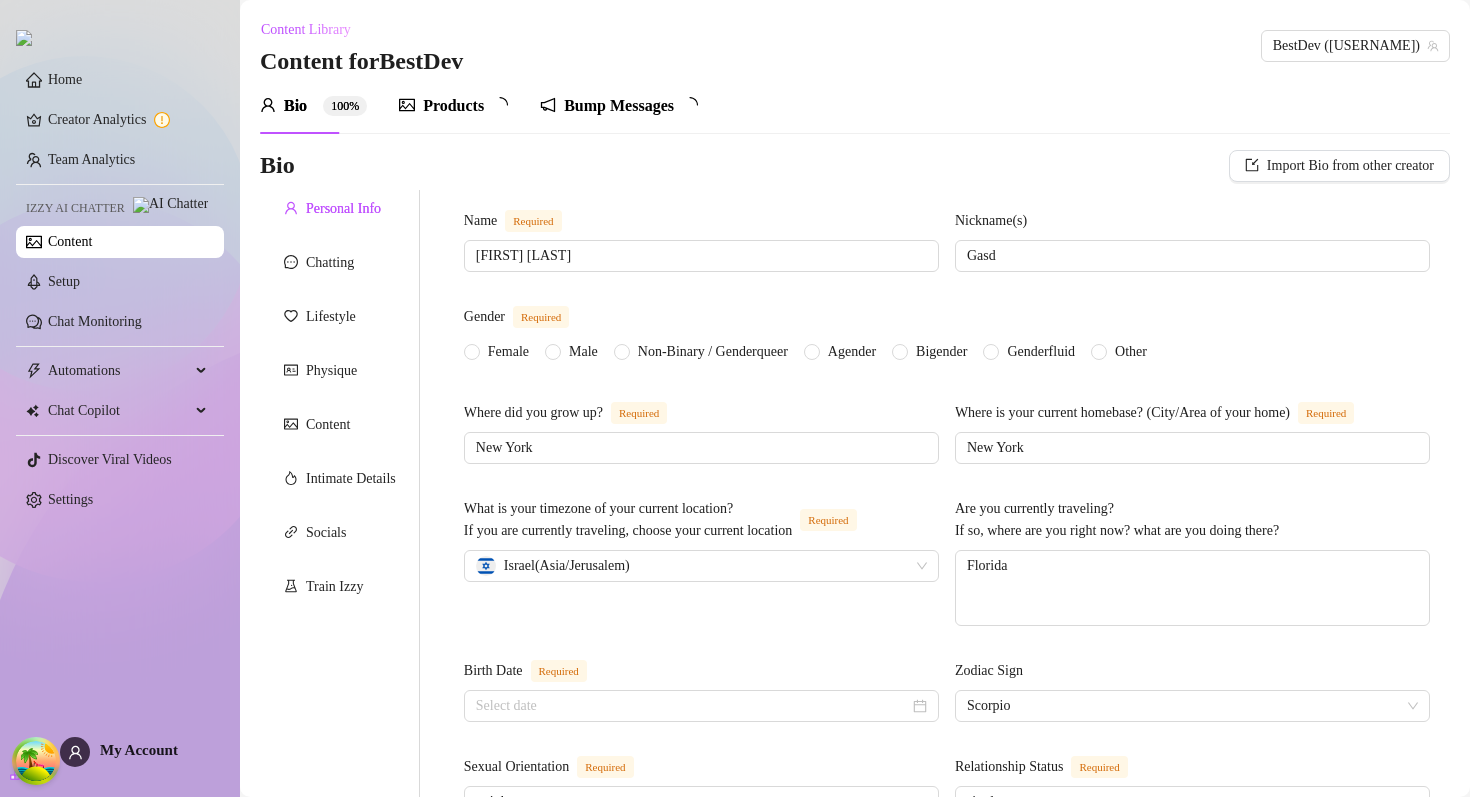 type 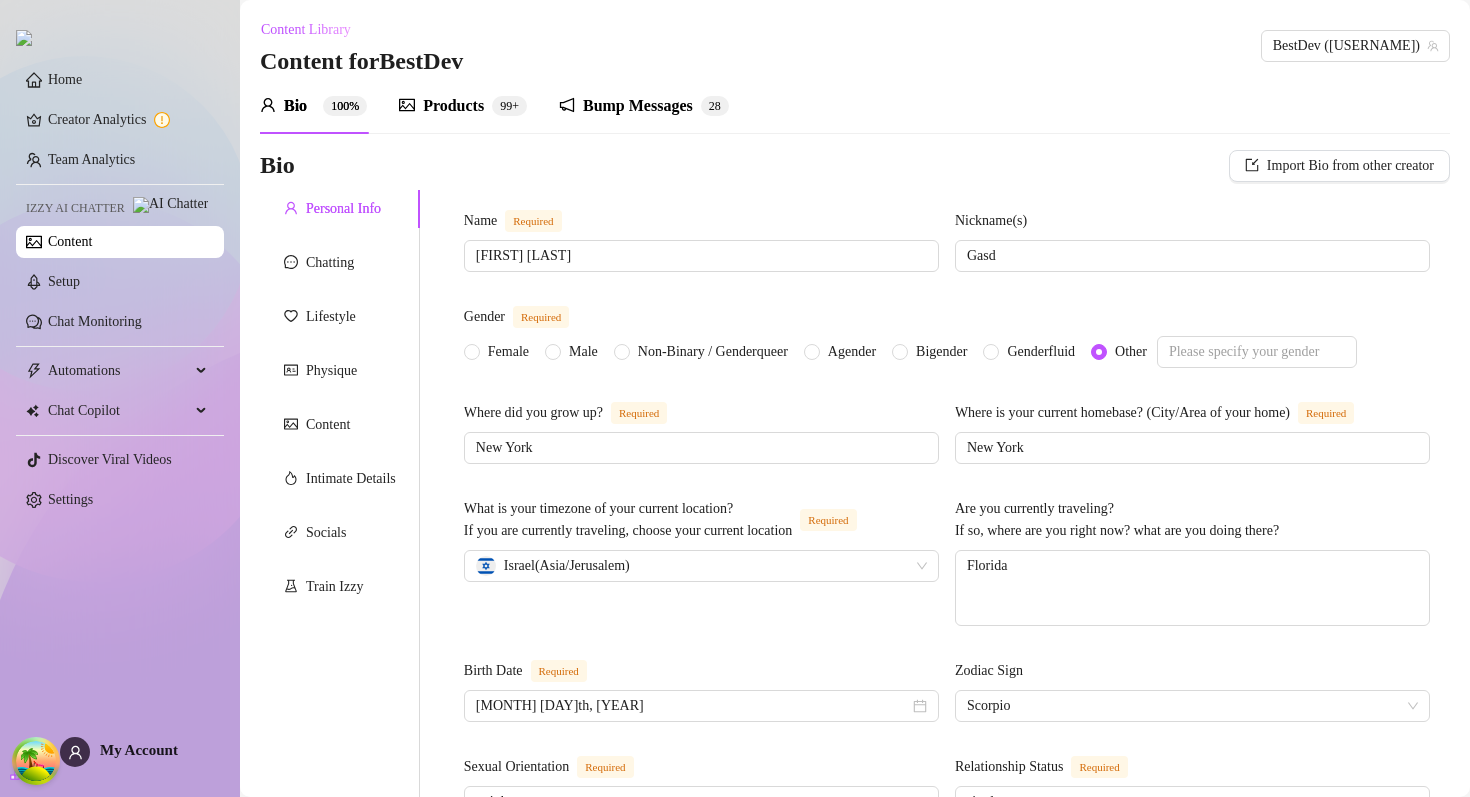 click on "Bump Messages" at bounding box center [638, 106] 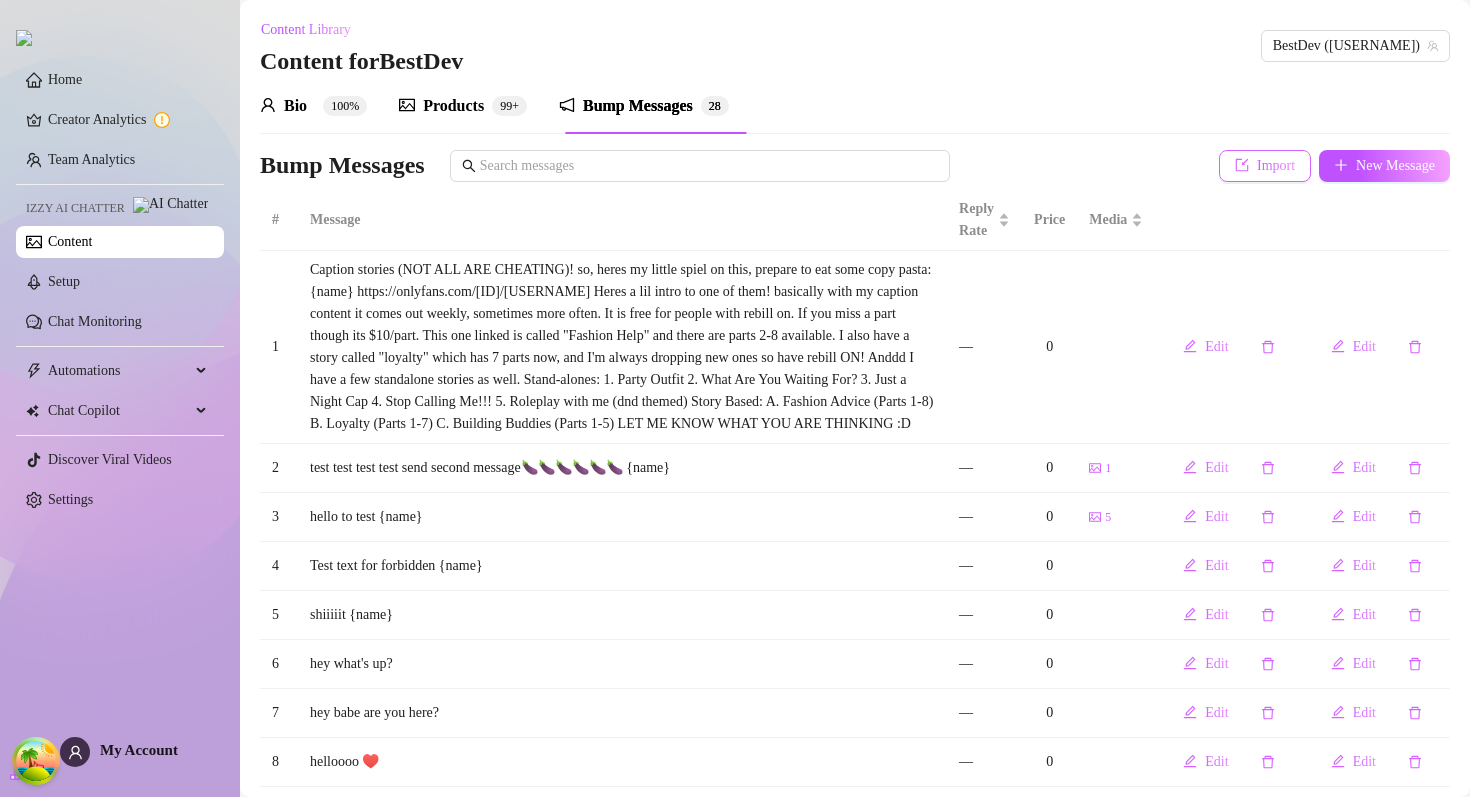 click on "Import" at bounding box center [1265, 166] 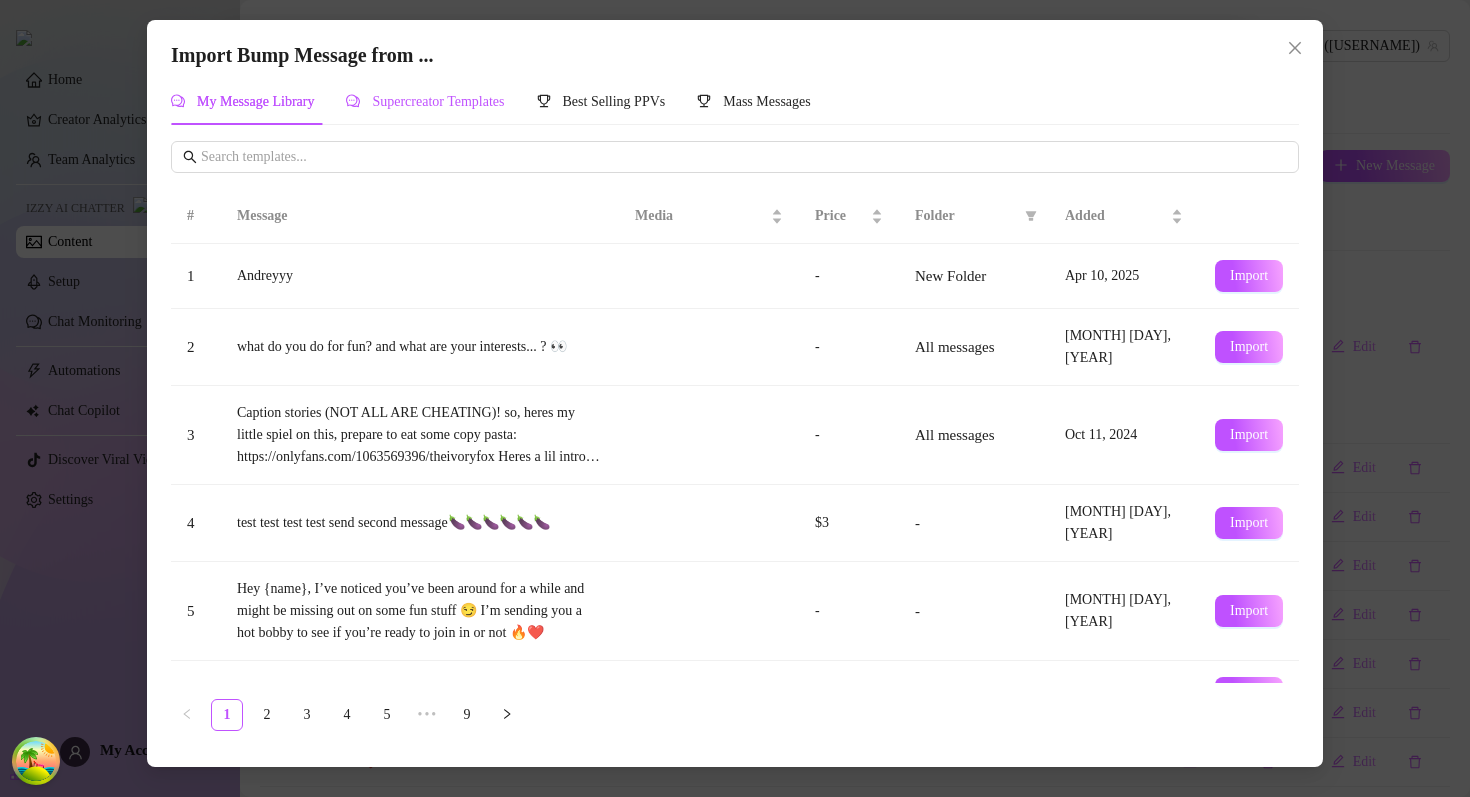 click on "Supercreator Templates" at bounding box center [438, 101] 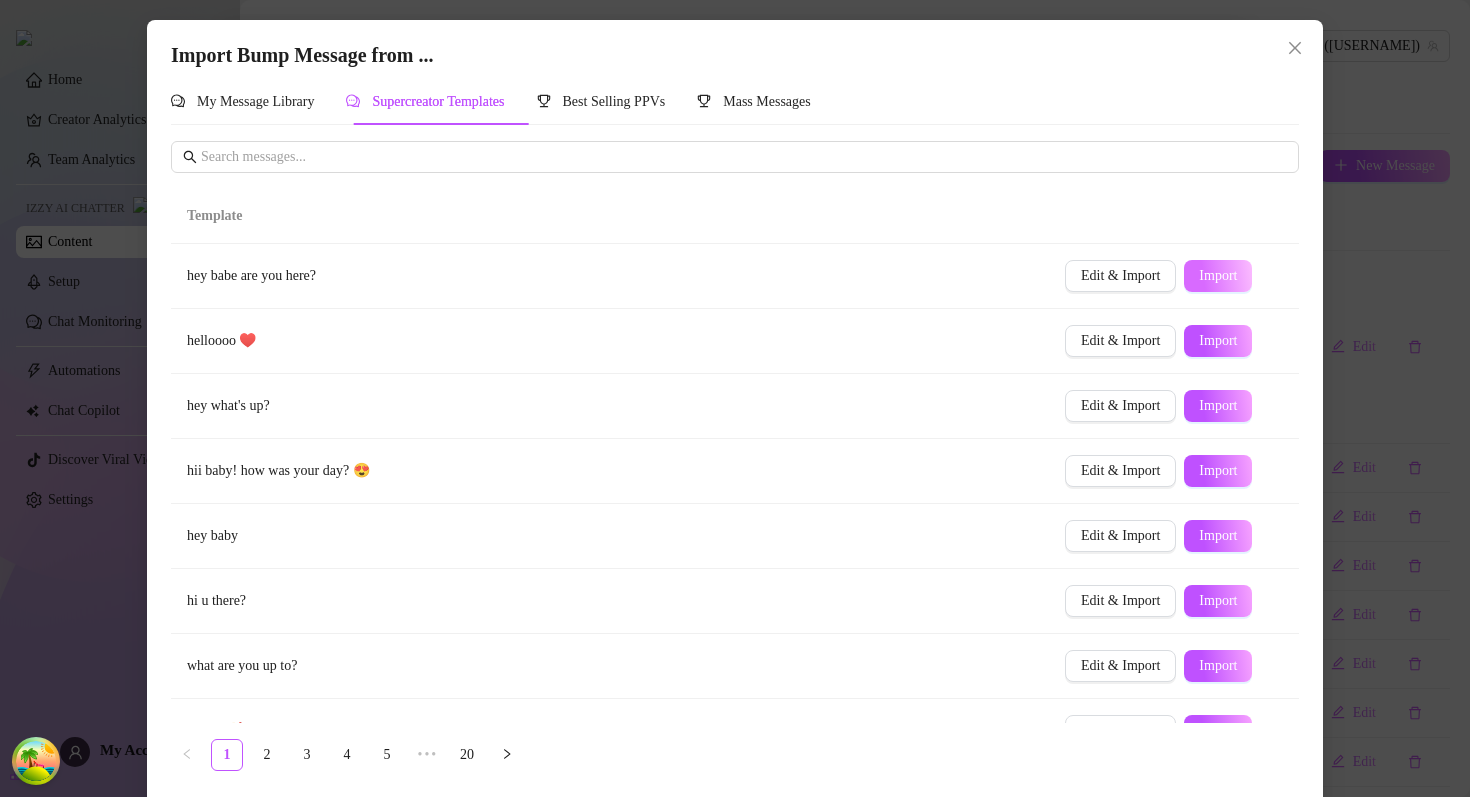 click on "Import" at bounding box center (1218, 276) 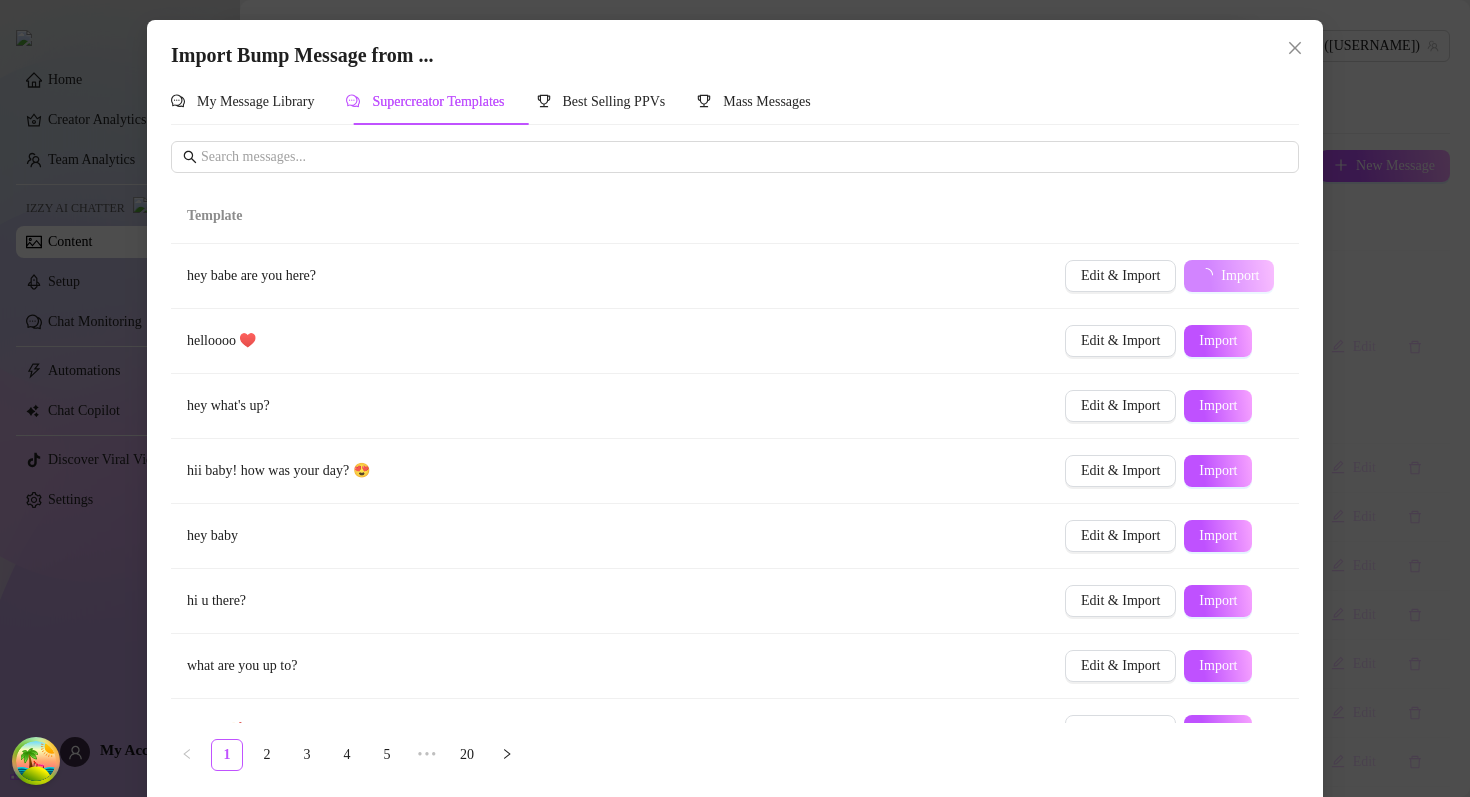 type 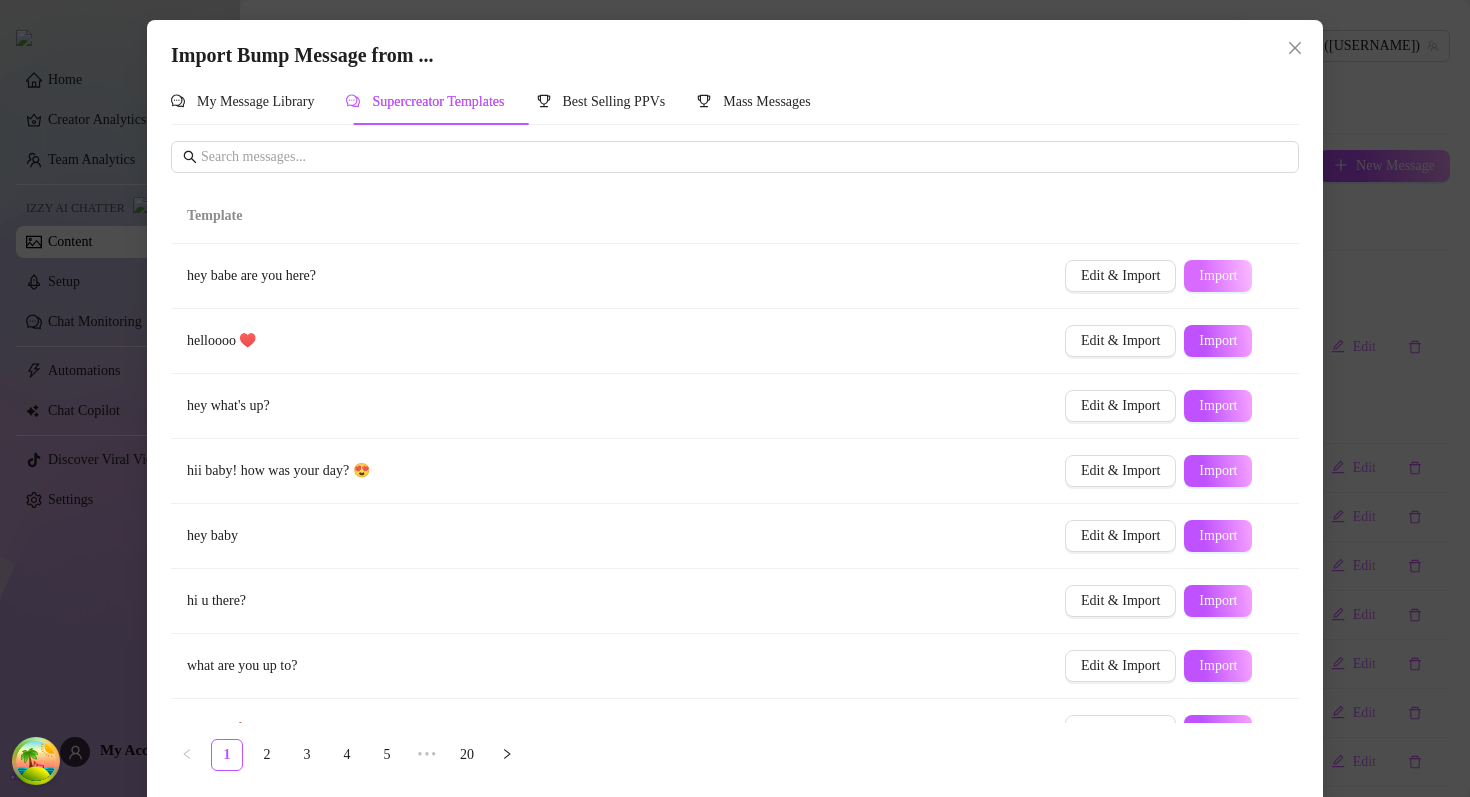 click on "Import" at bounding box center (1218, 276) 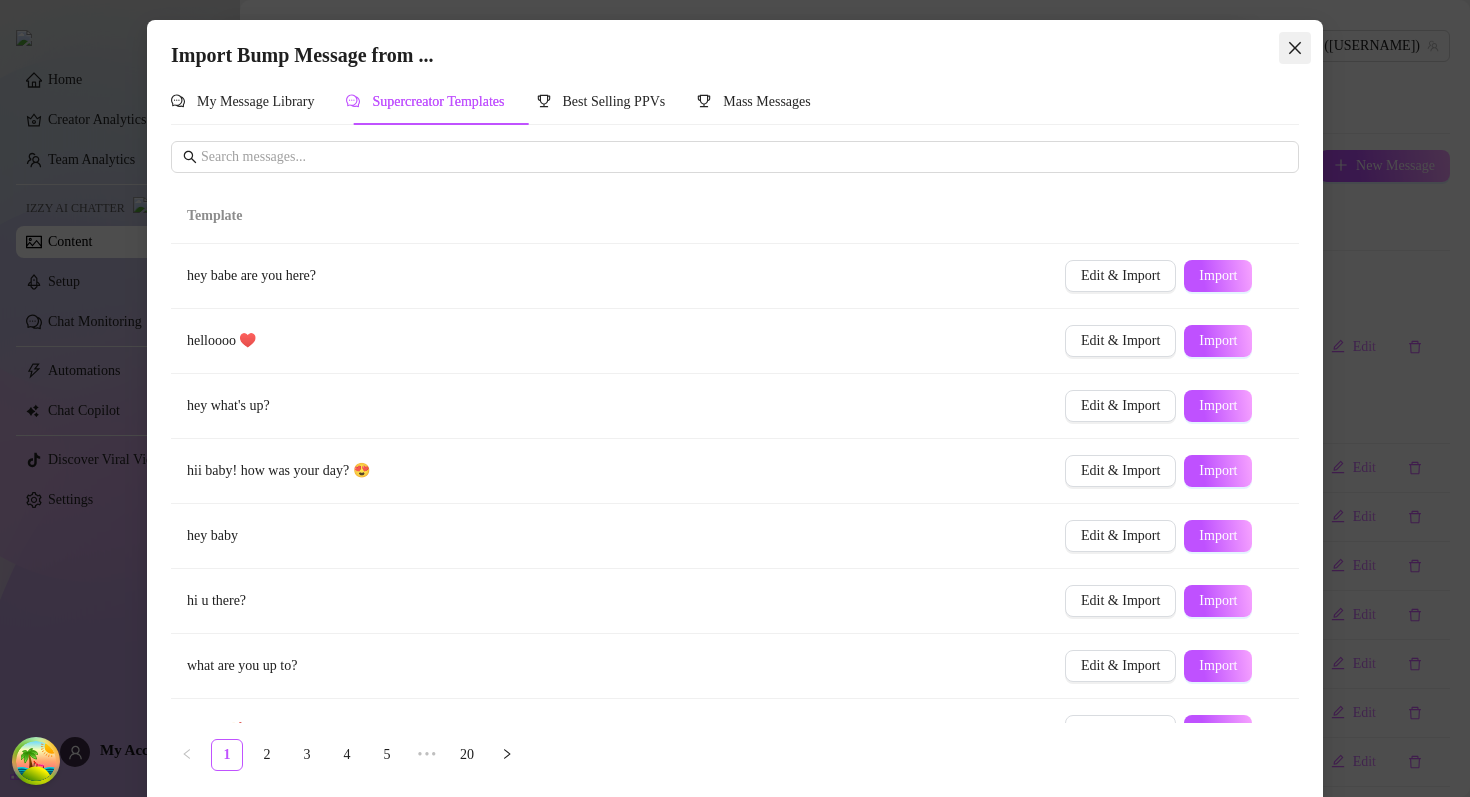 click 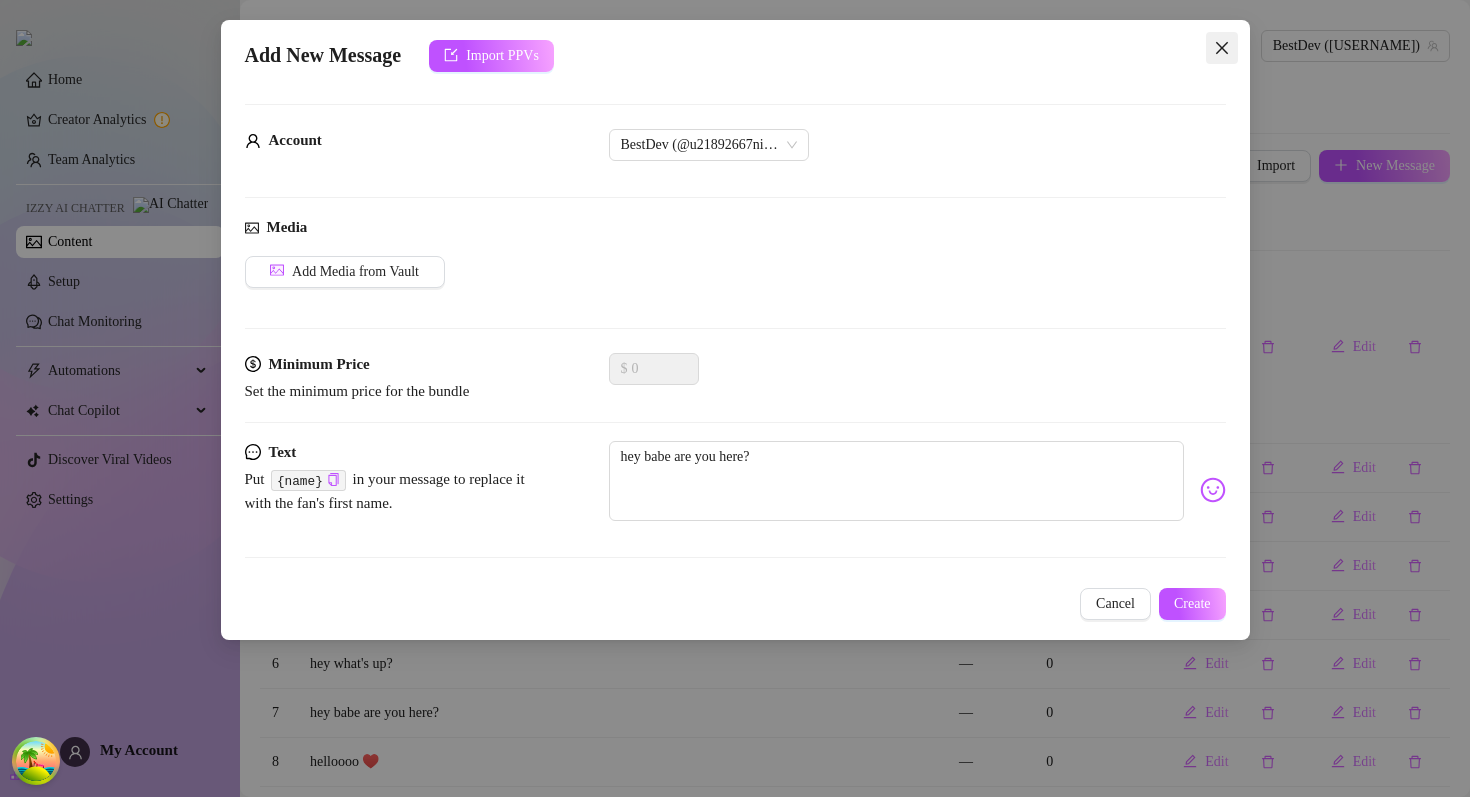 click at bounding box center (1222, 48) 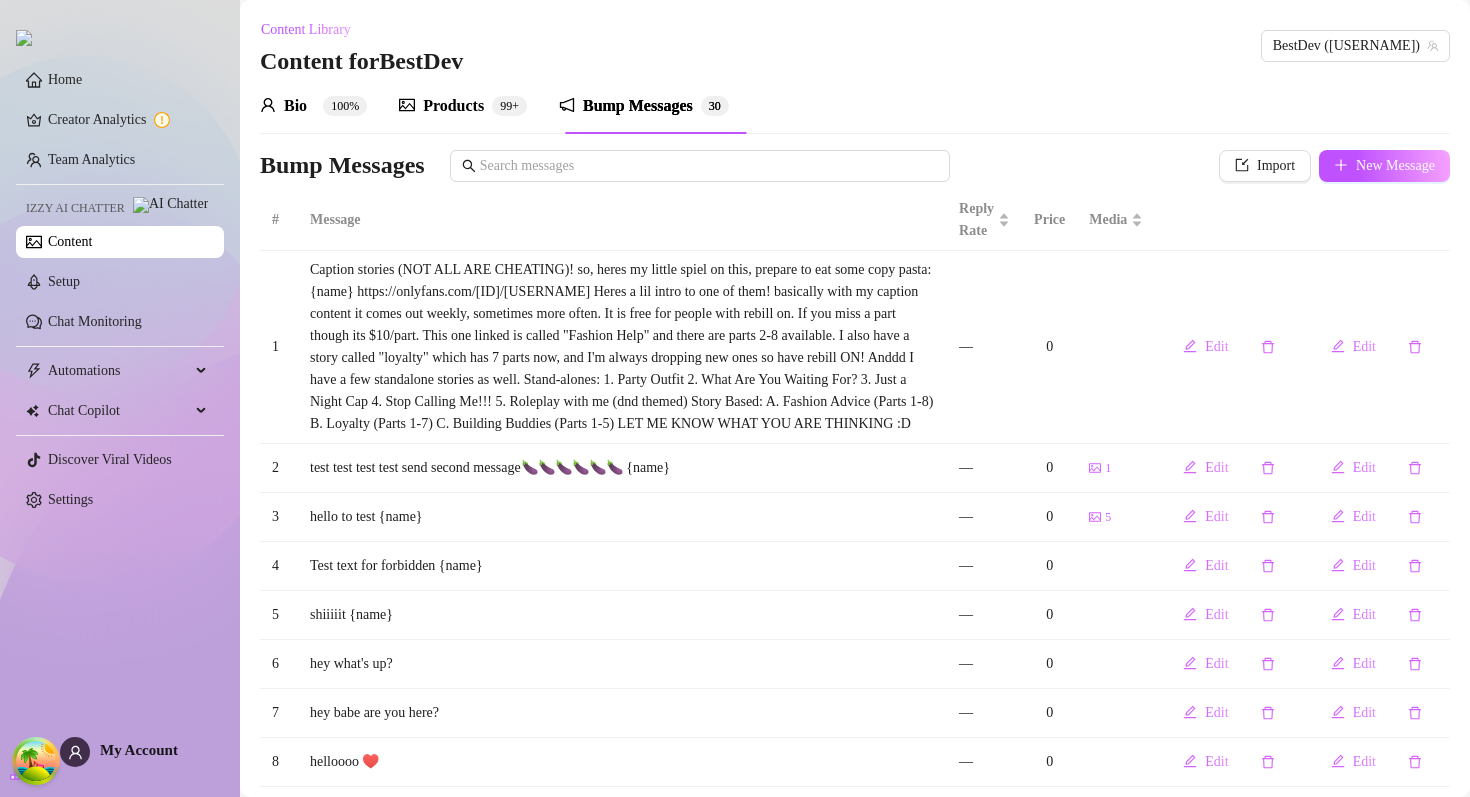 click on "Content Library Content for  BestDev BestDev (u21892667nice)" at bounding box center [855, 46] 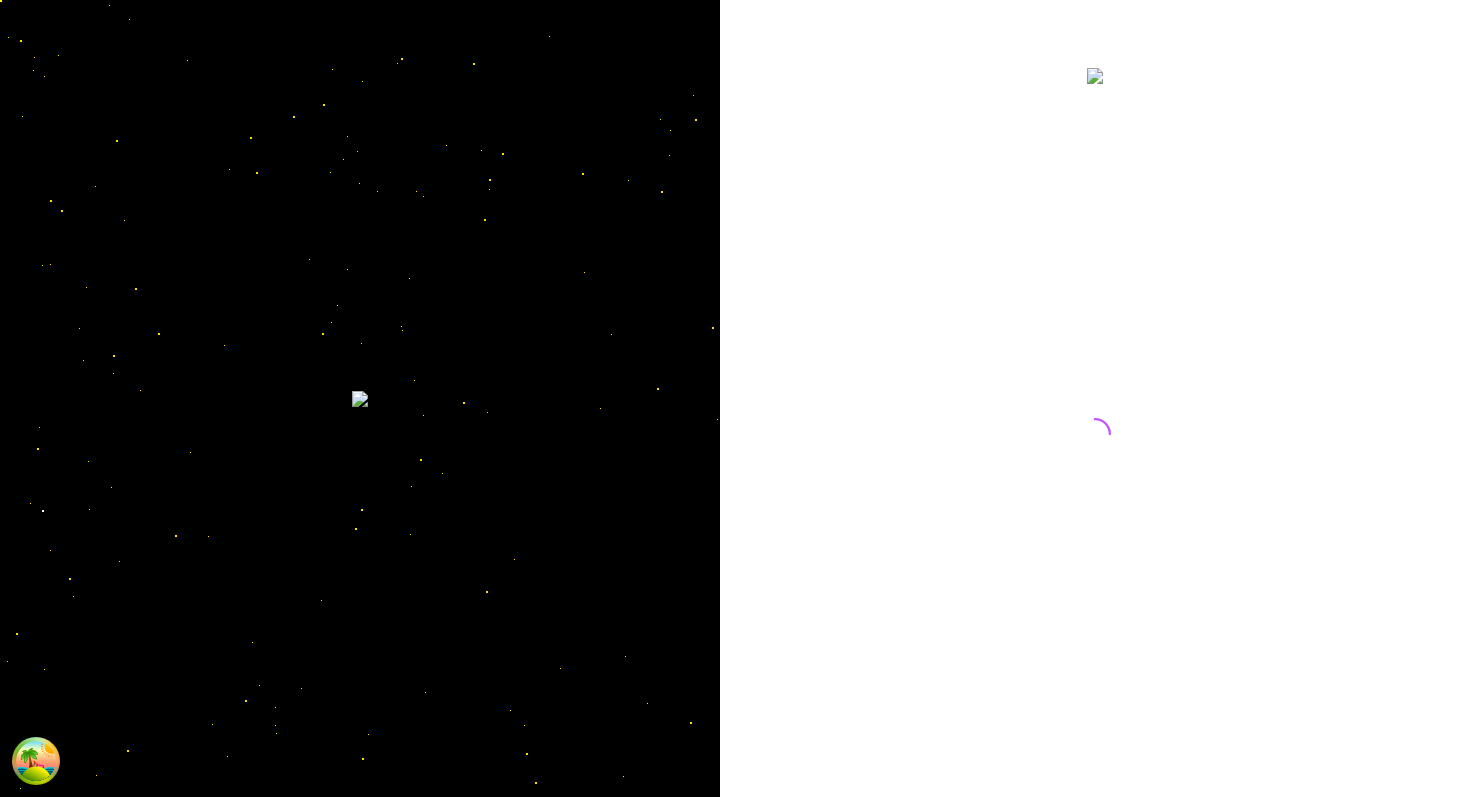 scroll, scrollTop: 0, scrollLeft: 0, axis: both 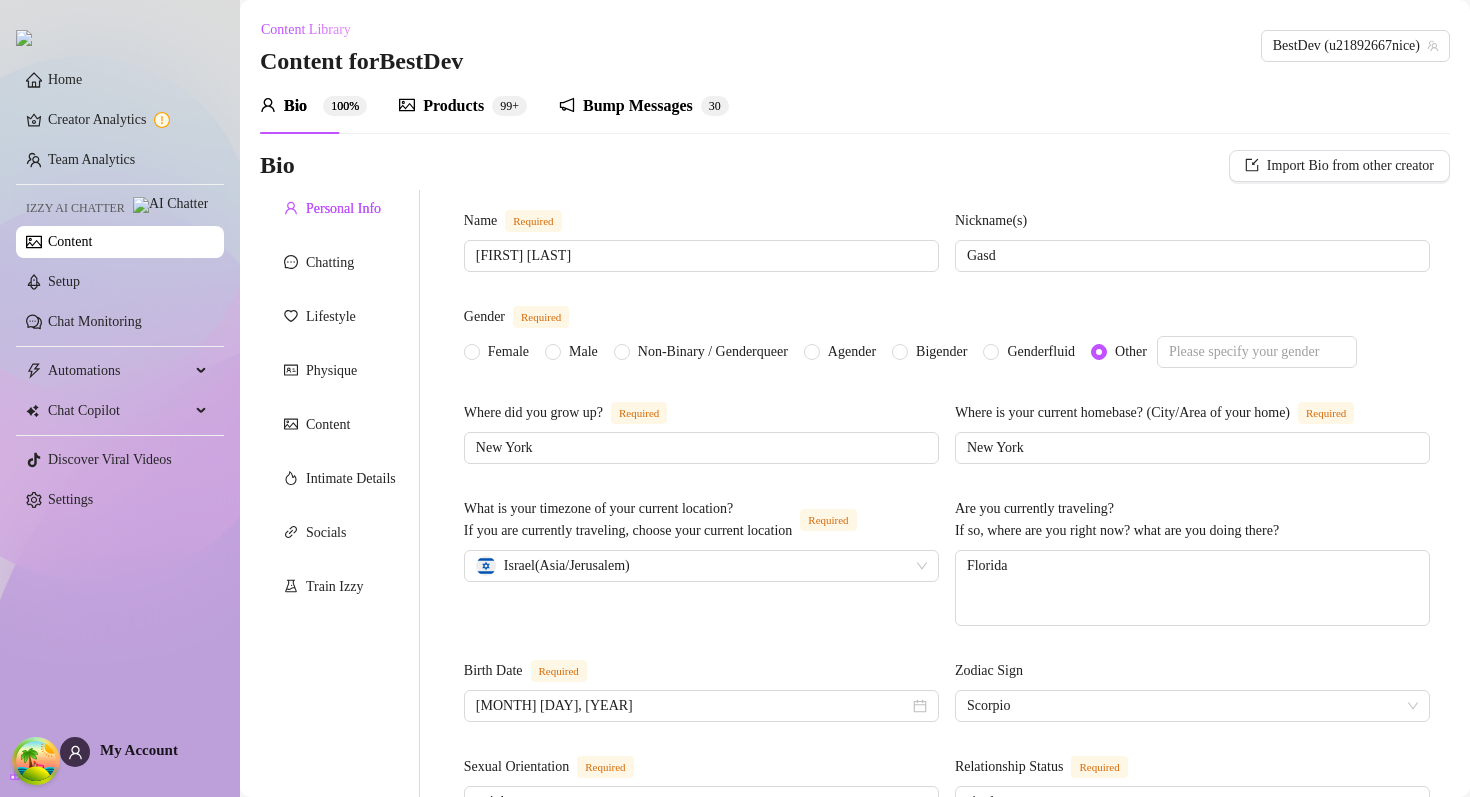 type 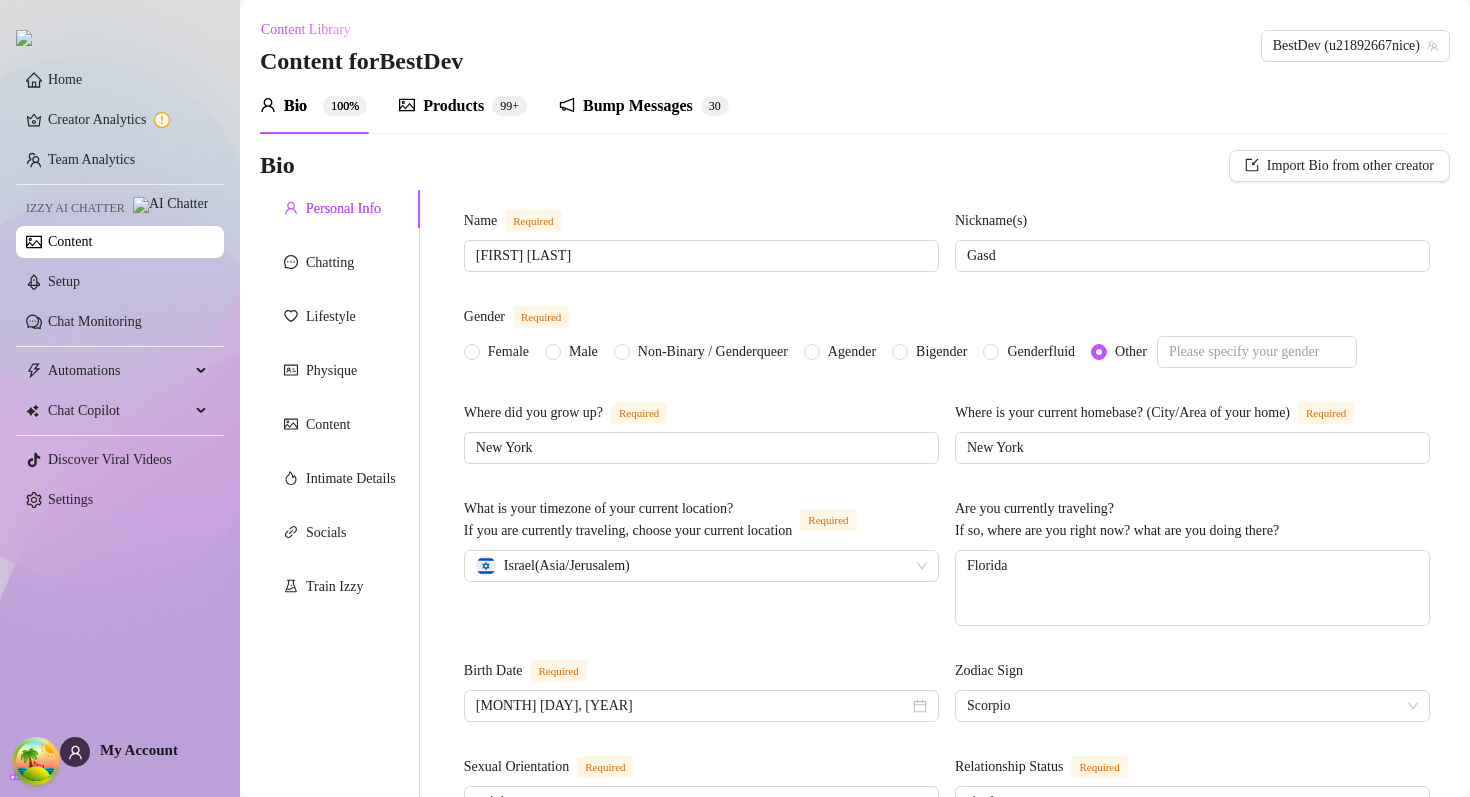 click on "Bio Import Bio from other creator" at bounding box center [855, 170] 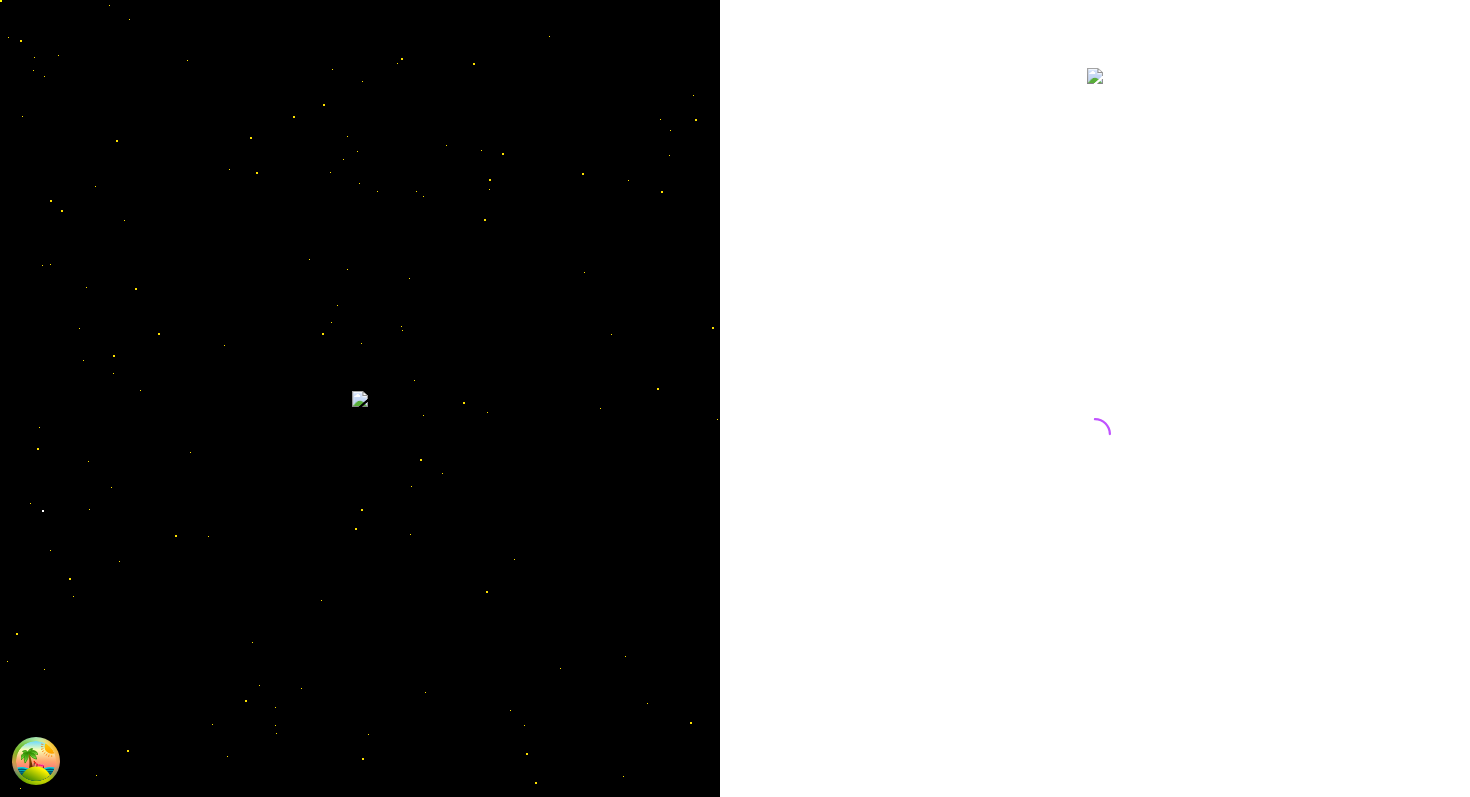 scroll, scrollTop: 0, scrollLeft: 0, axis: both 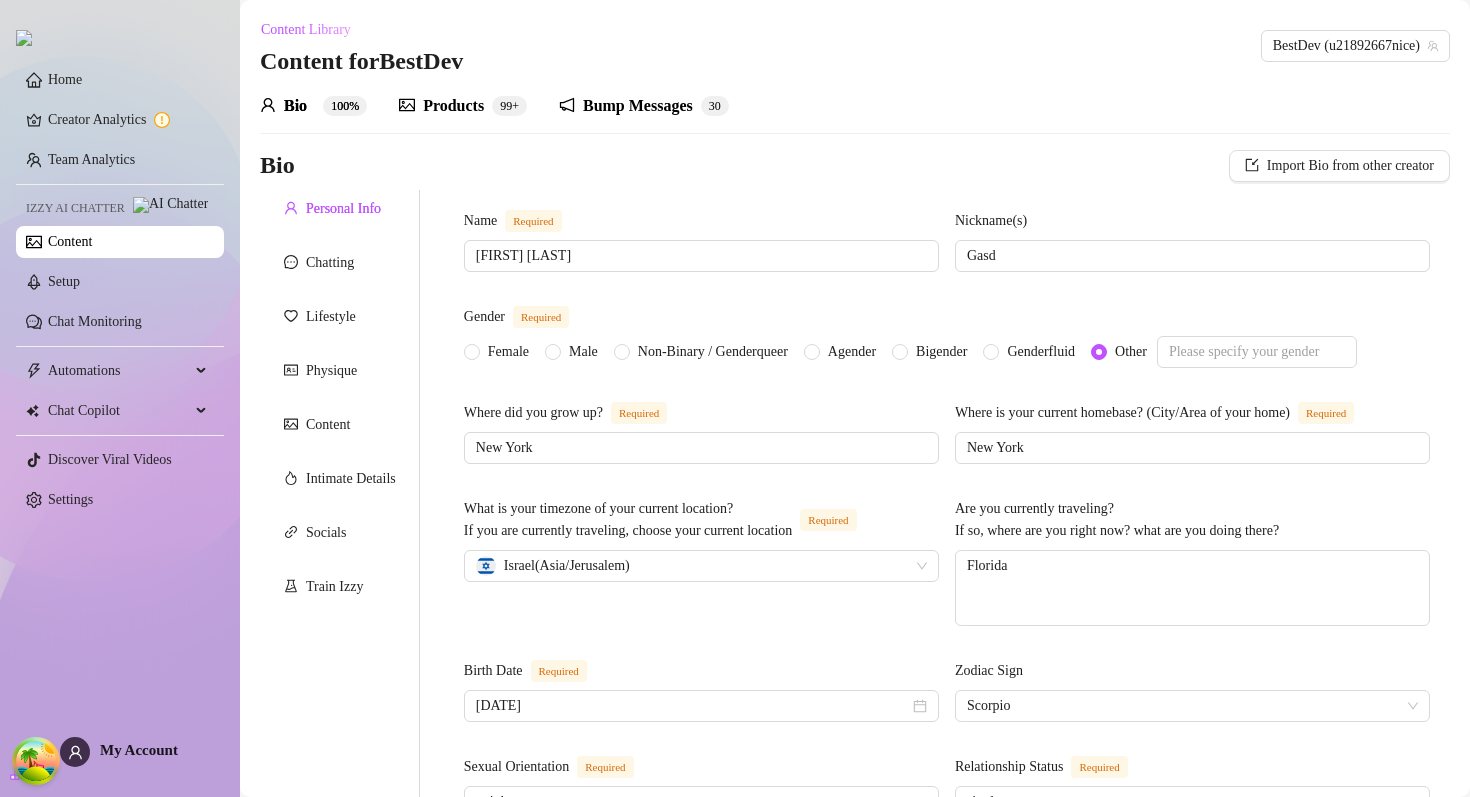 type 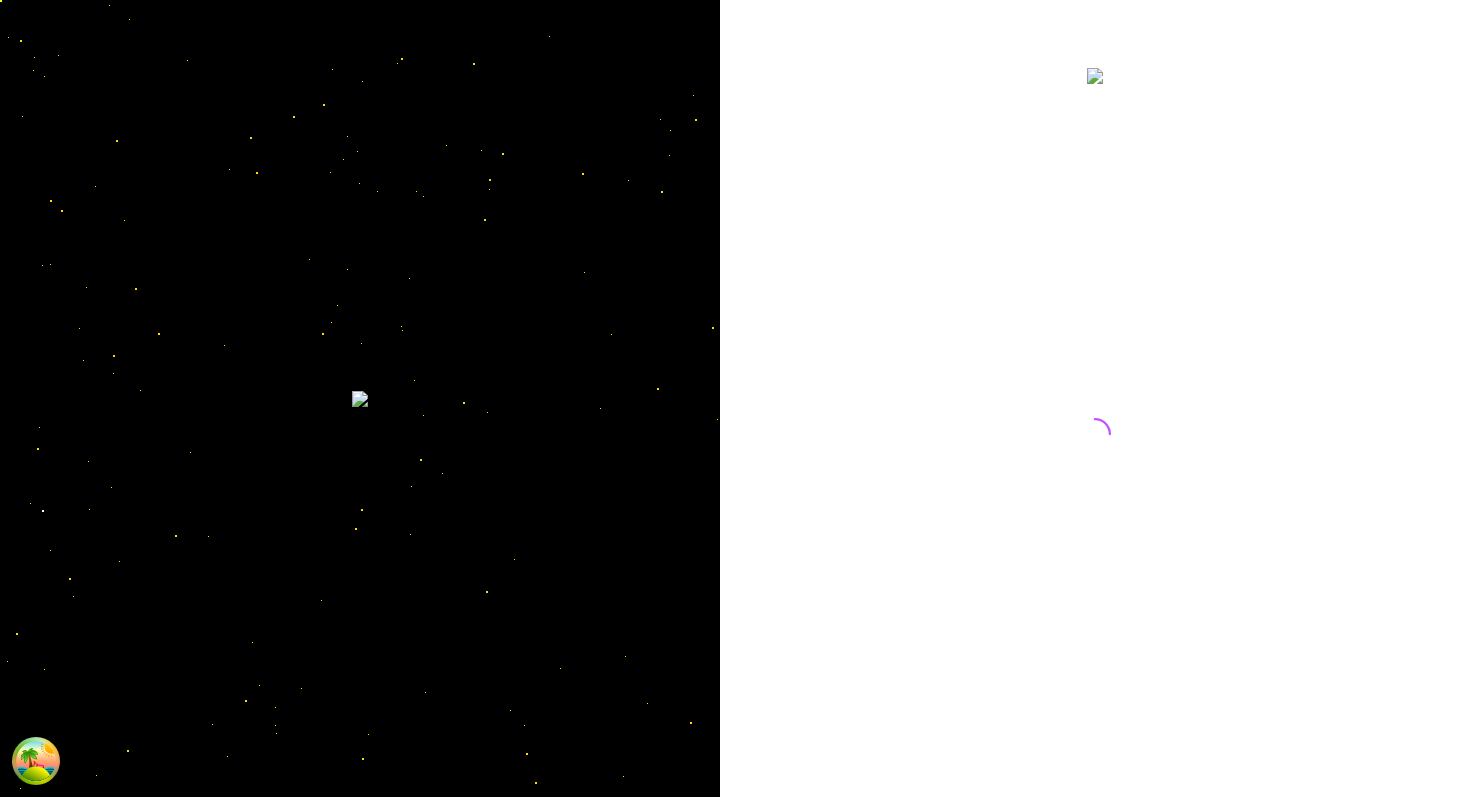 scroll, scrollTop: 0, scrollLeft: 0, axis: both 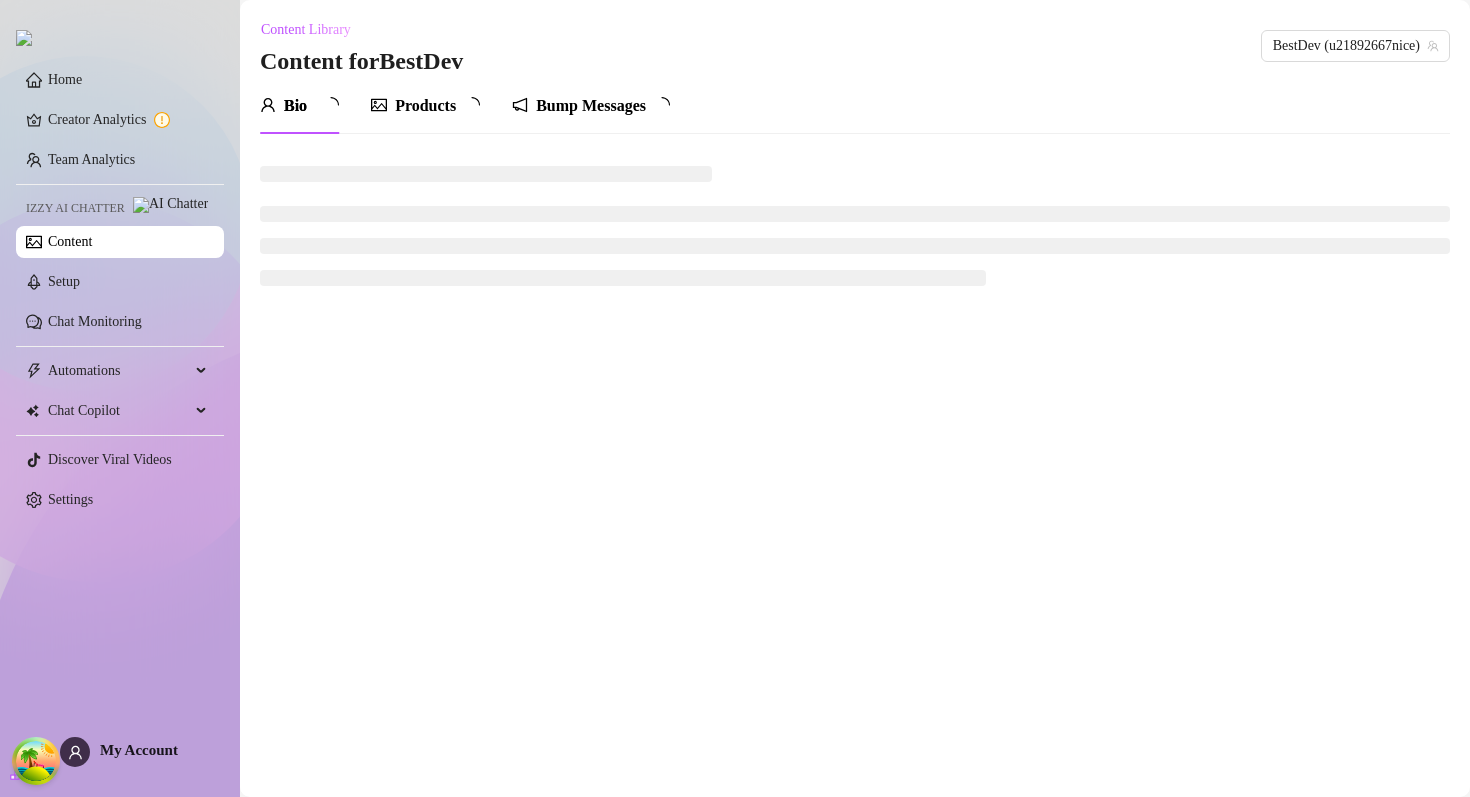 click on "Bump Messages" at bounding box center [591, 106] 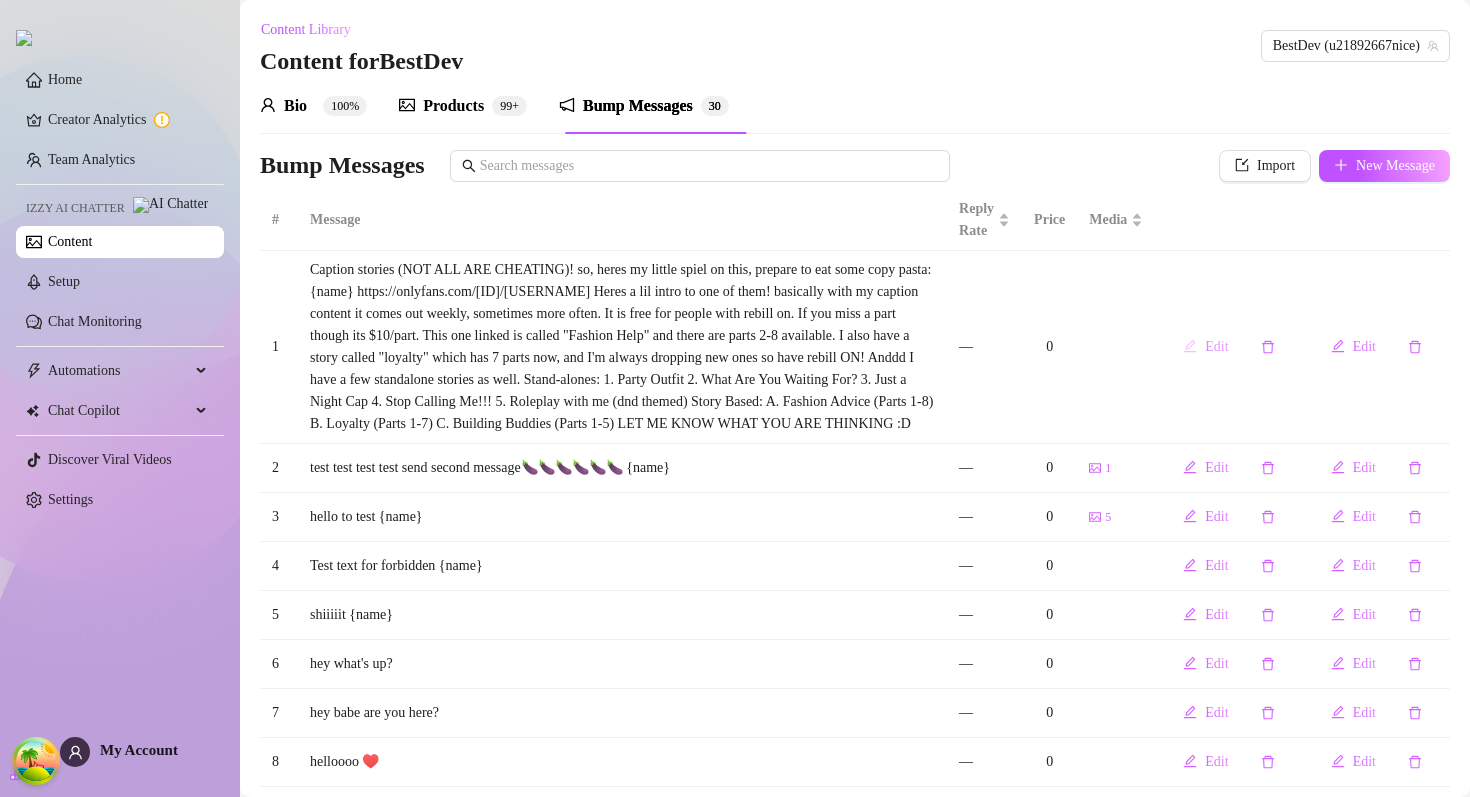 click on "Edit" at bounding box center [1216, 347] 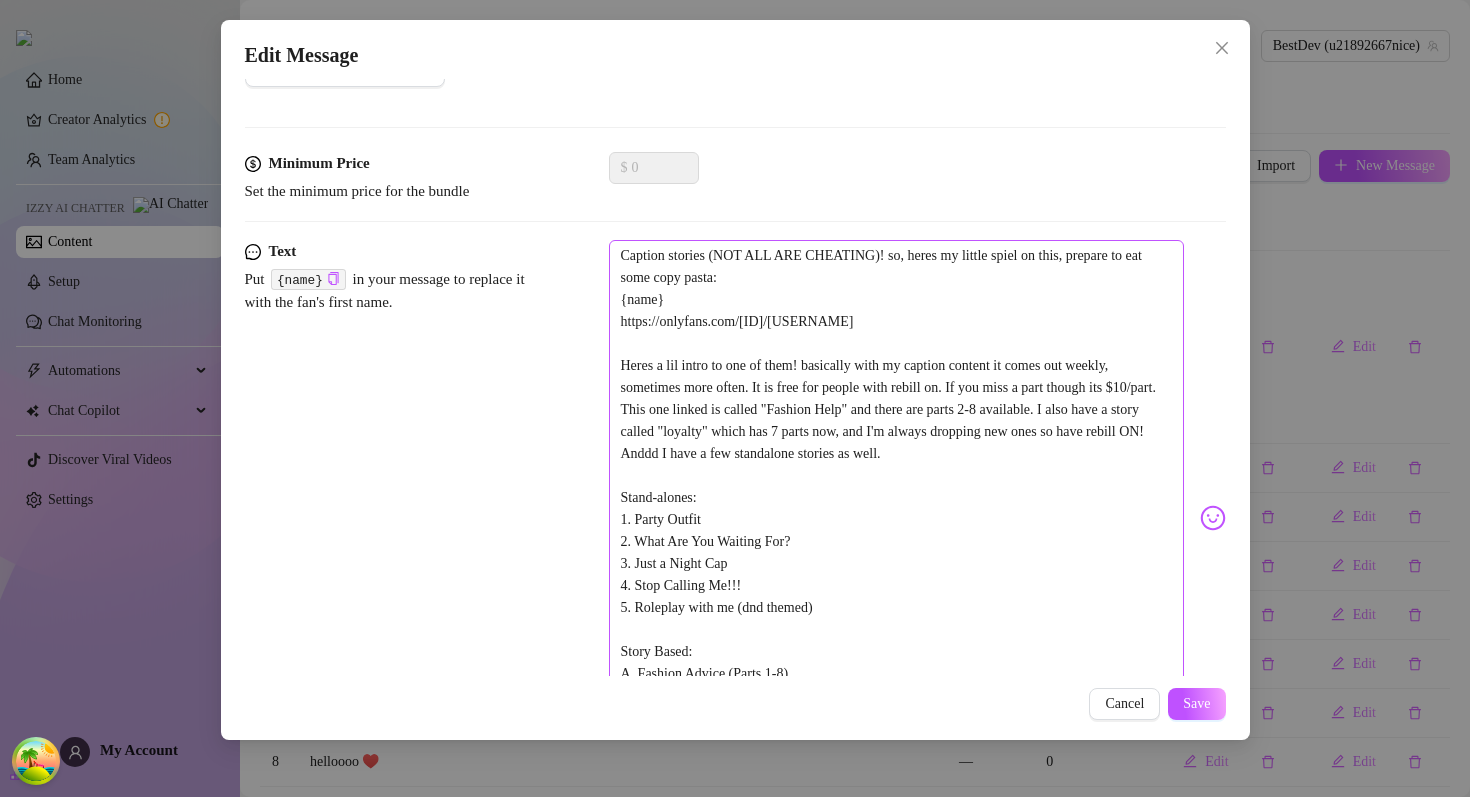 scroll, scrollTop: 356, scrollLeft: 0, axis: vertical 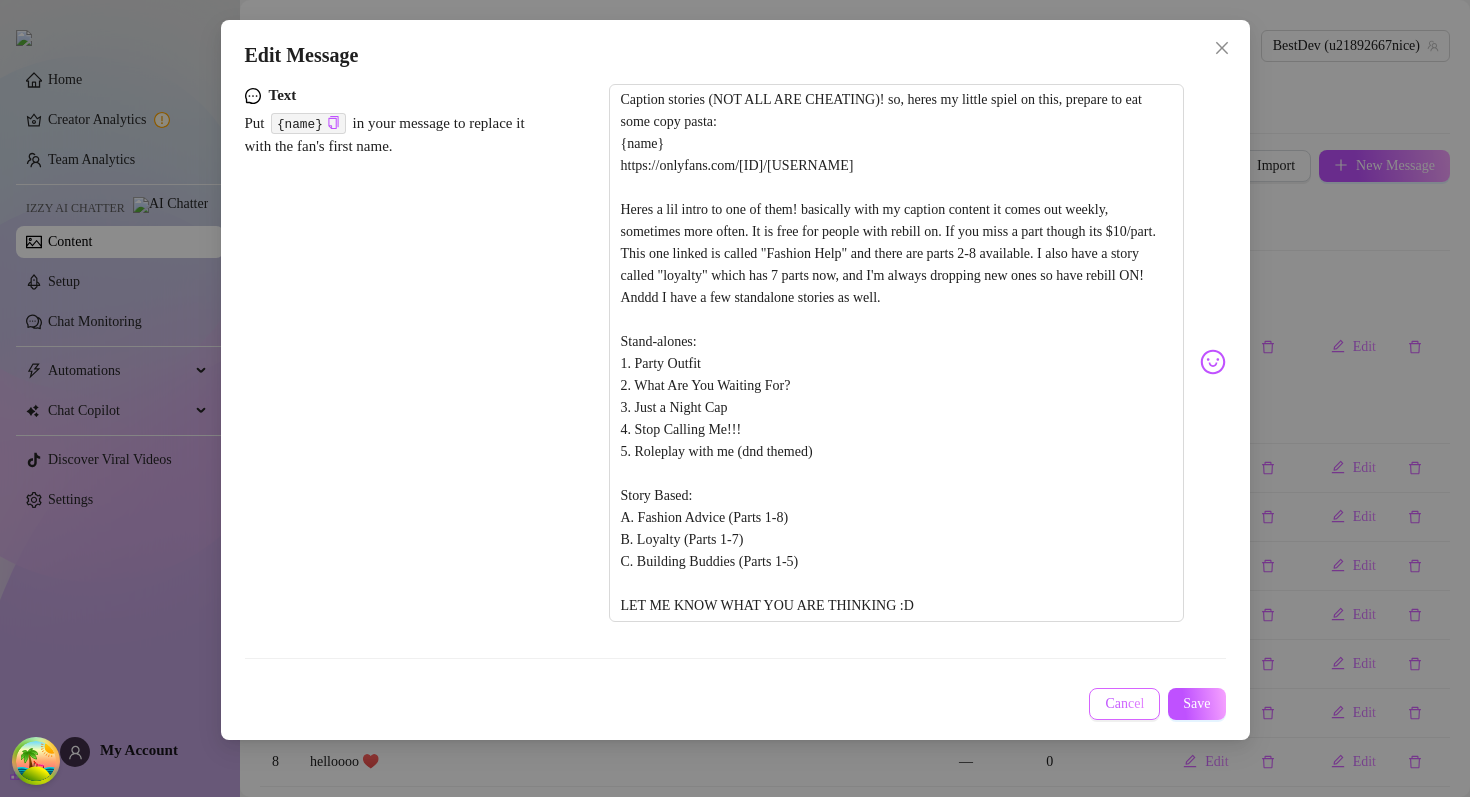 click on "Cancel" at bounding box center [1124, 704] 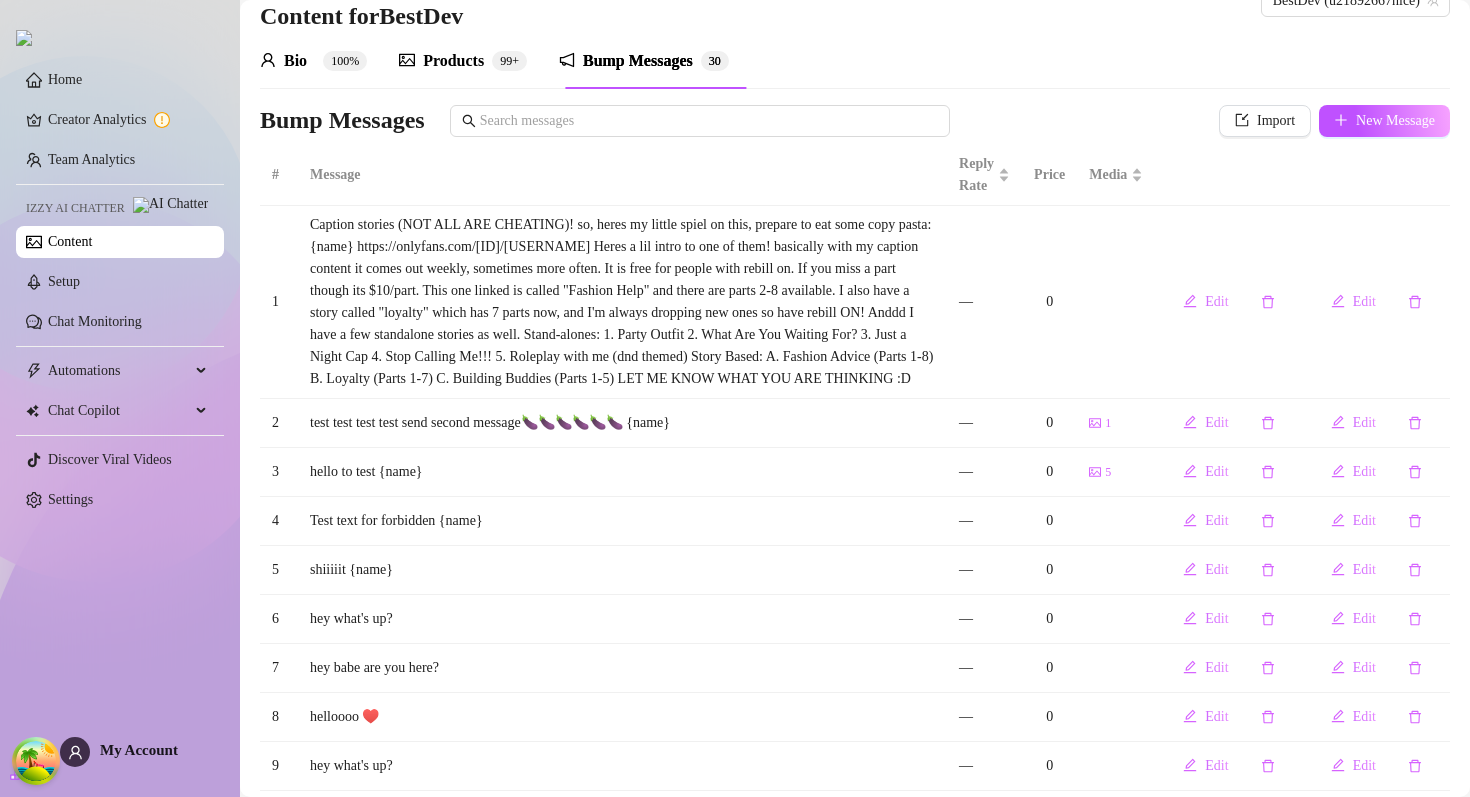scroll, scrollTop: 46, scrollLeft: 0, axis: vertical 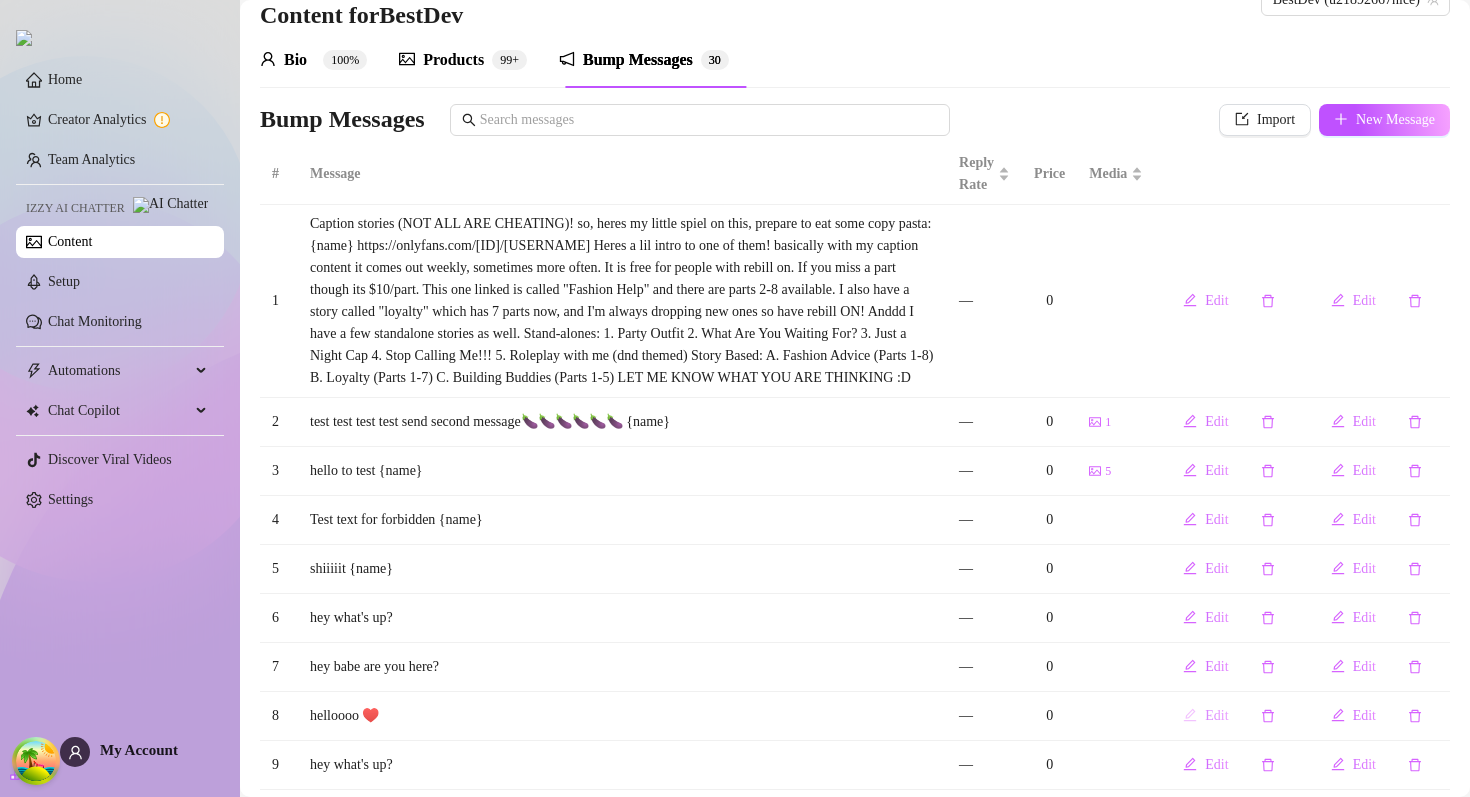 click on "Edit" at bounding box center [1205, 716] 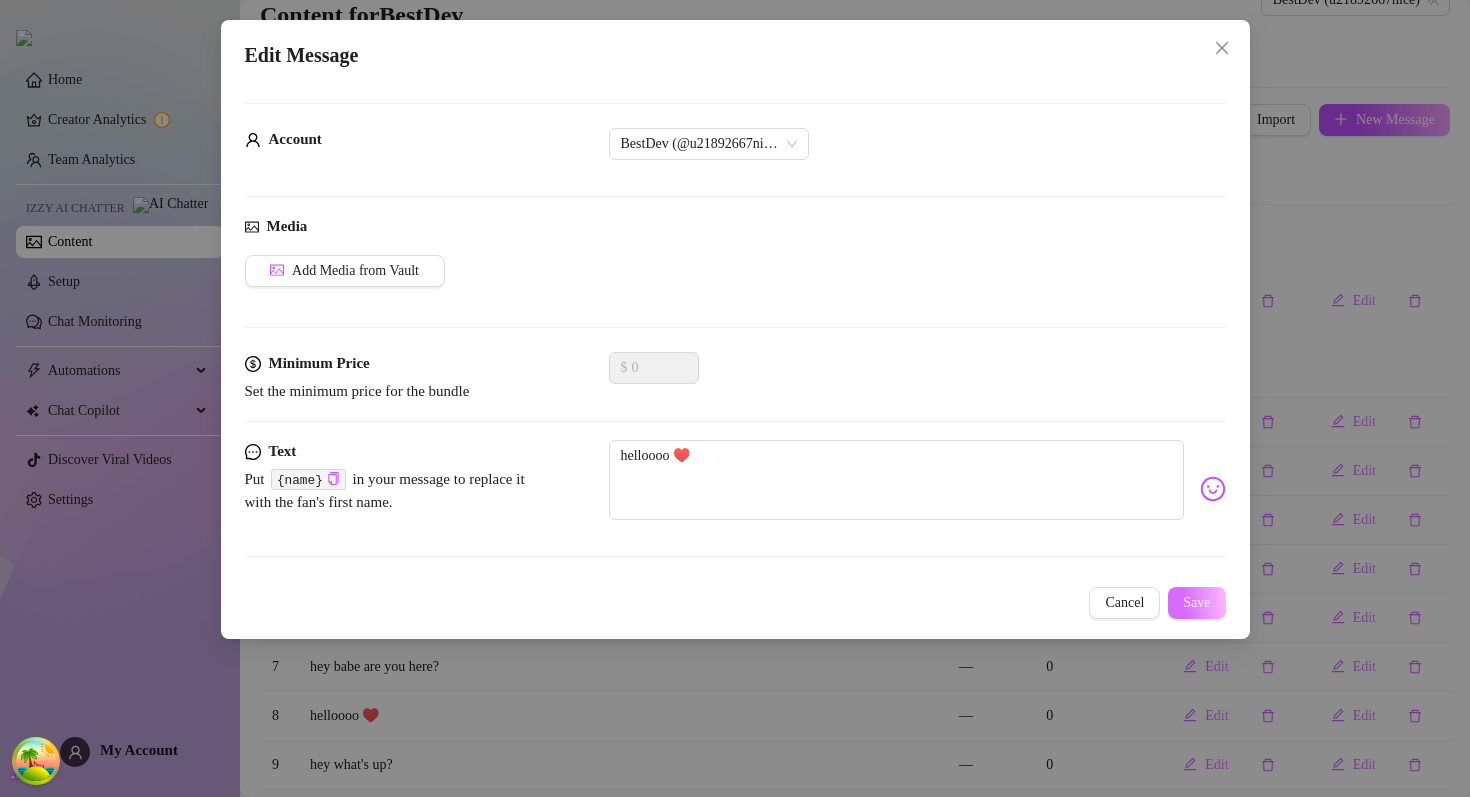 click on "Save" at bounding box center [1196, 603] 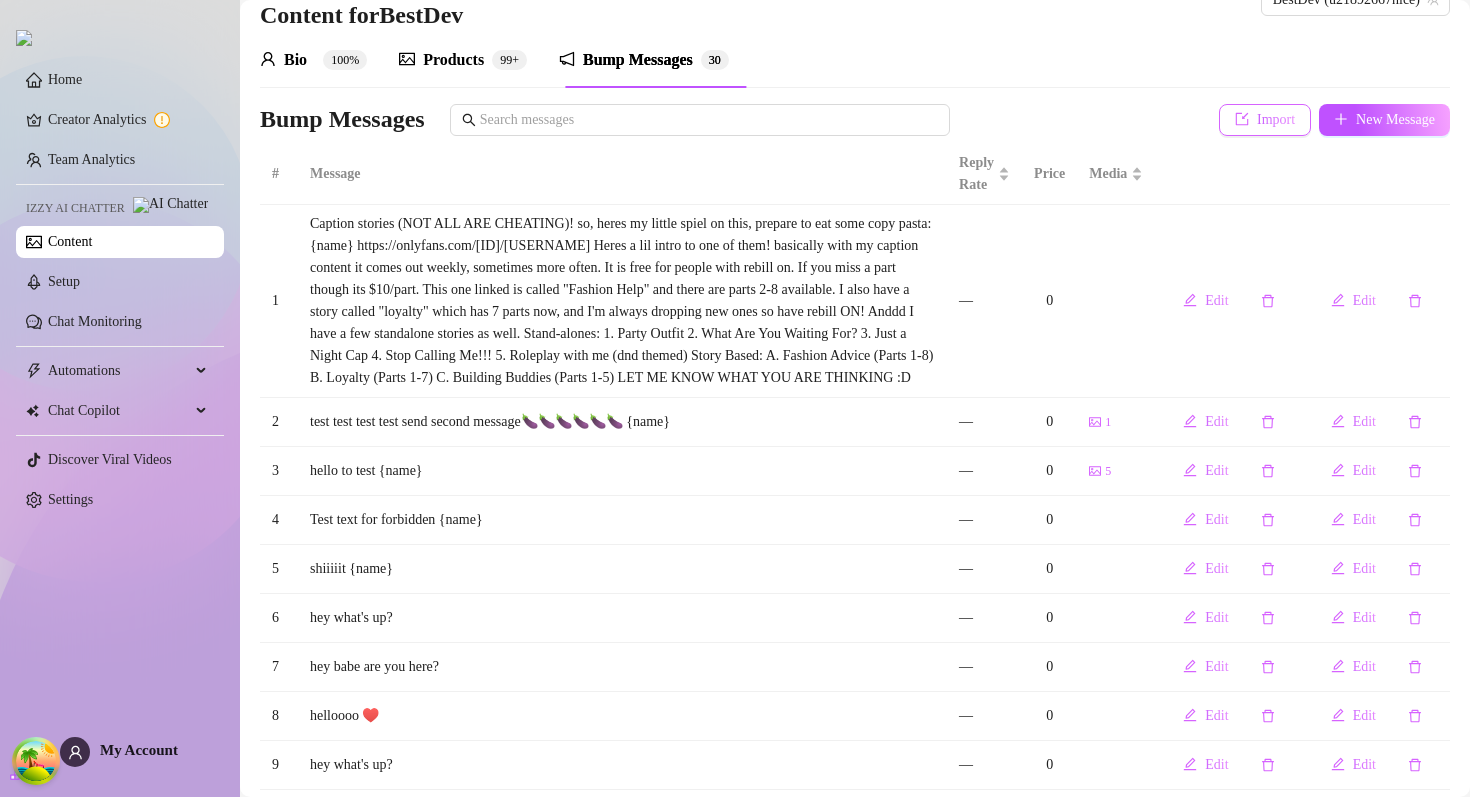 click on "Import" at bounding box center (1265, 120) 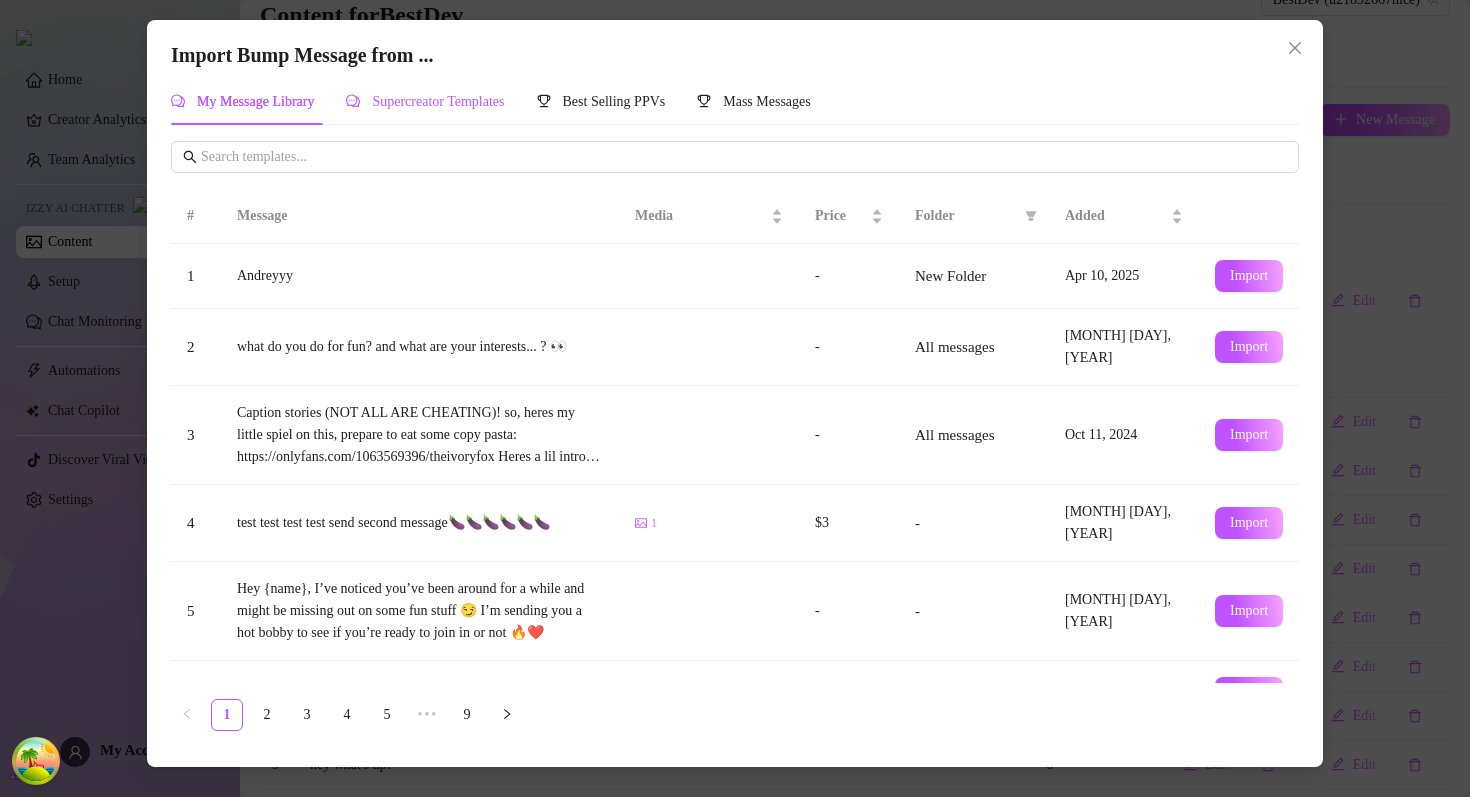 click on "Supercreator Templates" at bounding box center [438, 101] 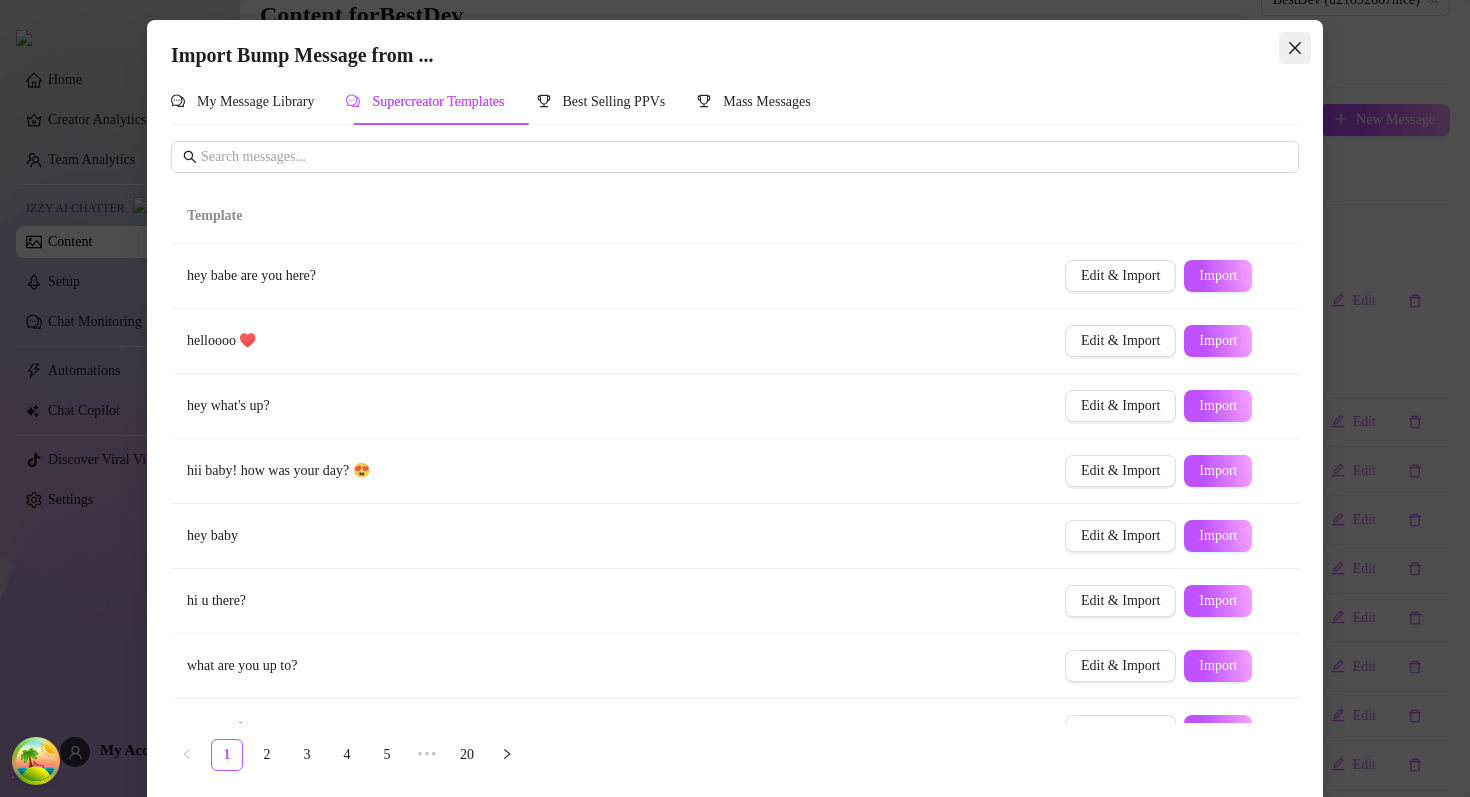 click 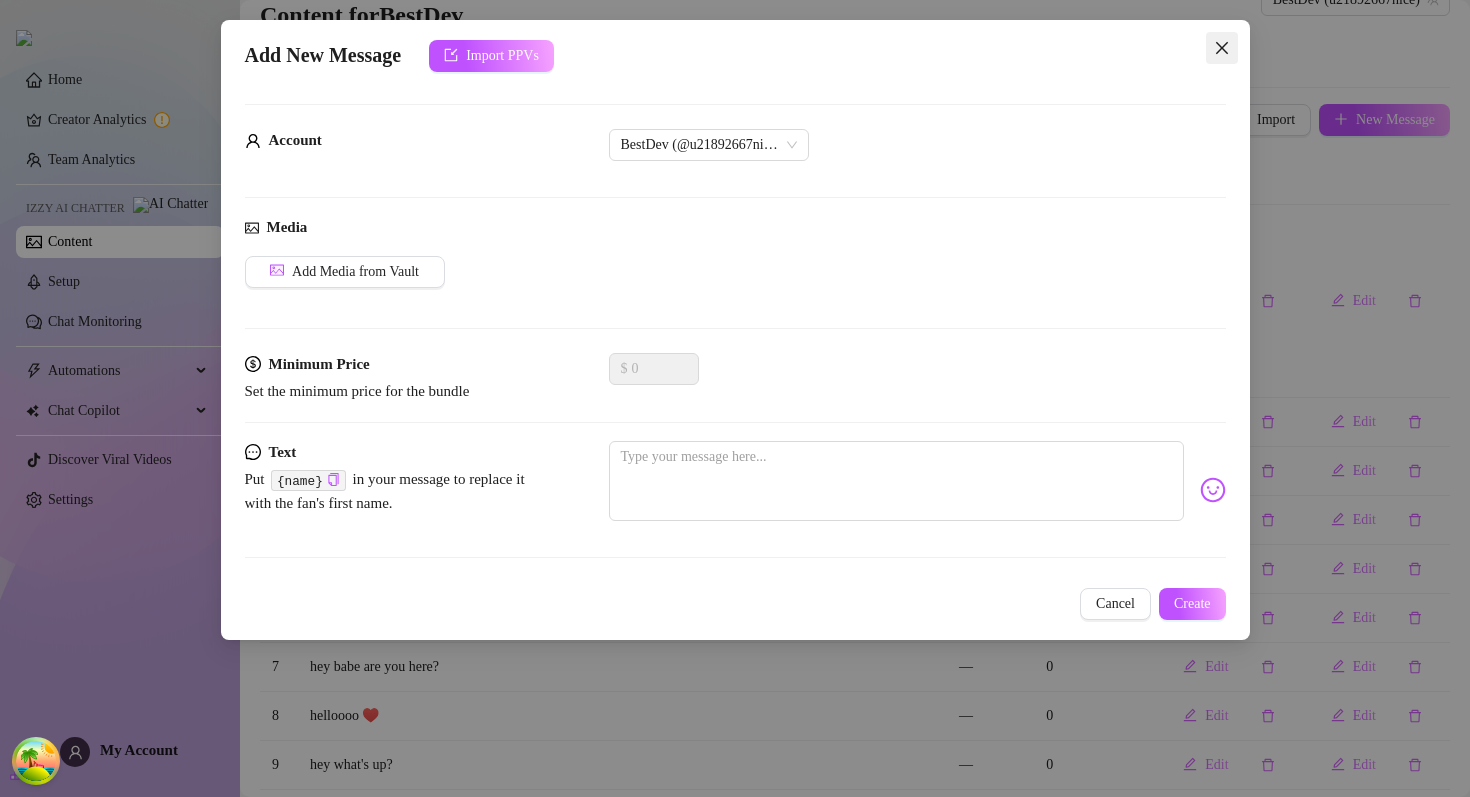 click 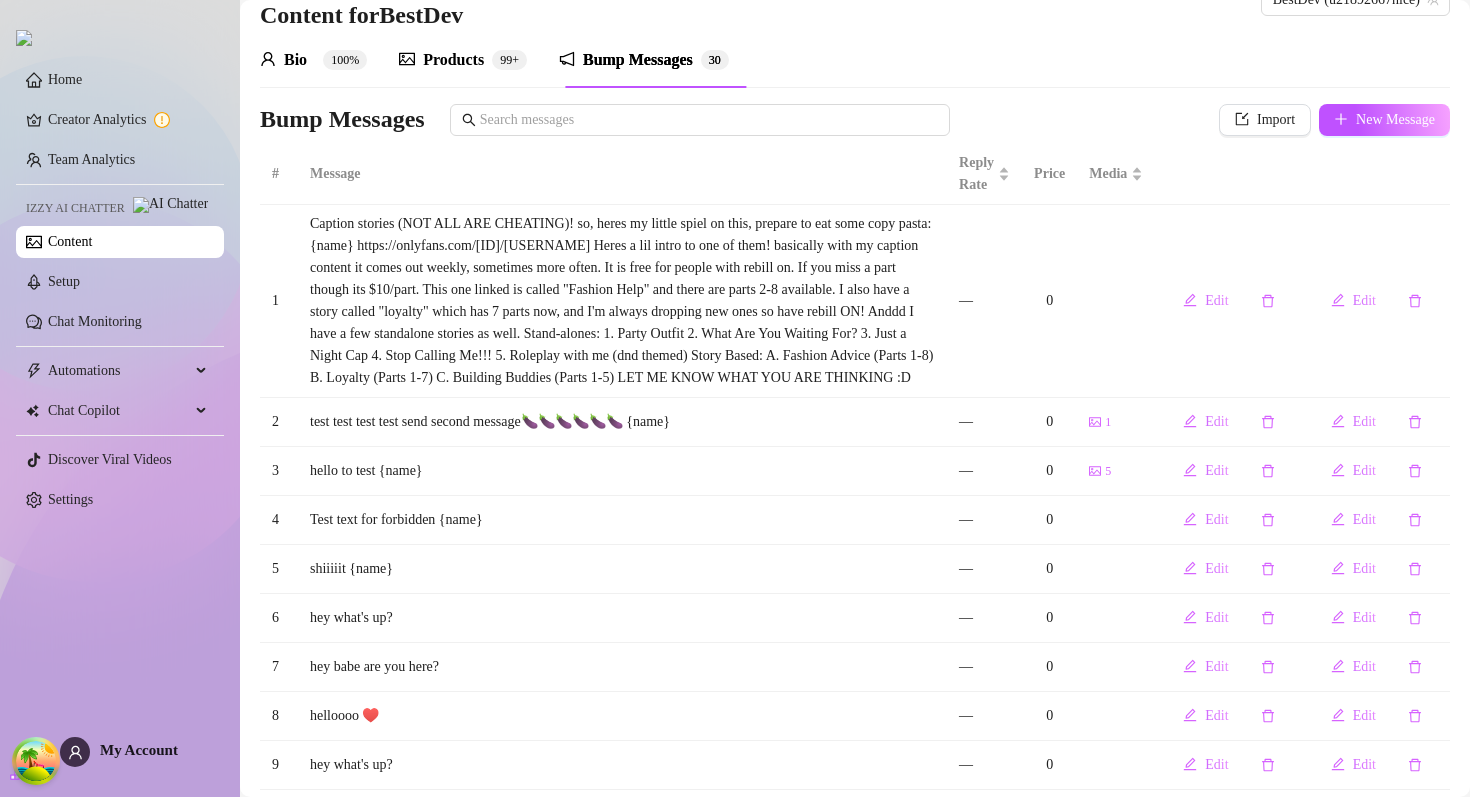 scroll, scrollTop: 0, scrollLeft: 0, axis: both 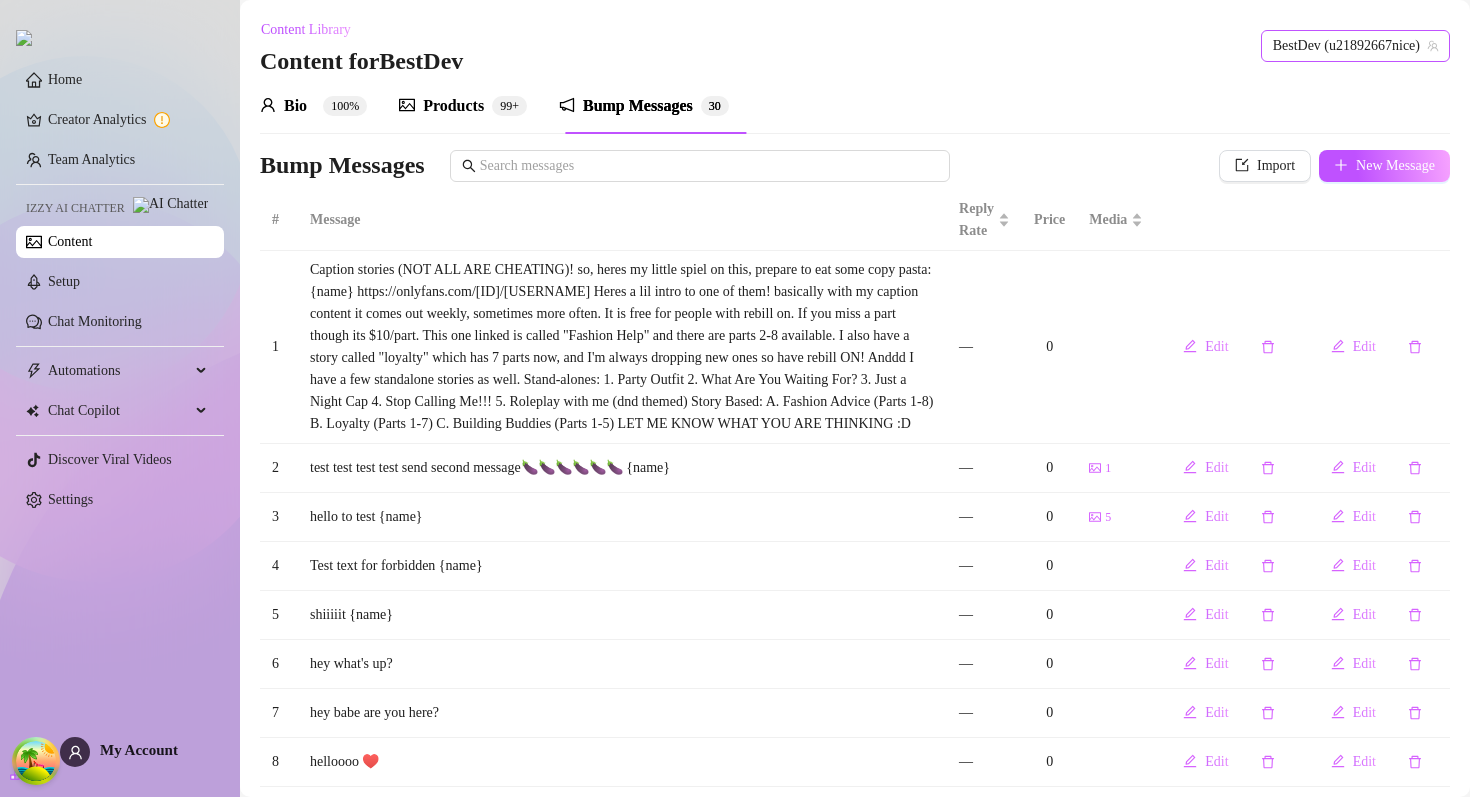 click on "BestDev (u21892667nice)" at bounding box center (1355, 46) 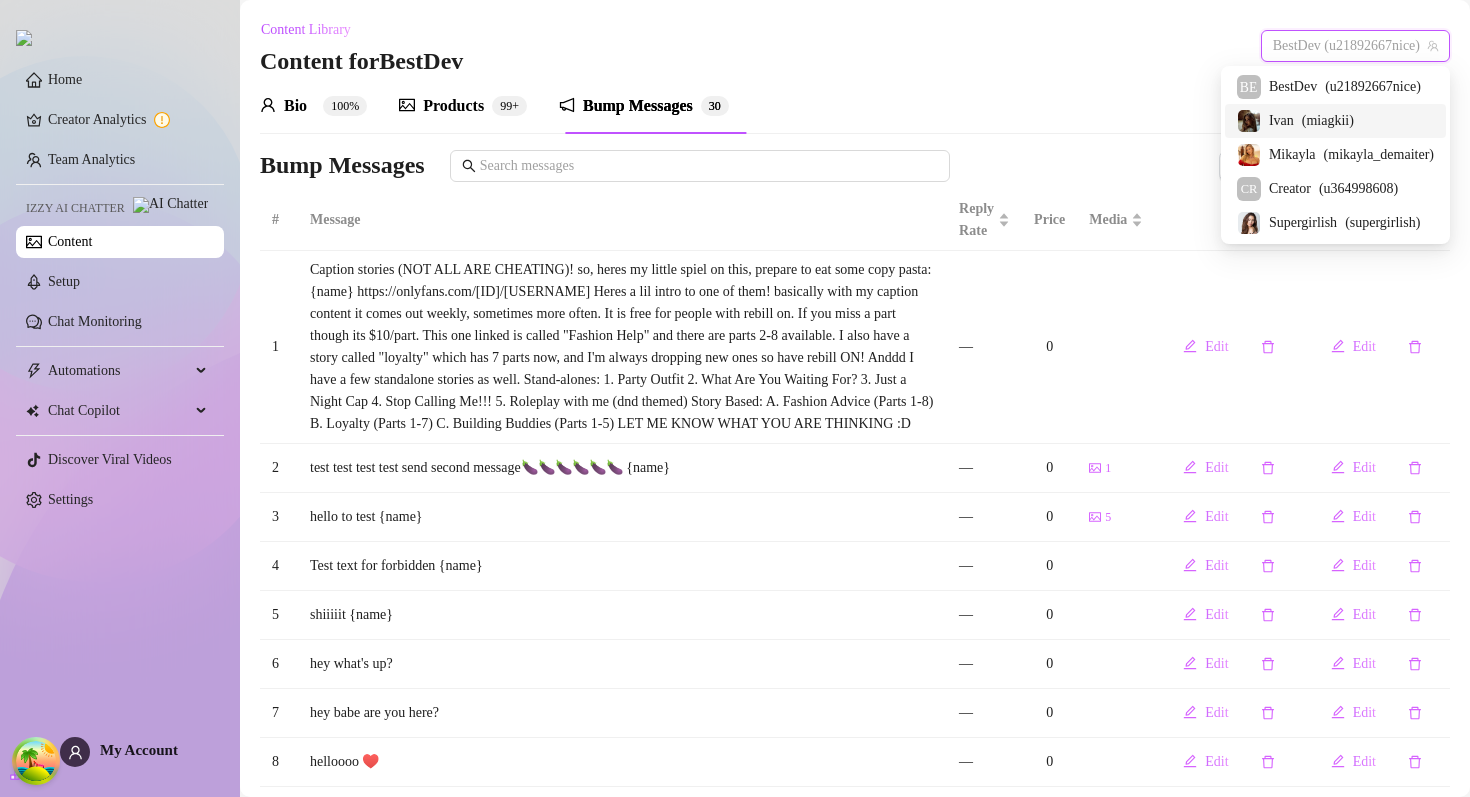 click on "Ivan" at bounding box center (1281, 121) 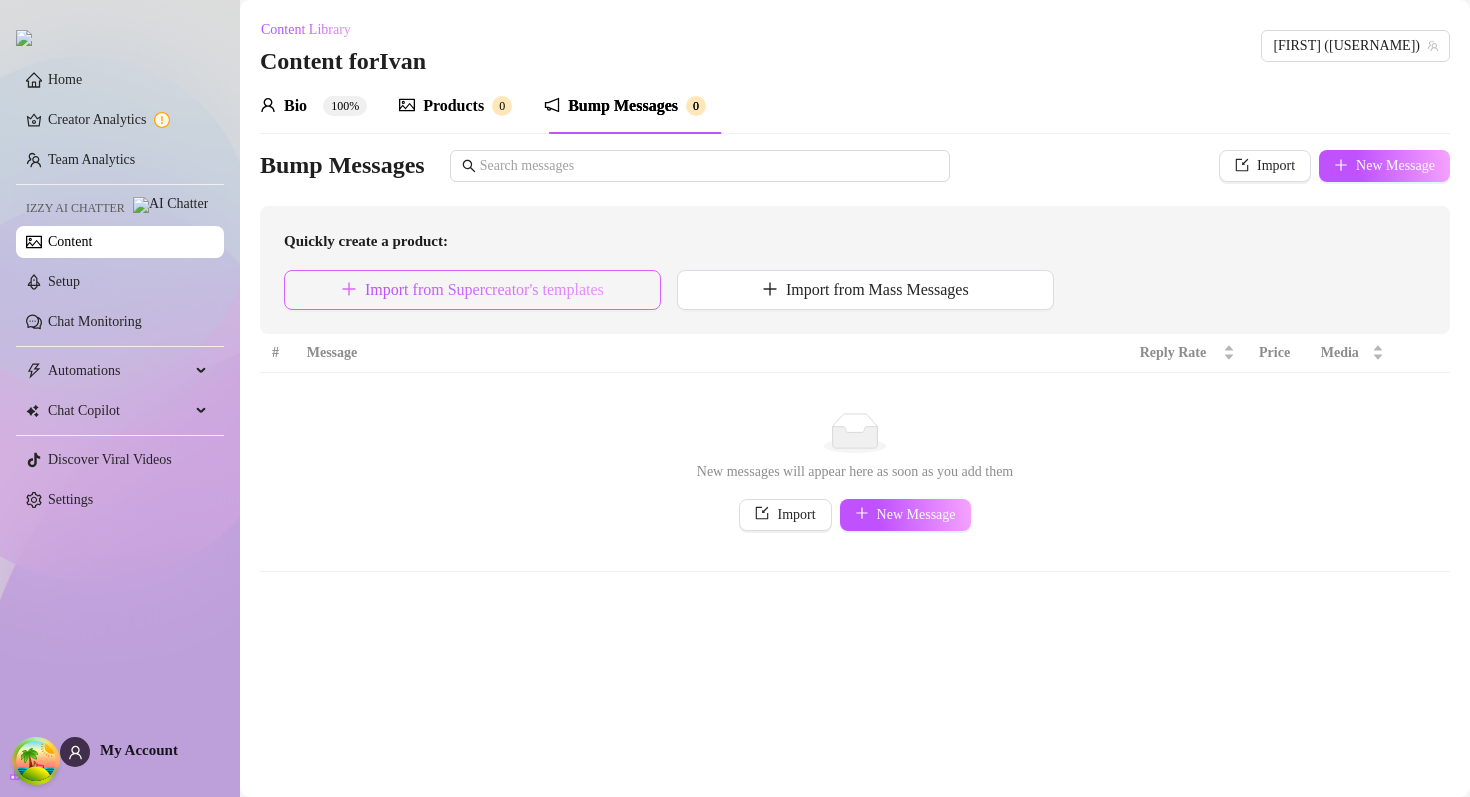 click on "Import from Supercreator's templates" at bounding box center [484, 290] 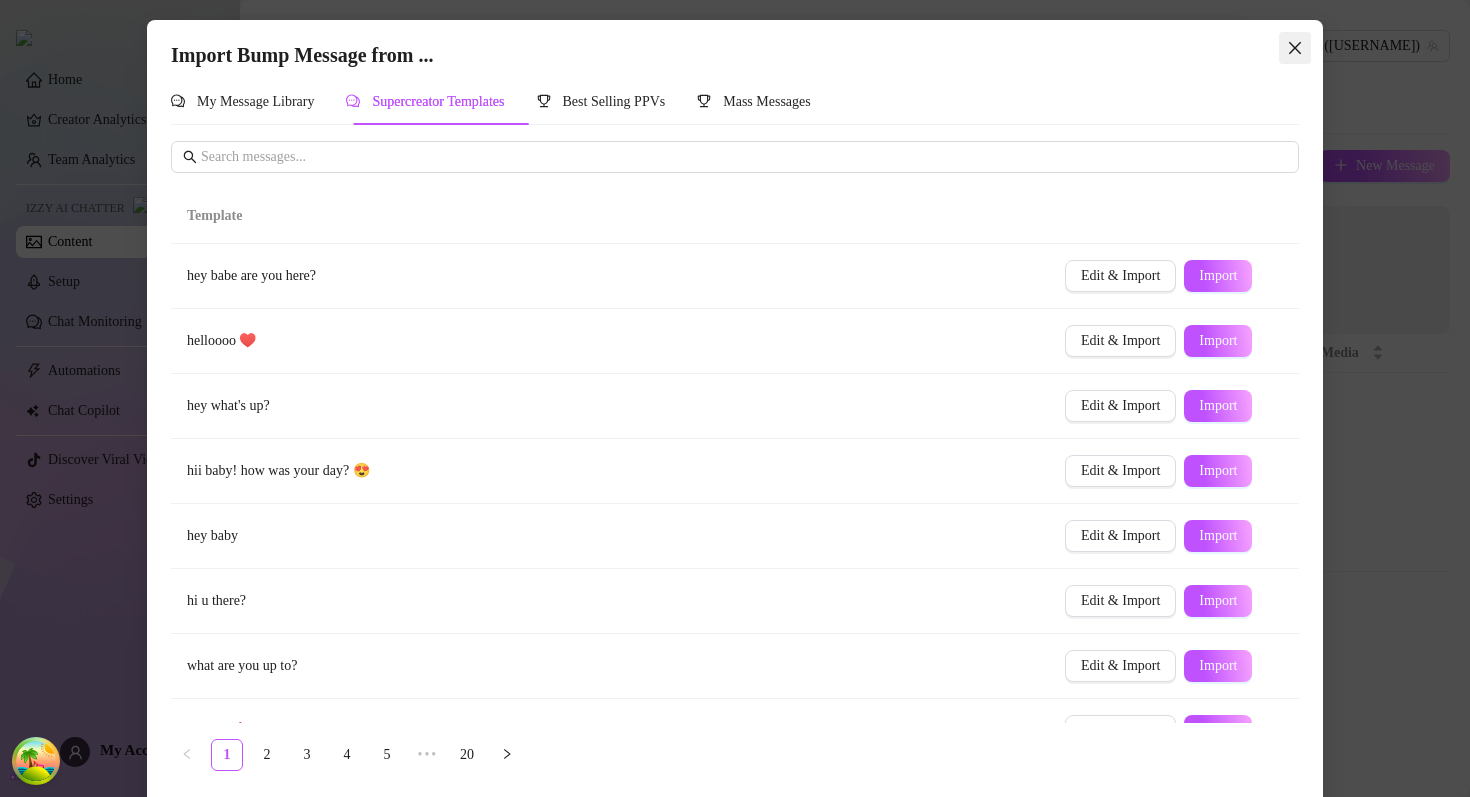 click at bounding box center (1295, 48) 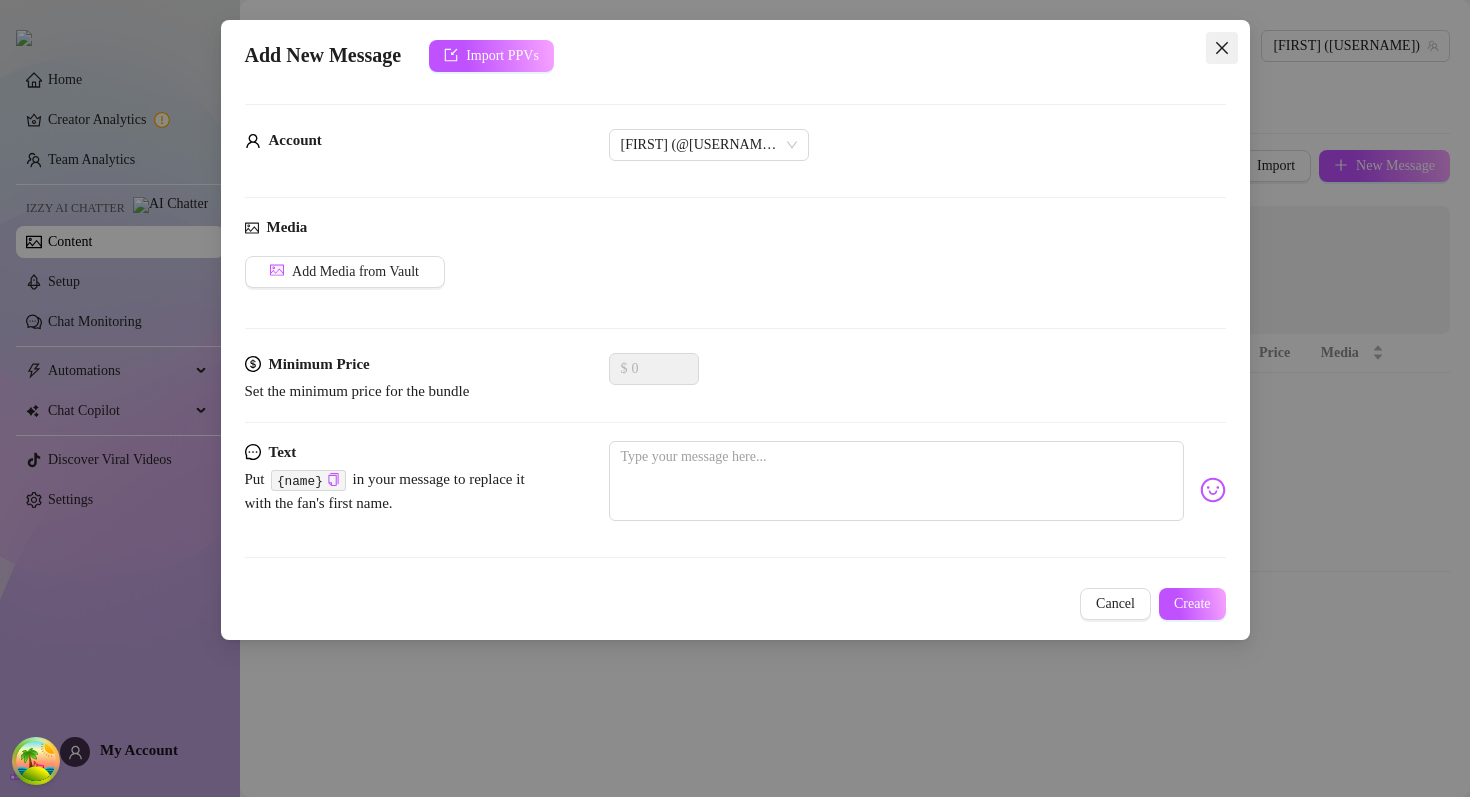 click 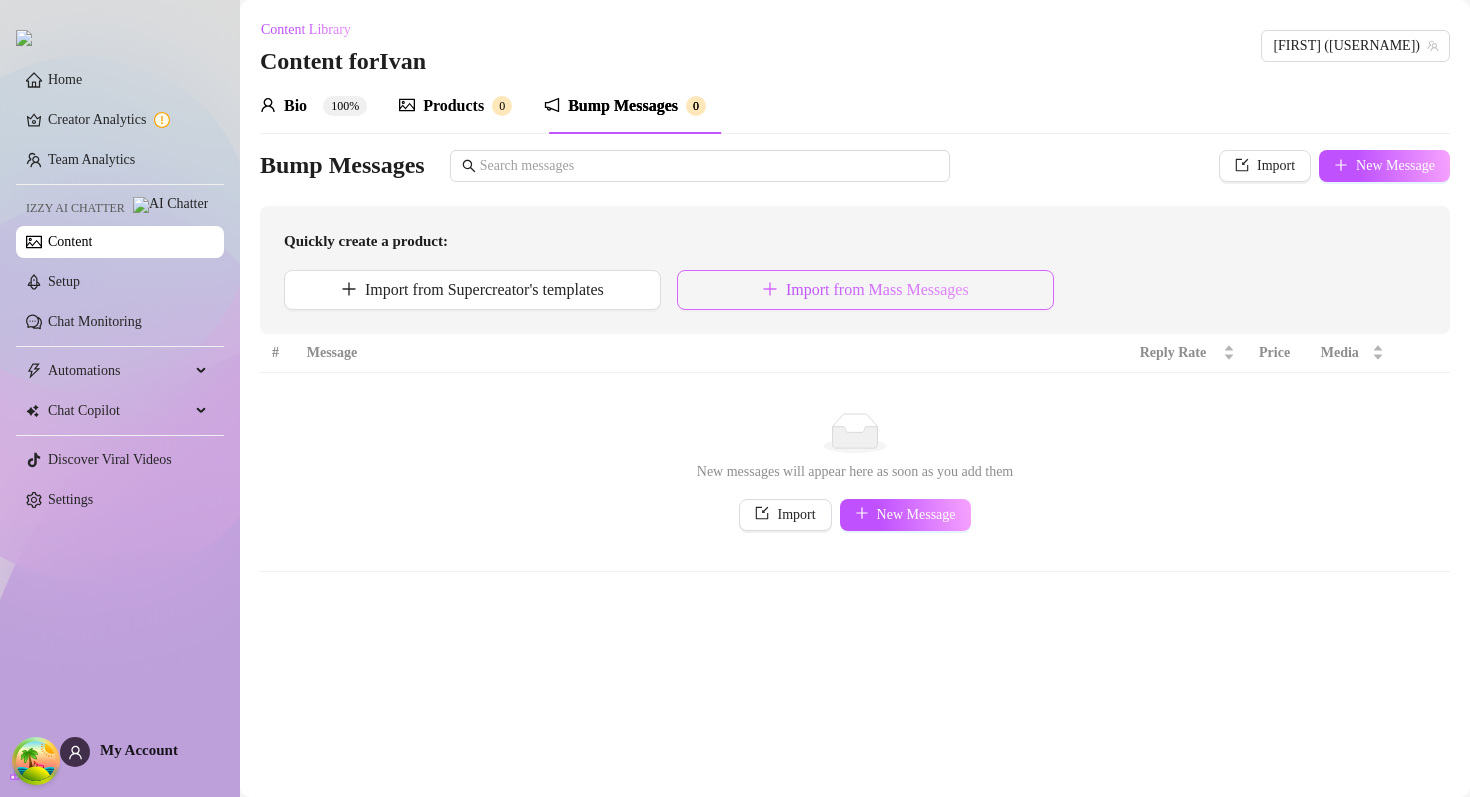 click on "Import from Mass Messages" at bounding box center (865, 290) 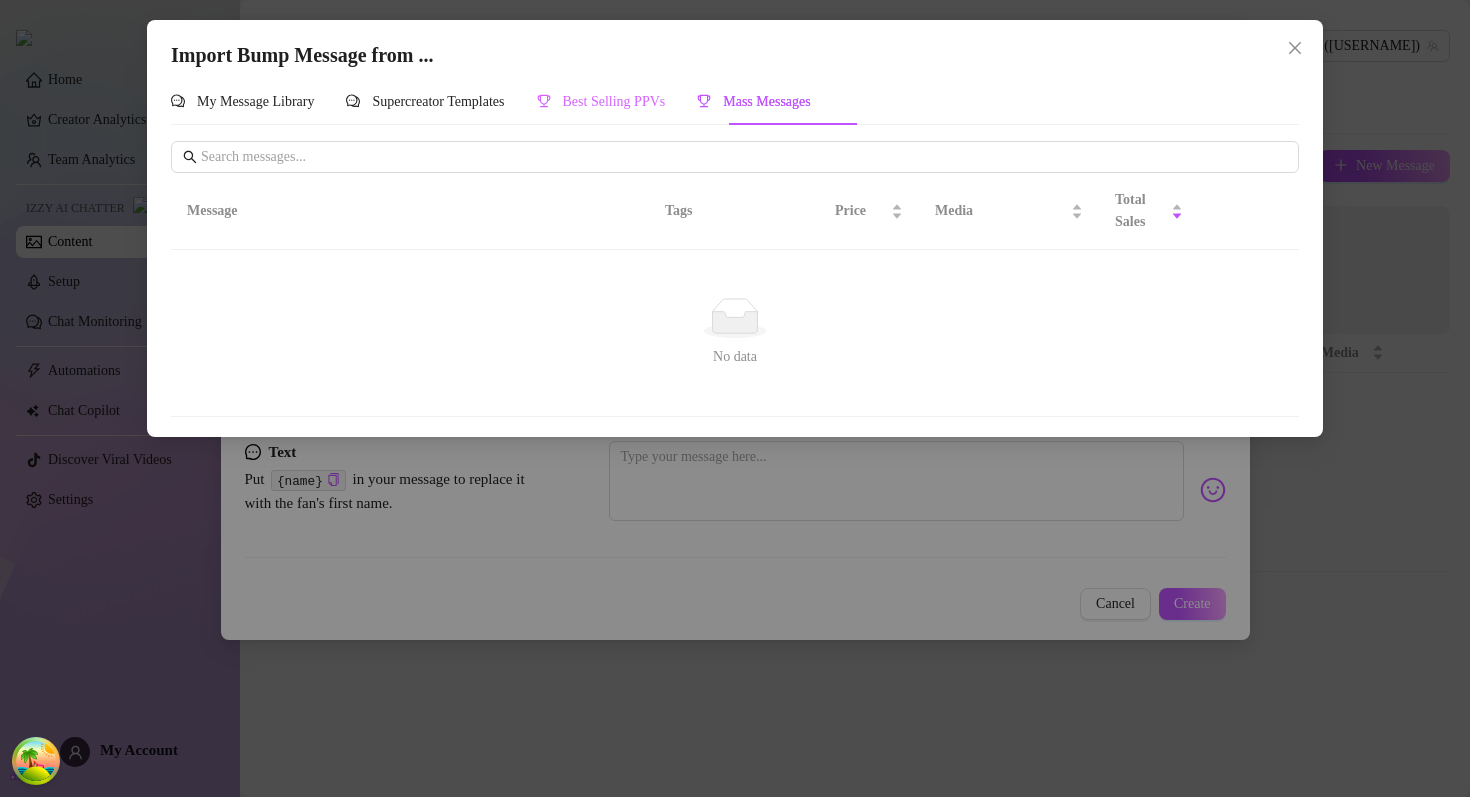 click on "Best Selling PPVs" at bounding box center (601, 102) 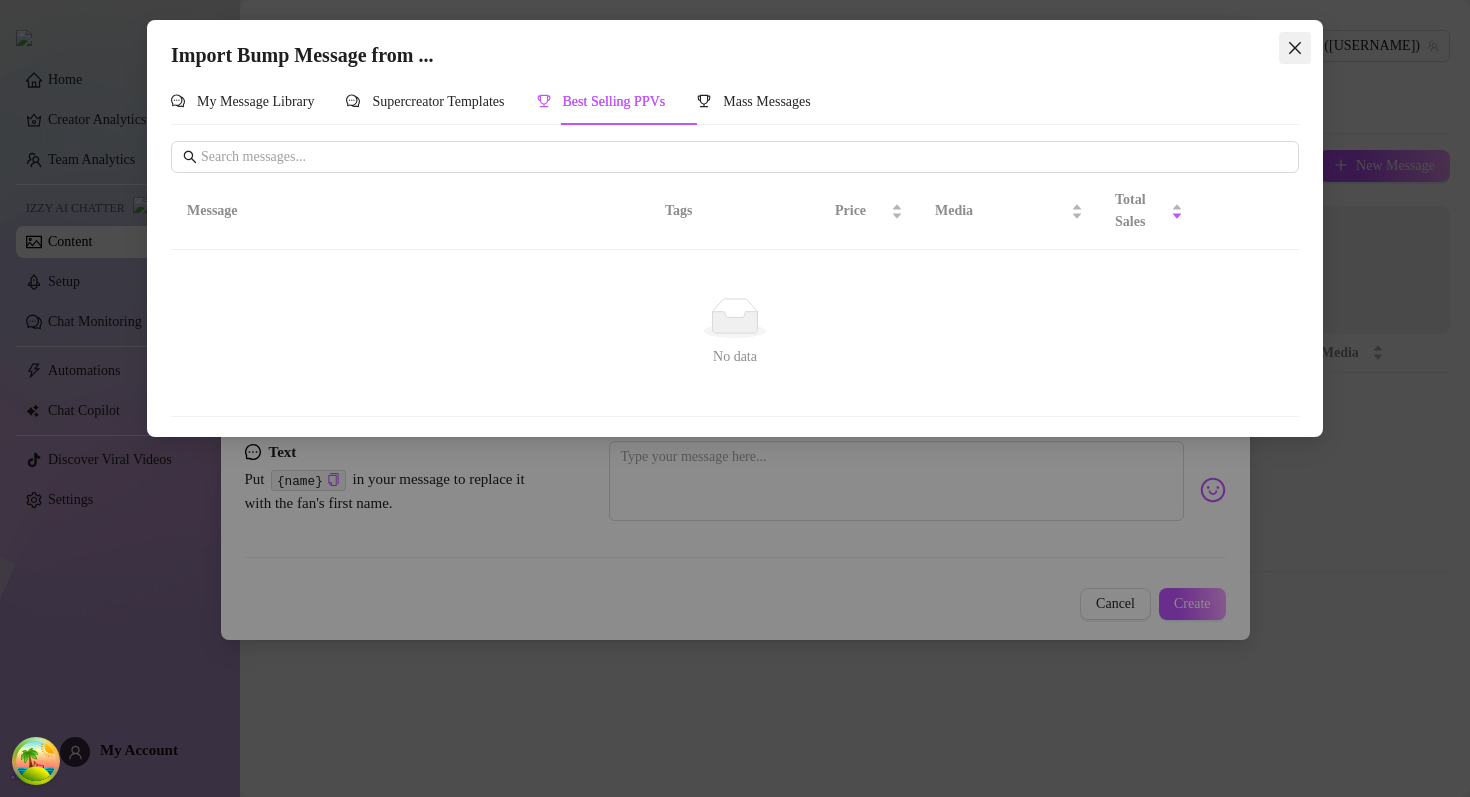click 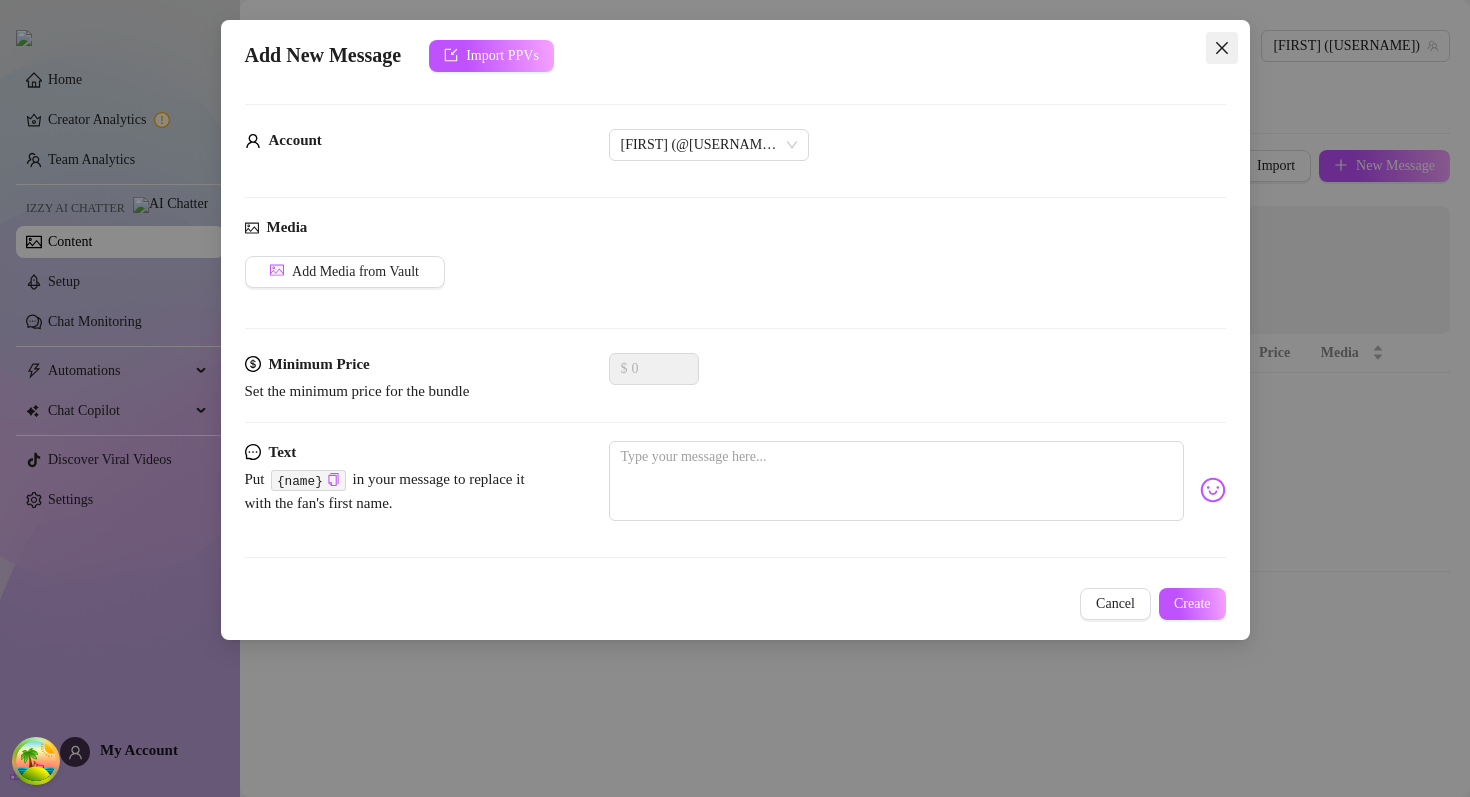 click at bounding box center [1222, 48] 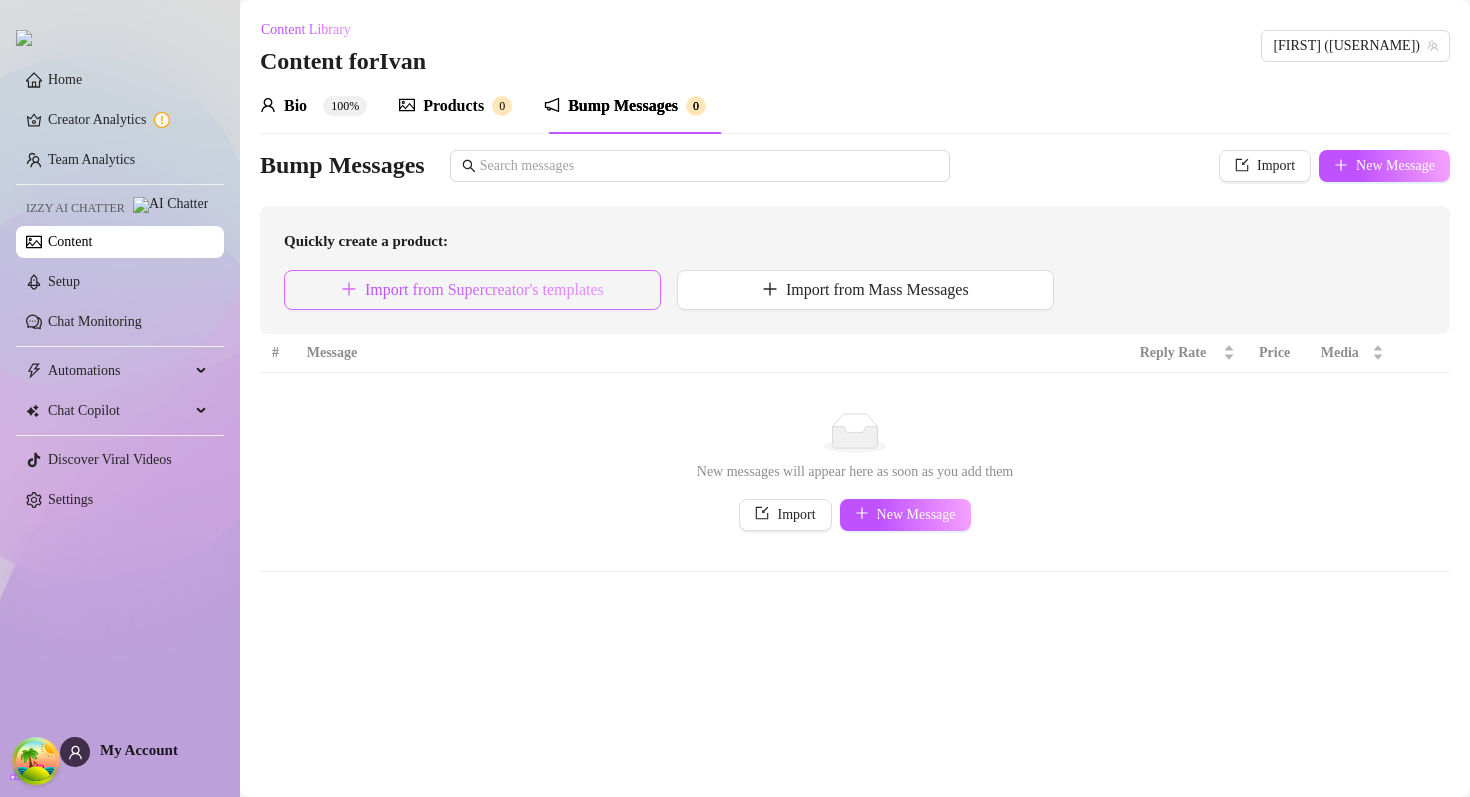 click on "Import from Supercreator's templates" at bounding box center (484, 290) 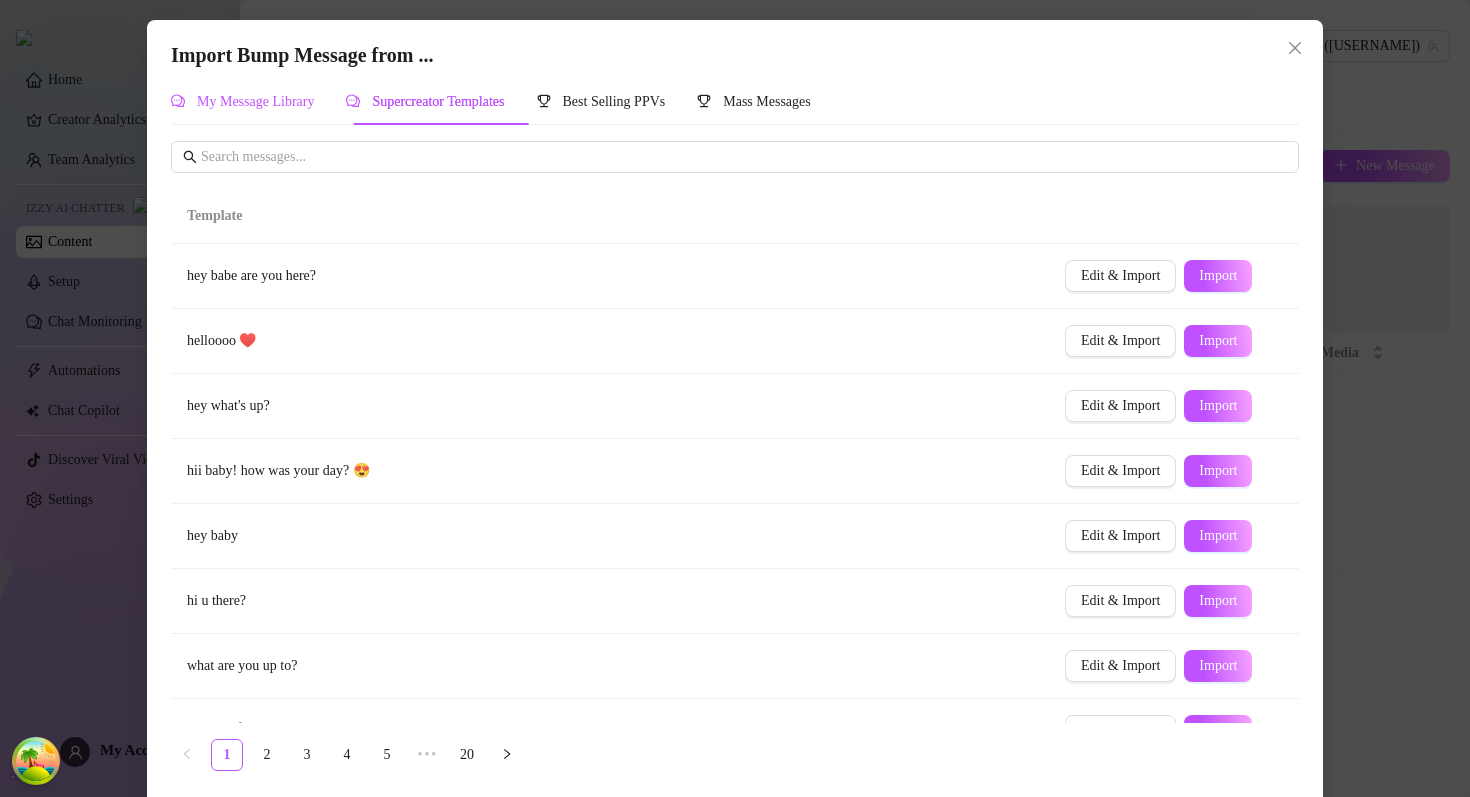 click on "My Message Library" at bounding box center (255, 101) 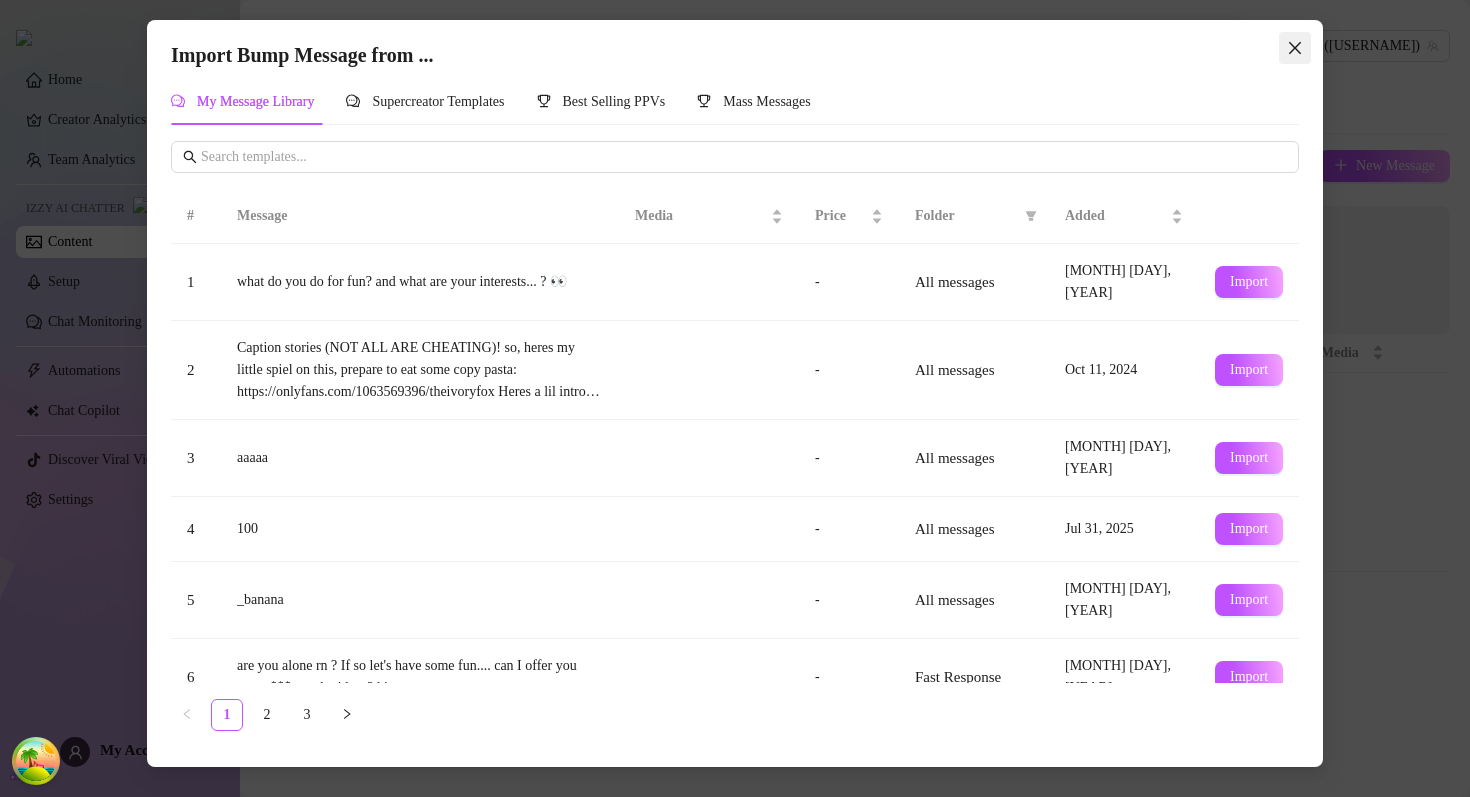 click 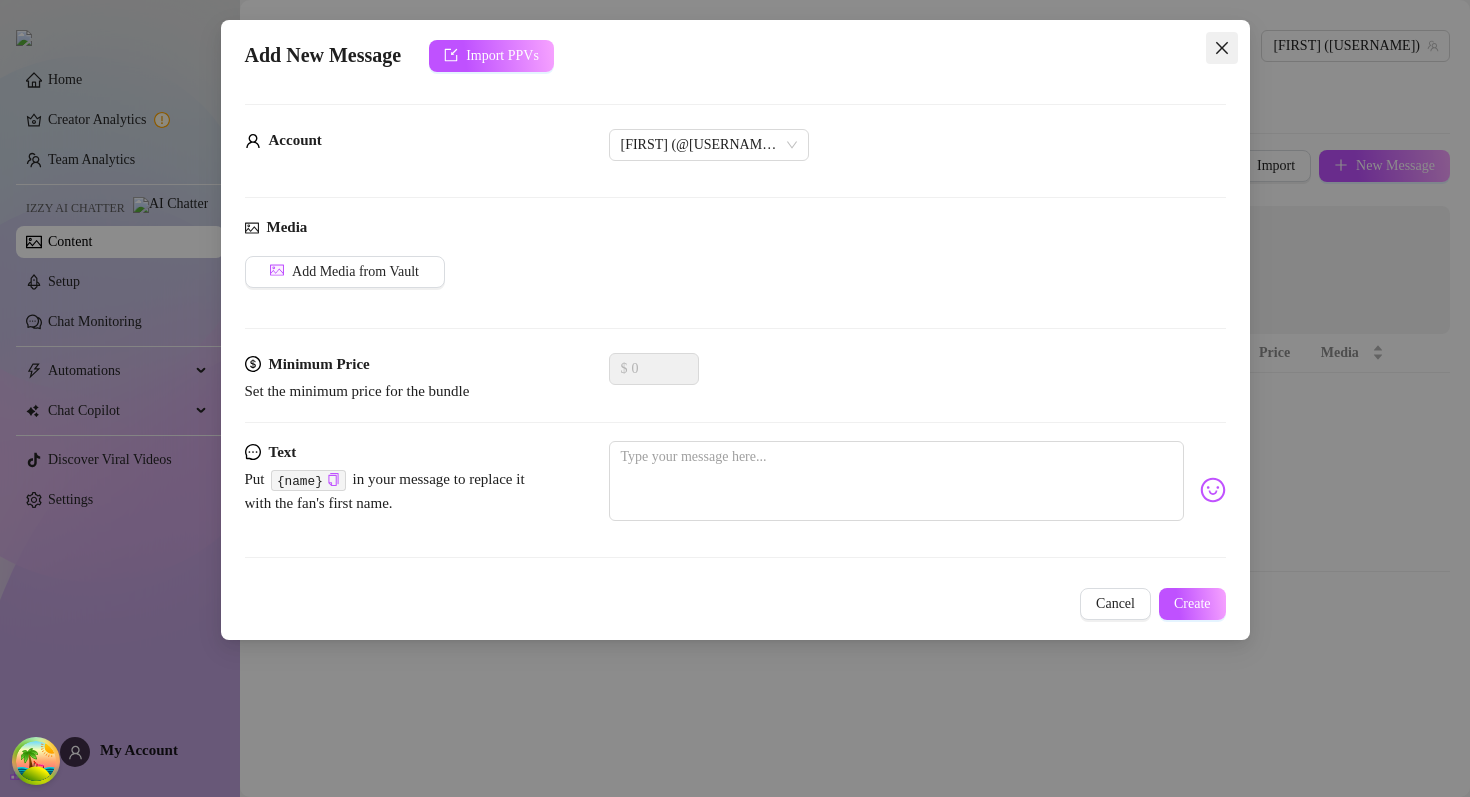 click 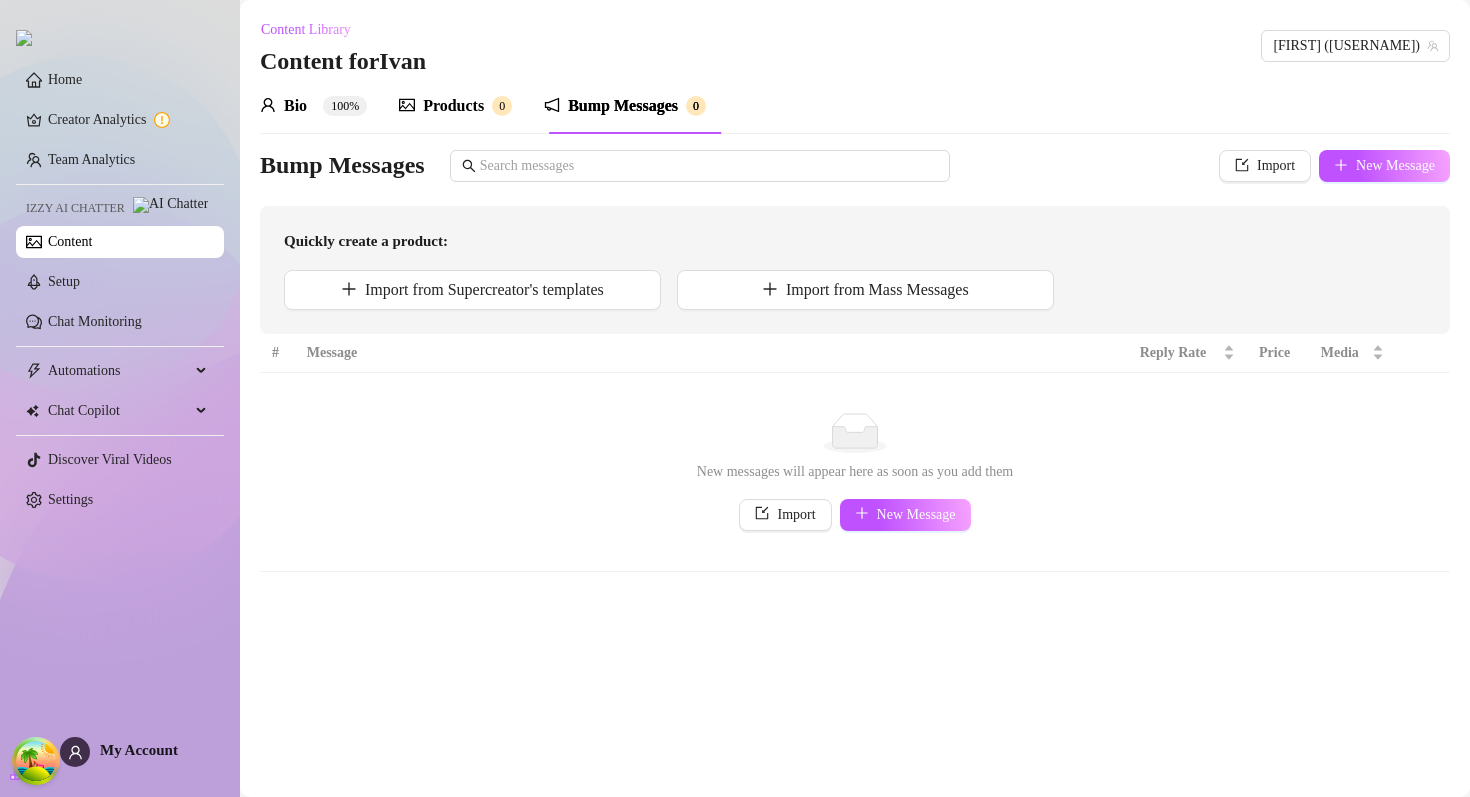 click on "Content Library Content for [FIRST] [LAST] ([USERNAME])" at bounding box center (855, 46) 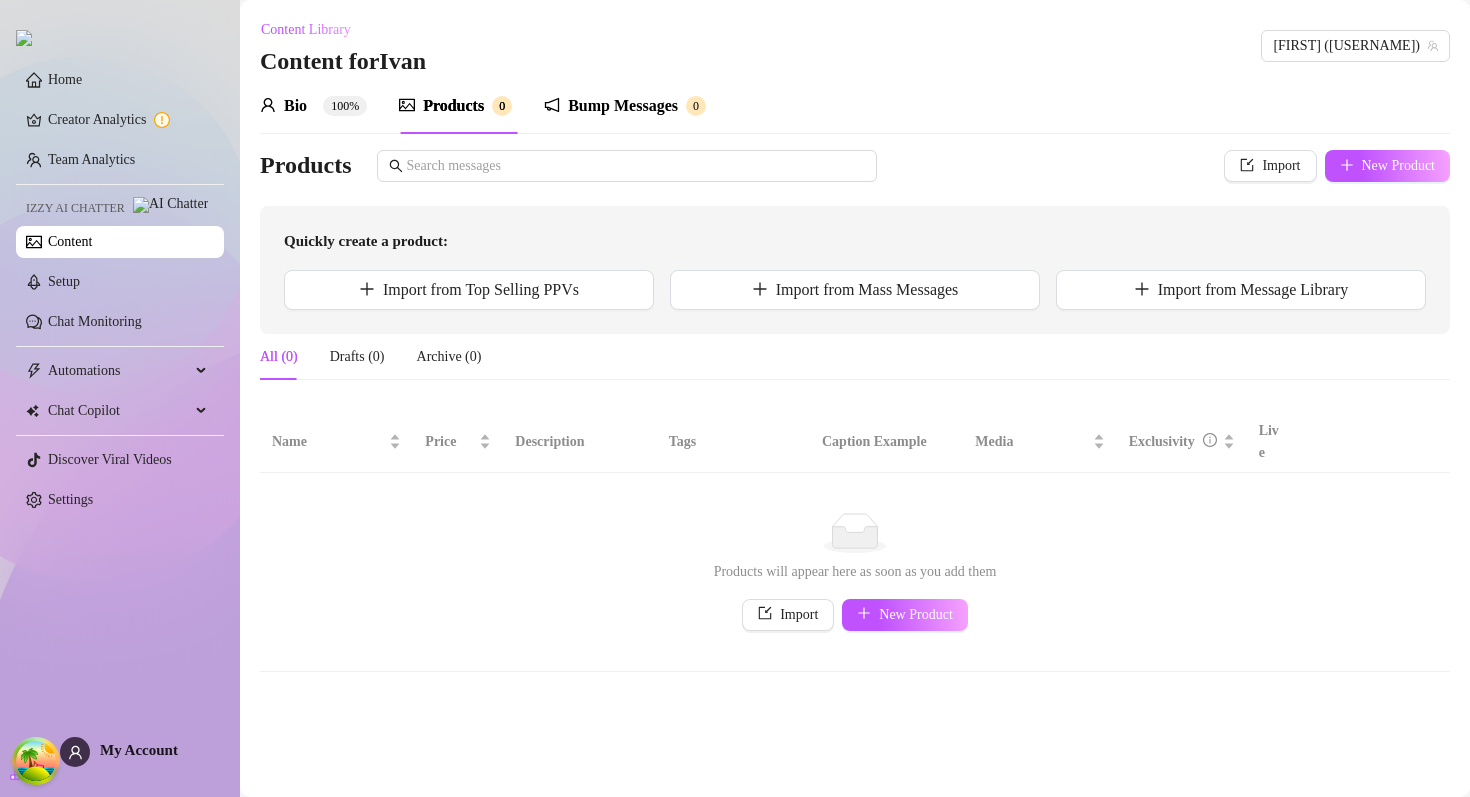 click on "Content Library Content for [FIRST] [LAST] ([USERNAME])" at bounding box center [855, 46] 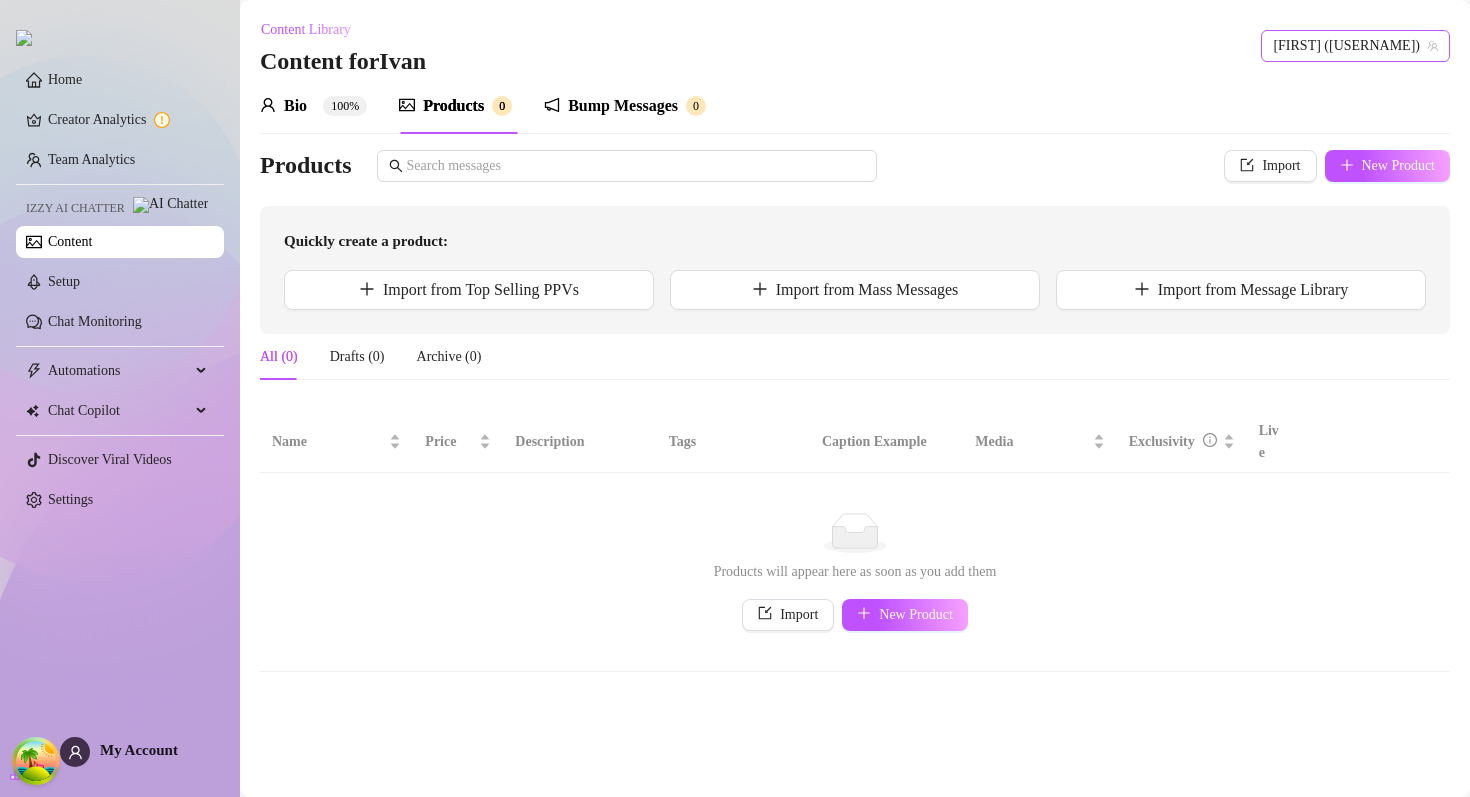 click on "[FIRST] ([USERNAME])" at bounding box center (1355, 46) 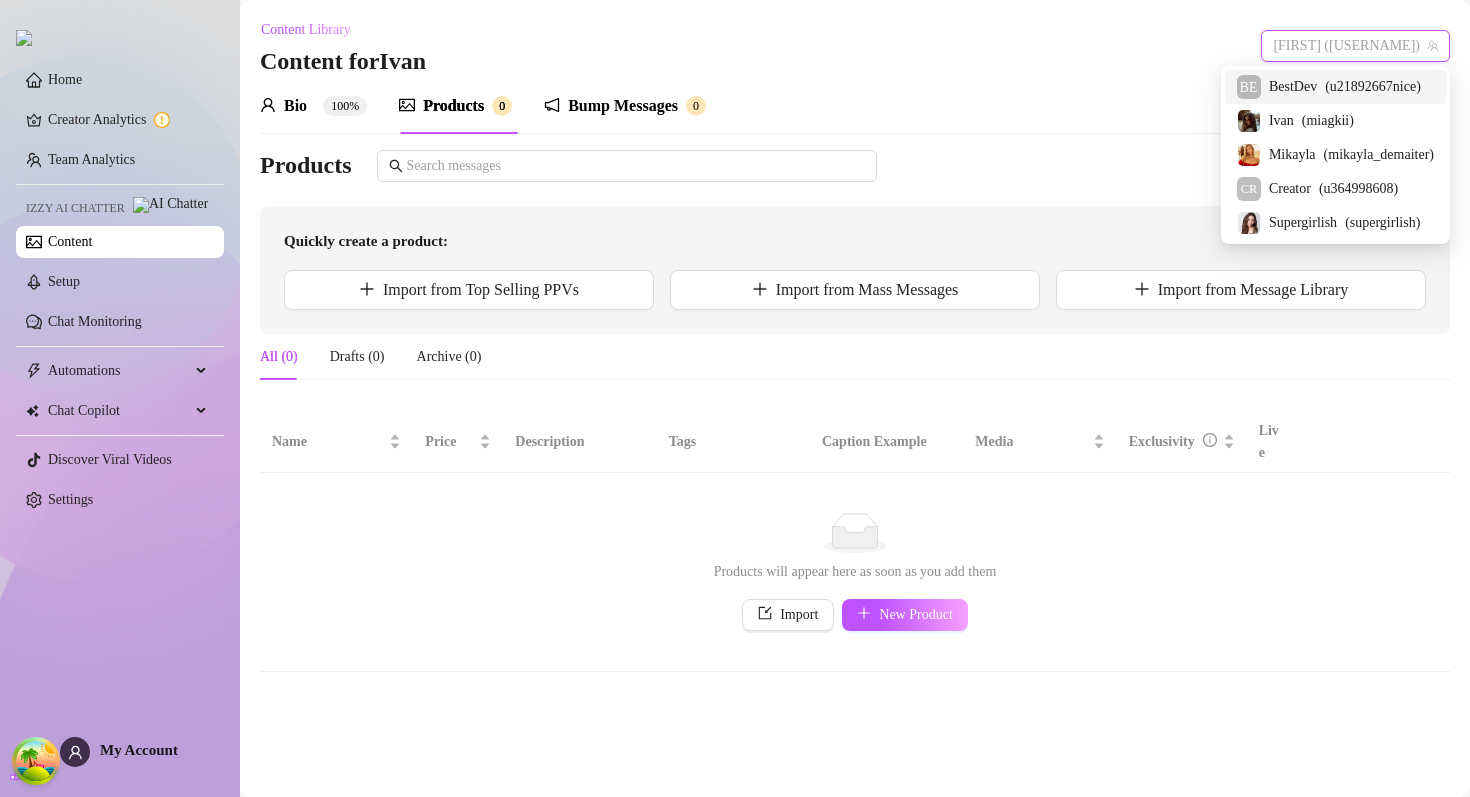 click on "BestDev" at bounding box center [1293, 87] 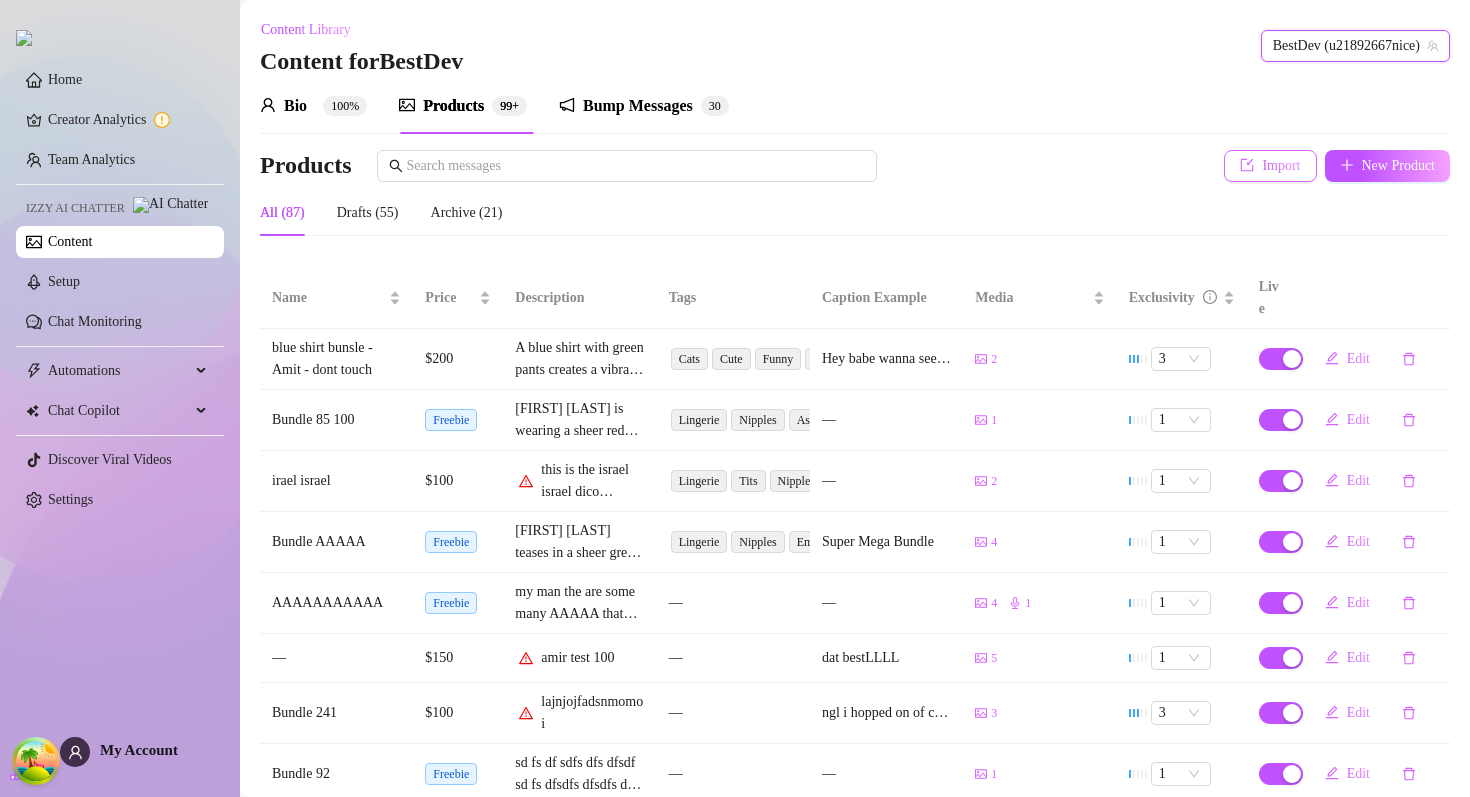 click on "Import" at bounding box center [1270, 166] 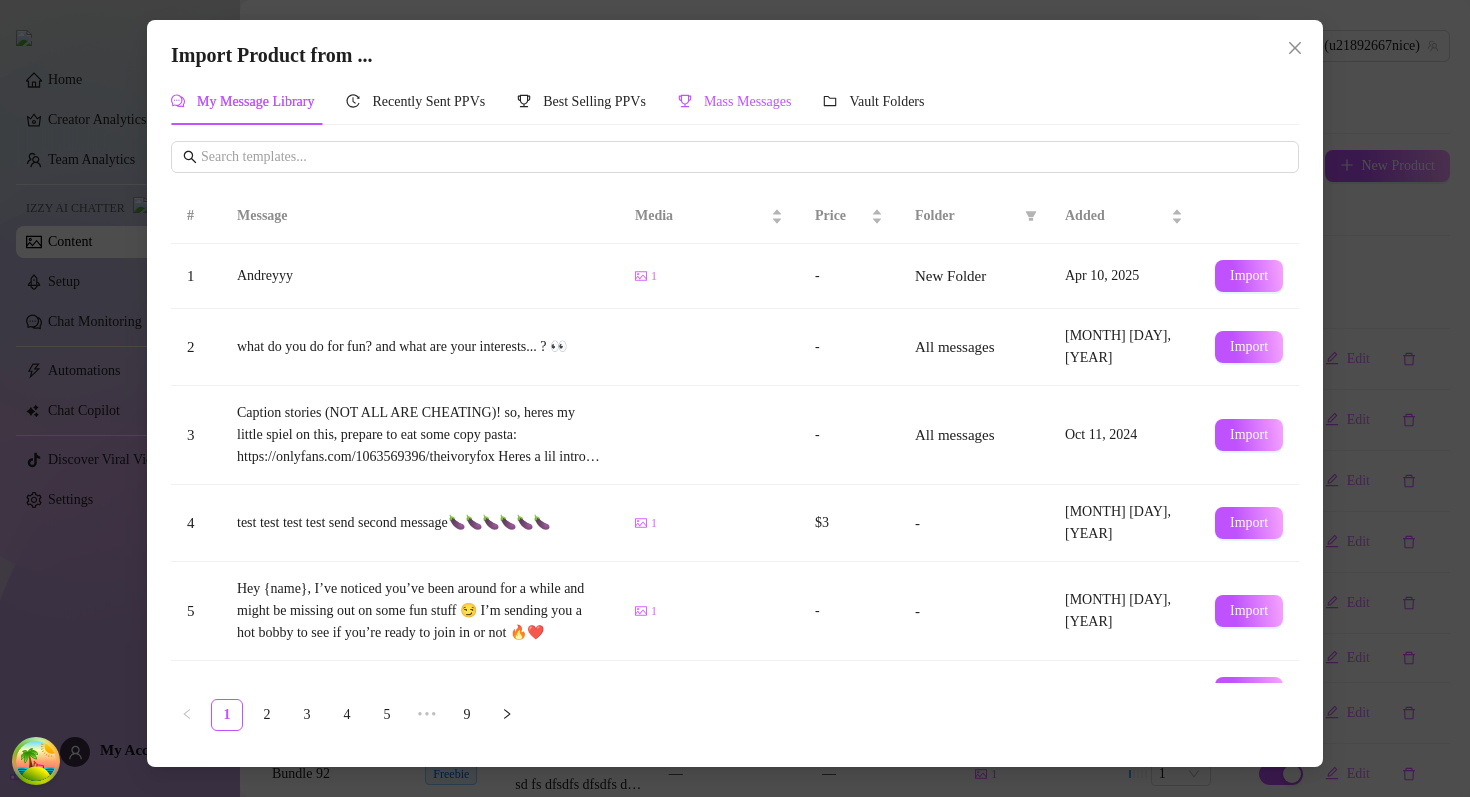 click 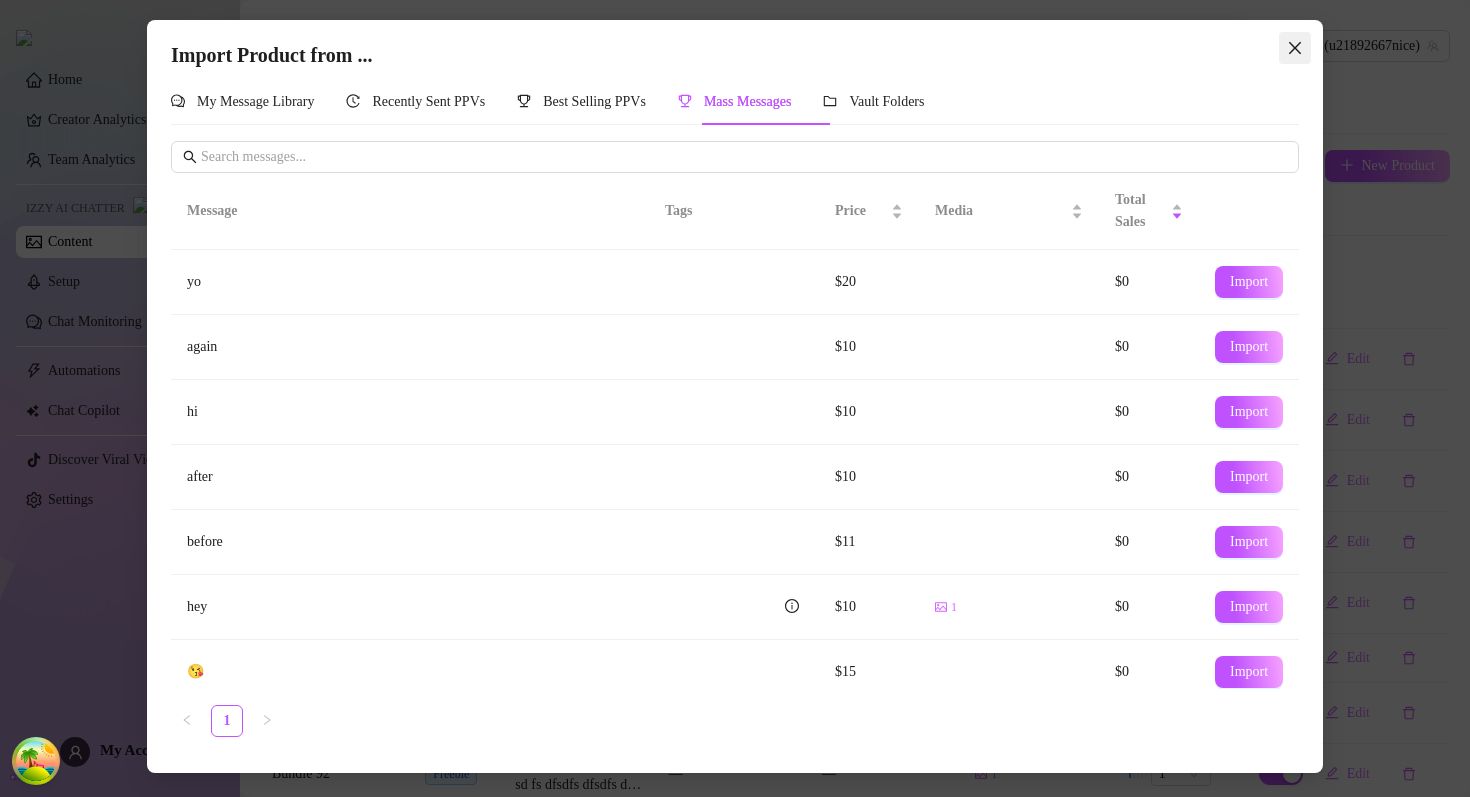 click at bounding box center (1295, 48) 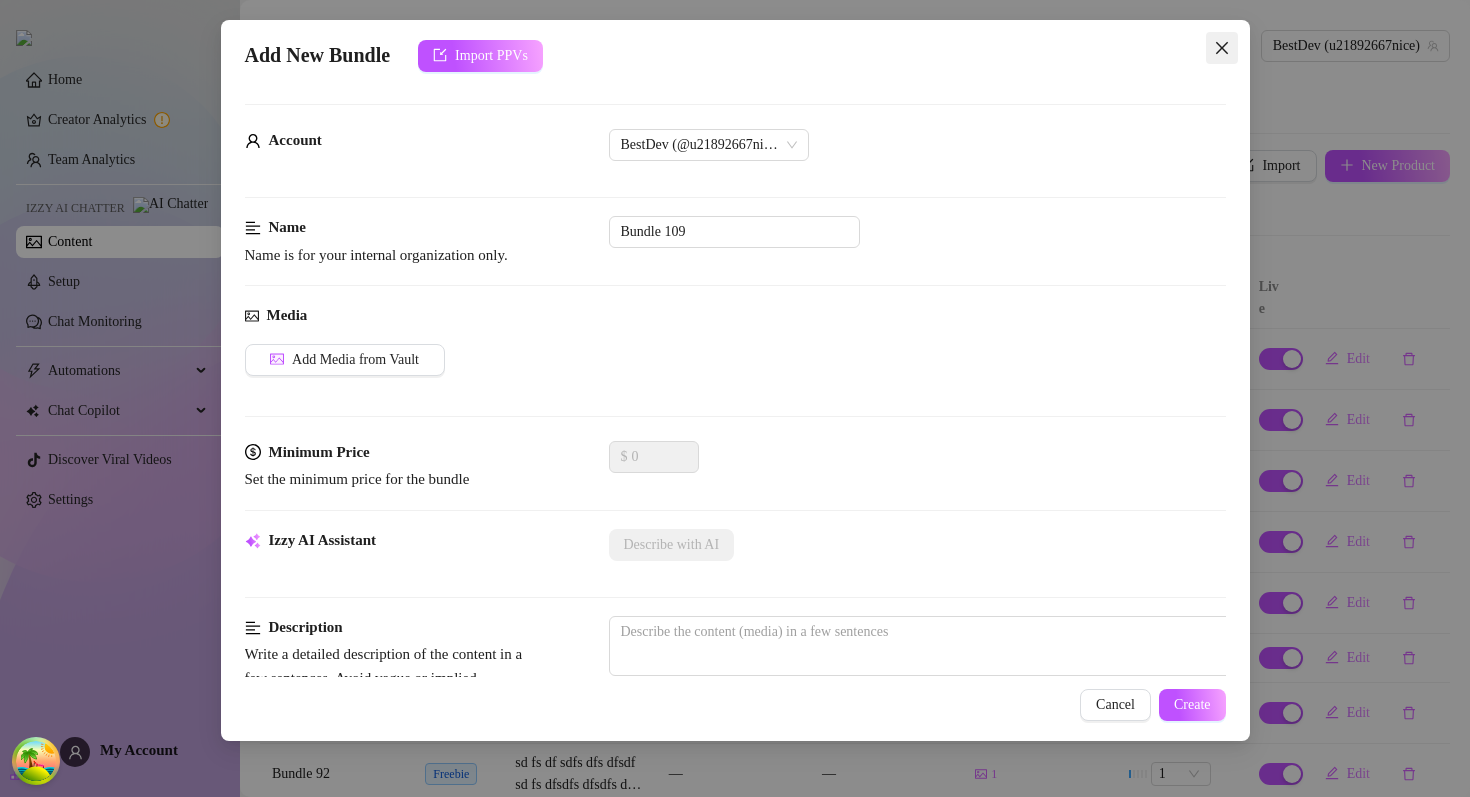 click 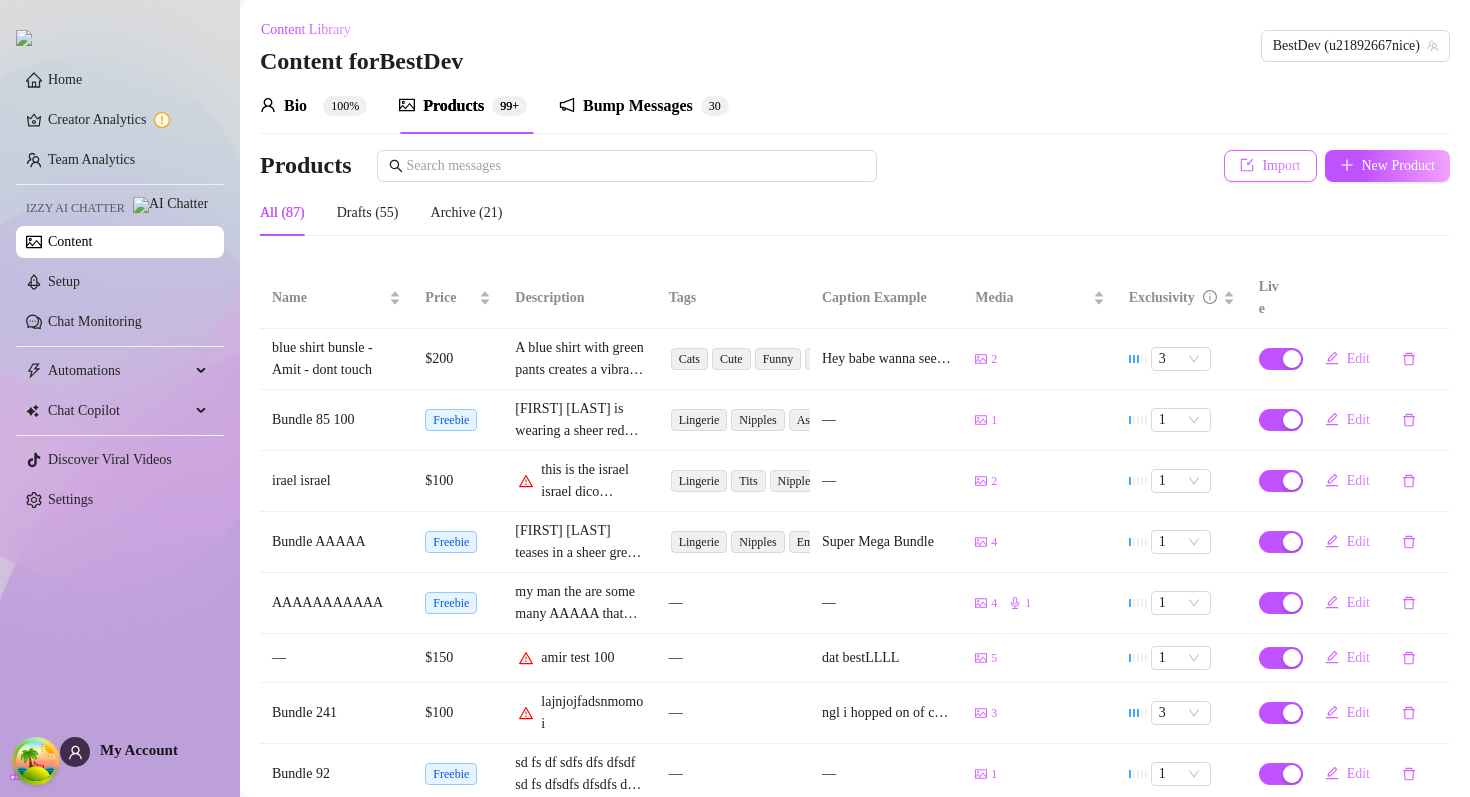 click on "Import" at bounding box center (1270, 166) 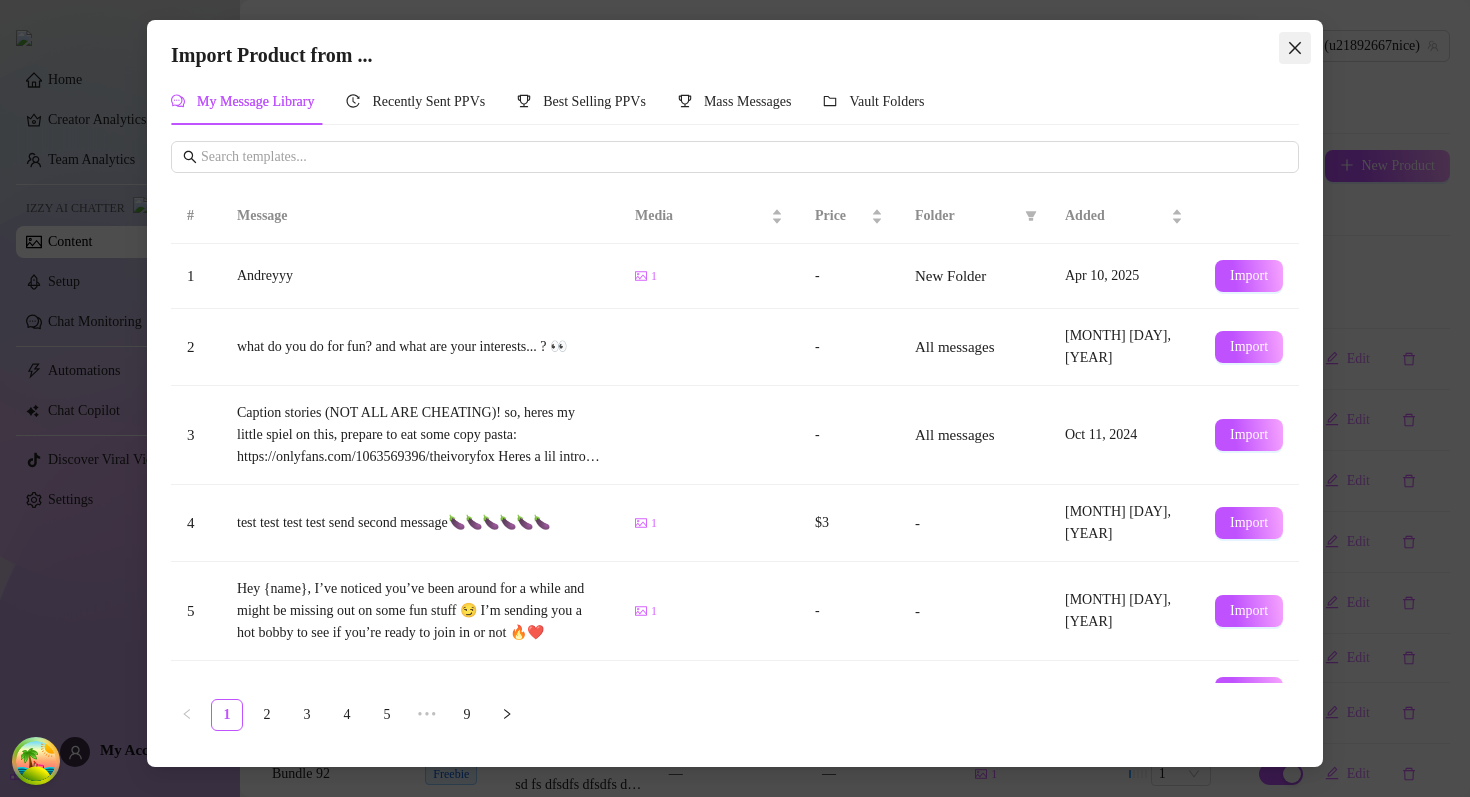 click 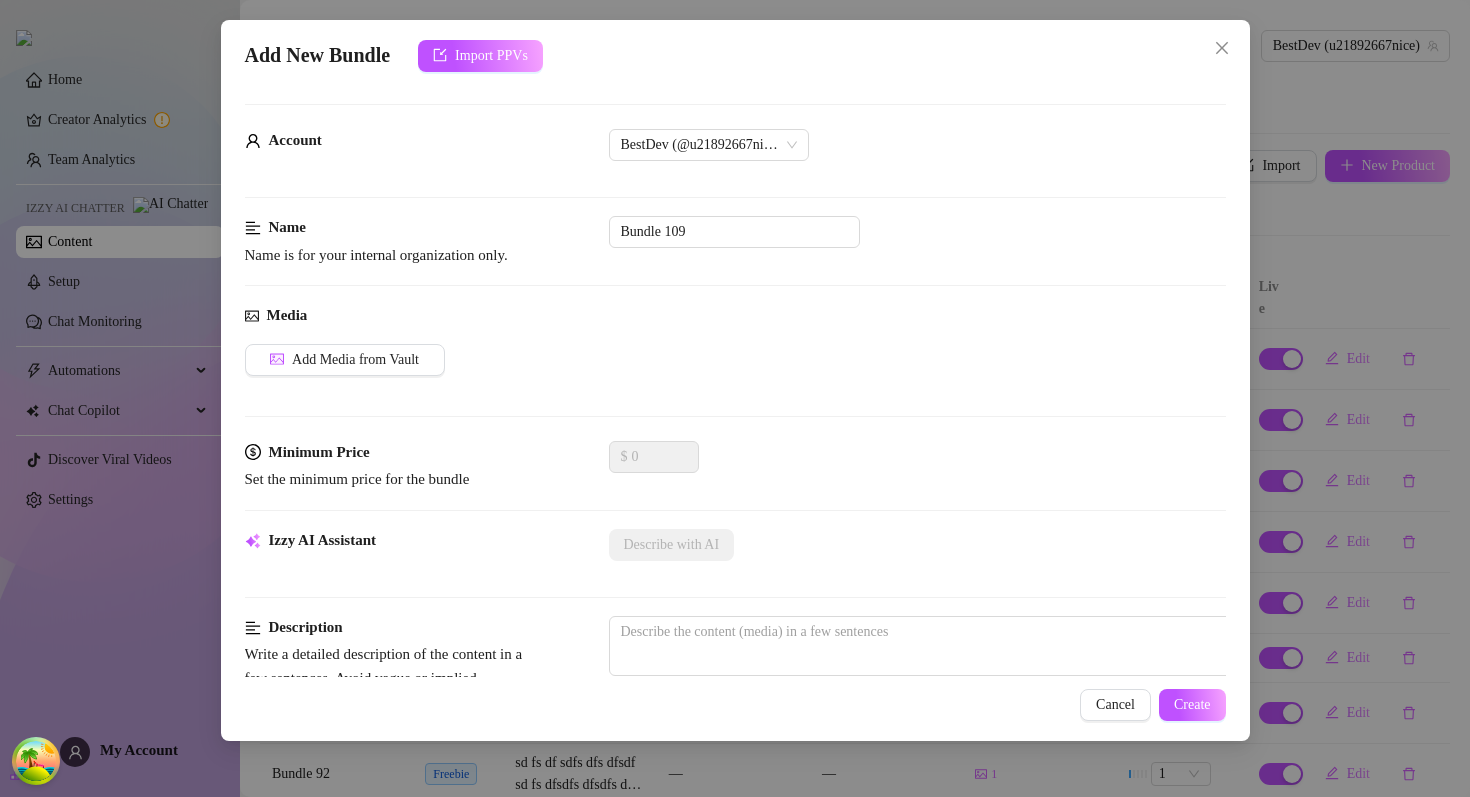 click on "Add New Bundle Import PPVs Account BestDev (@[USERNAME]) Name Name is for your internal organization only. Bundle 109 Media Add Media from Vault Minimum Price Set the minimum price for the bundle $ 0 Izzy AI Assistant Describe with AI Description Write a detailed description of the content in a few sentences. Avoid vague or implied descriptions - the more detail, the better.  No need to include metadata like duration or photo count. Tags Simple keywords that describe and summarize the content, like specific fetishes, positions, categories.   Select or enter new tags Visible Body Parts Select the body parts clearly visible in the content. This helps Izzy AI suggest media and answer fan questions more accurately.   Select or enter new visible body parts Caption Example Provide a sample caption that reflects the exact style you'd use in a chatting session. This is your chance to show the AI how you prefer to communicate. Exclusivity 1 - Least Exclusive Message Settings Cancel Create" at bounding box center (735, 380) 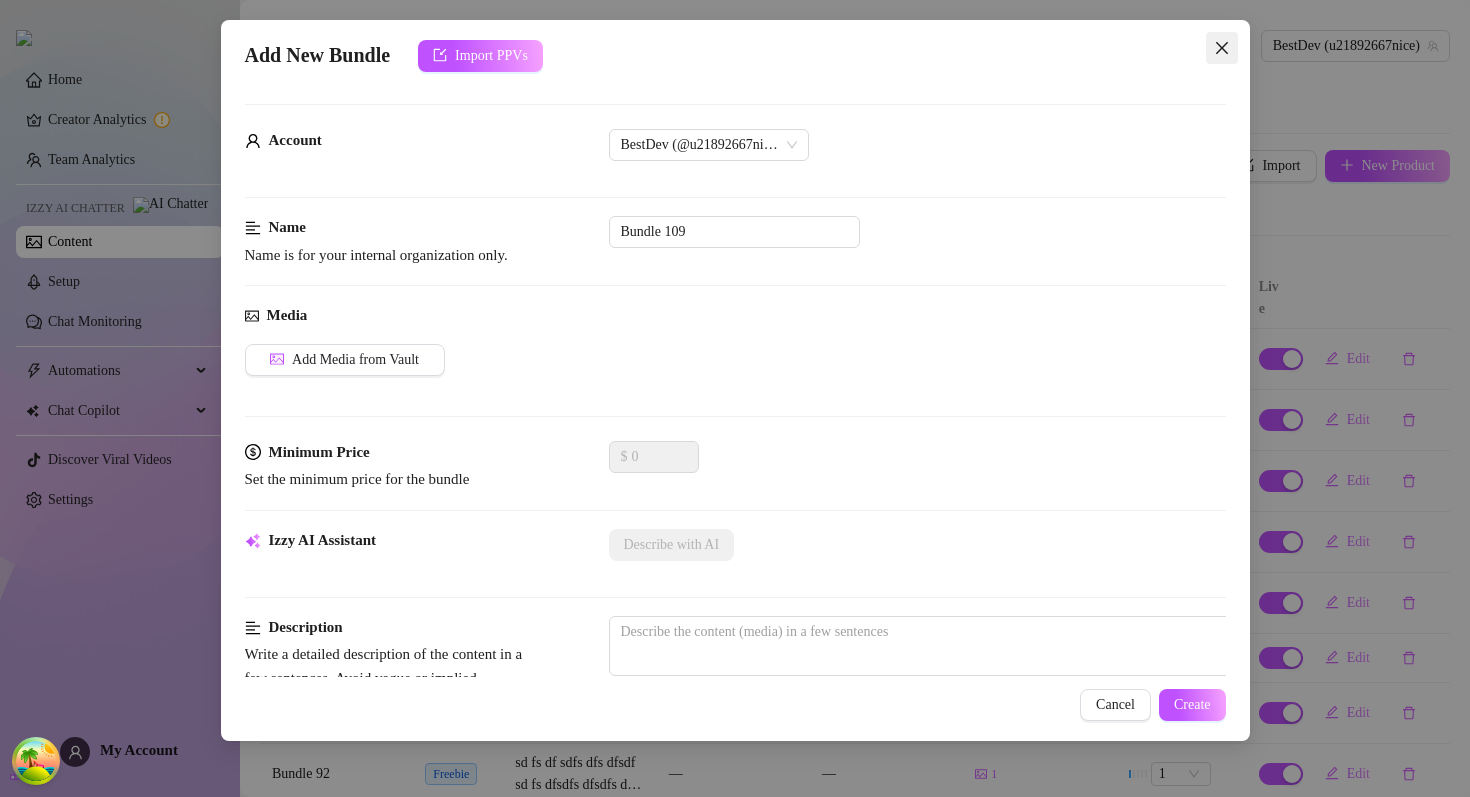click 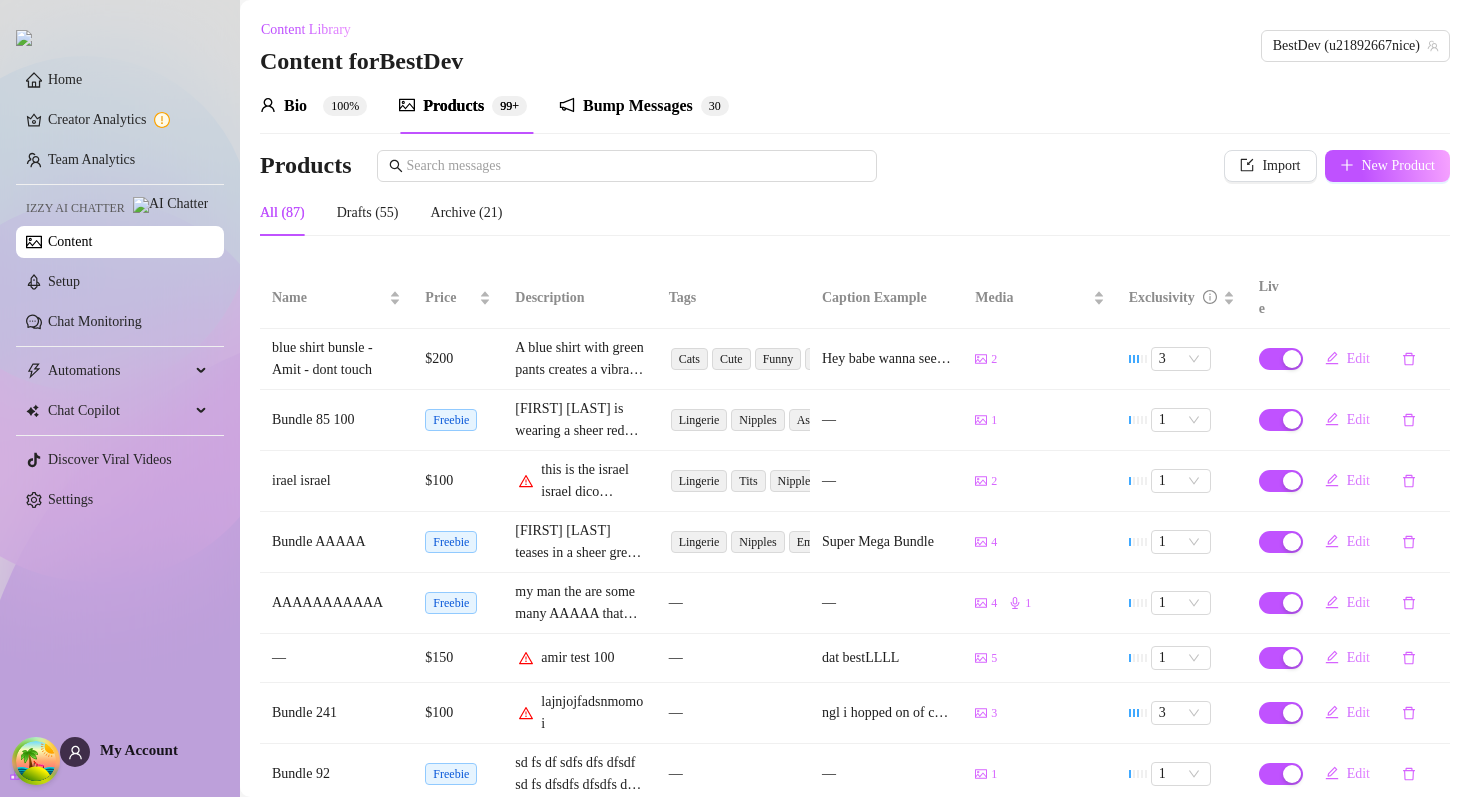 click on "Bio   100% Products 99+ Bump Messages 3 0" at bounding box center (855, 106) 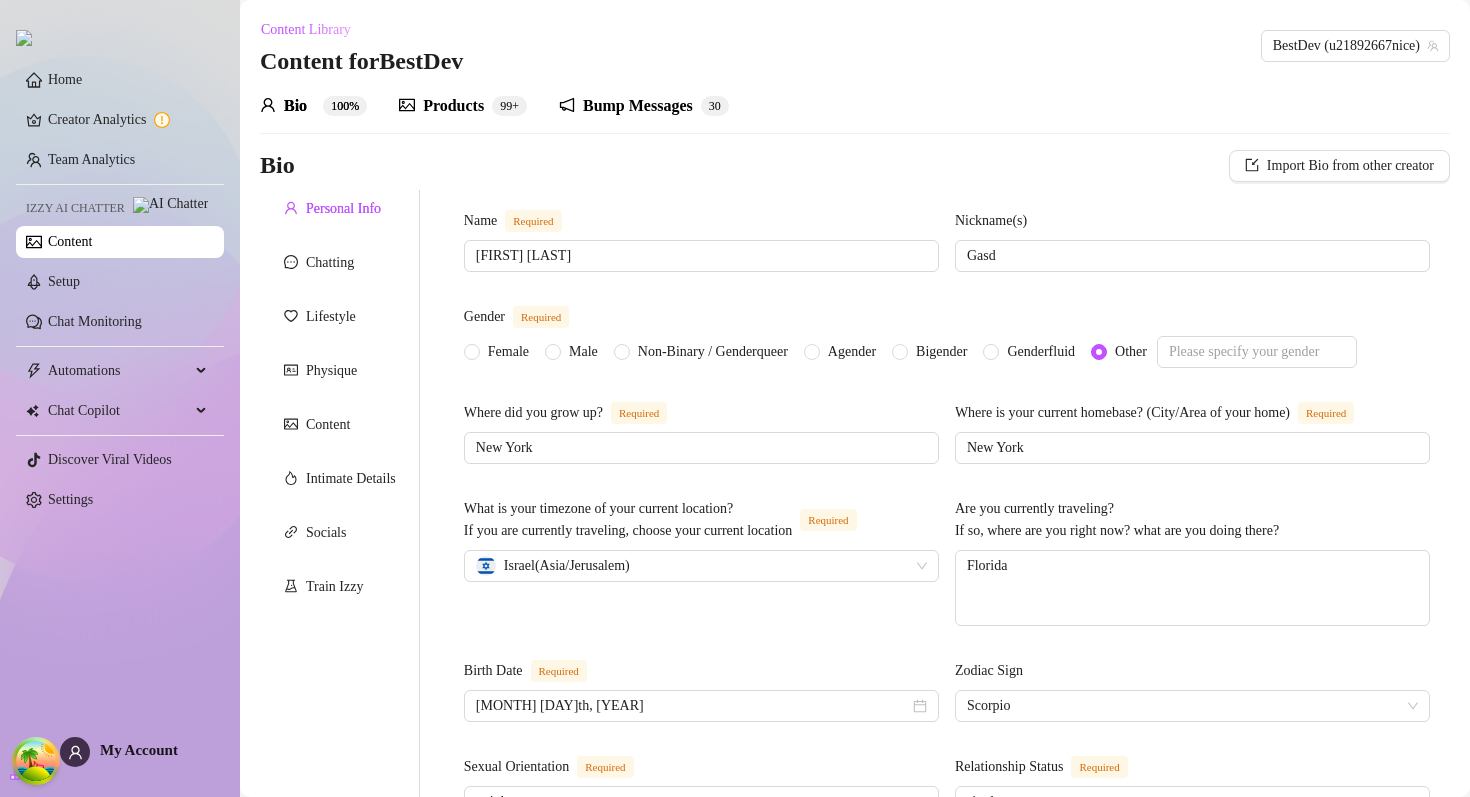scroll, scrollTop: 0, scrollLeft: 0, axis: both 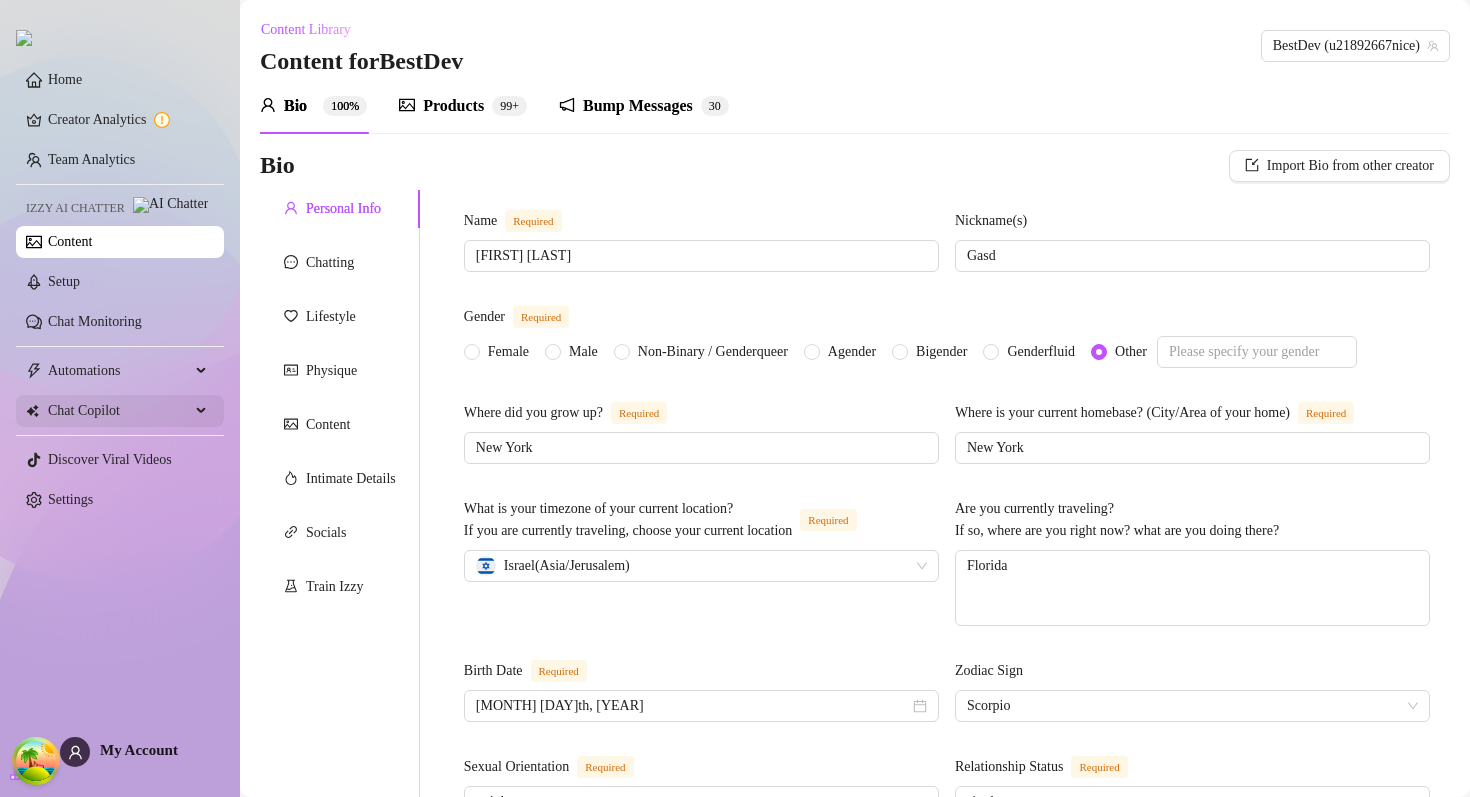 click on "Chat Copilot" at bounding box center [120, 411] 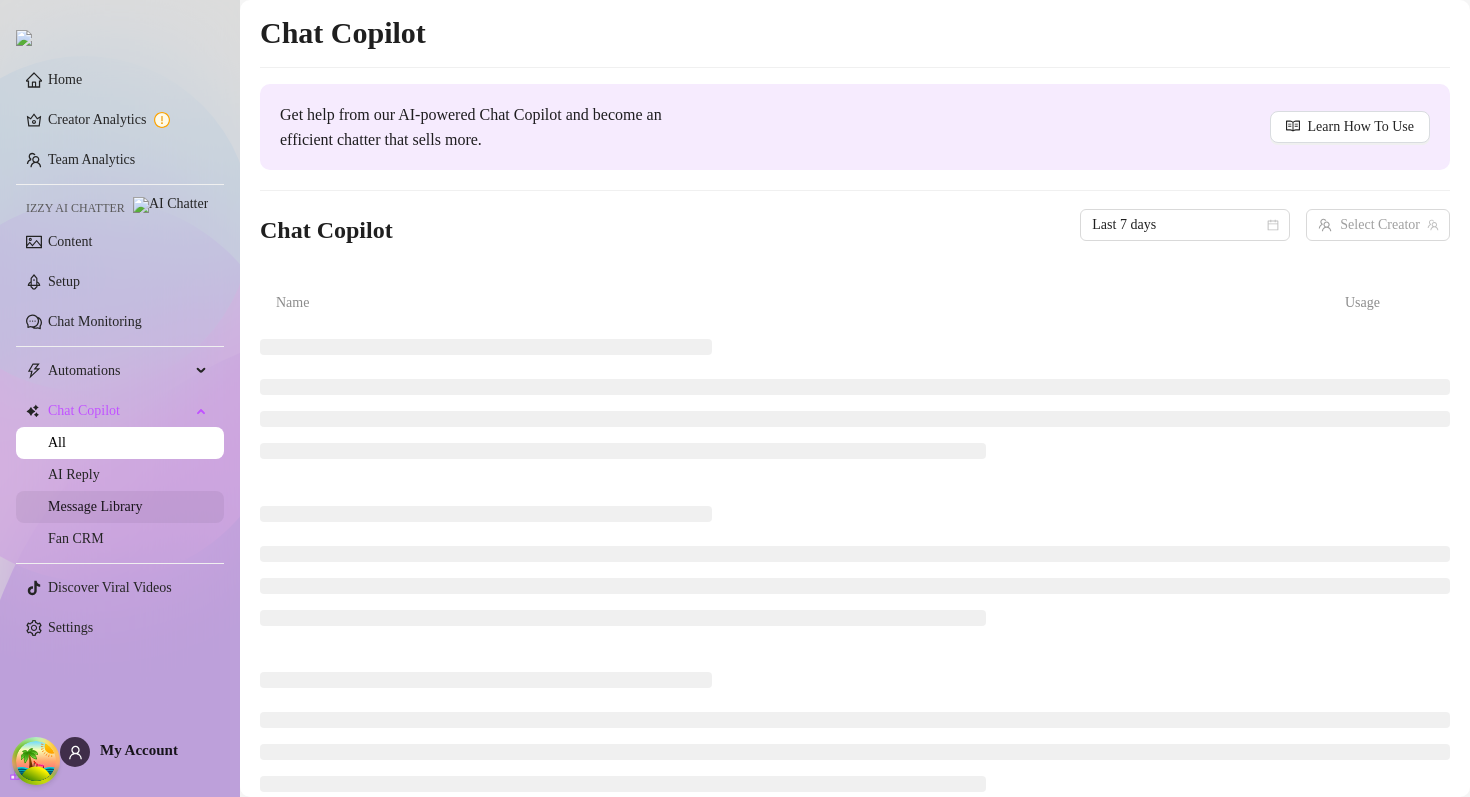 click on "Message Library" at bounding box center [95, 506] 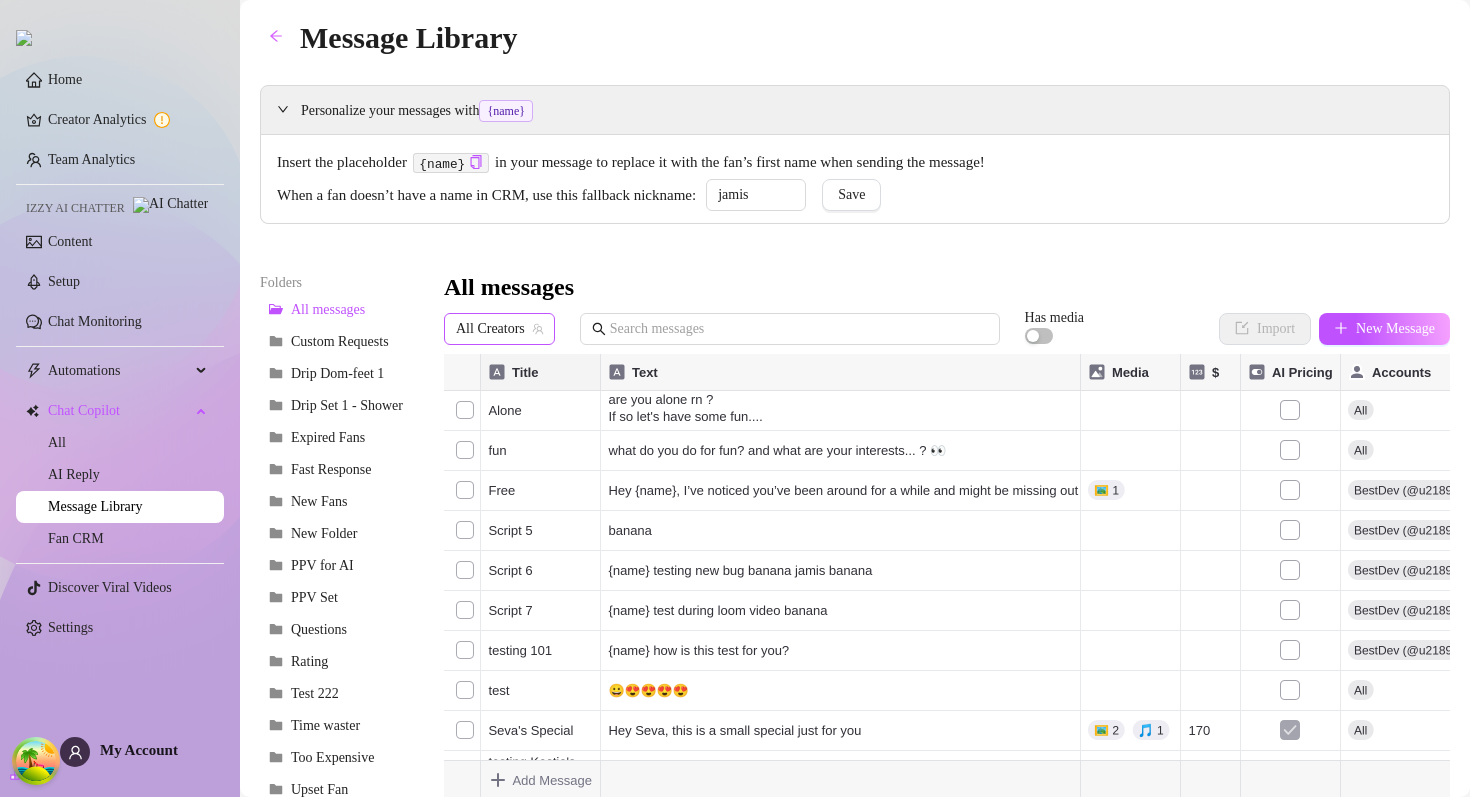 click on "All Creators" at bounding box center (499, 329) 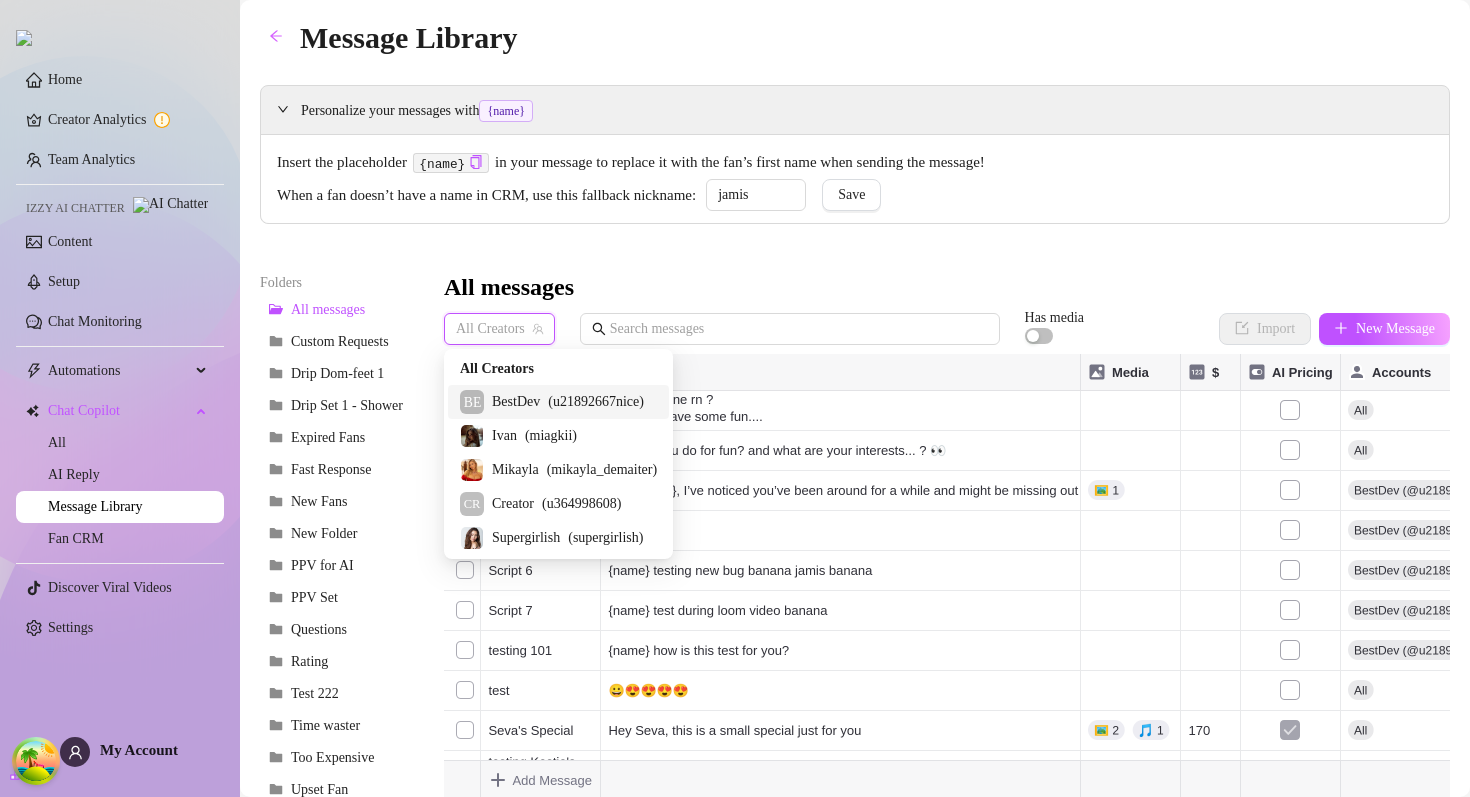click on "BestDev" at bounding box center [516, 402] 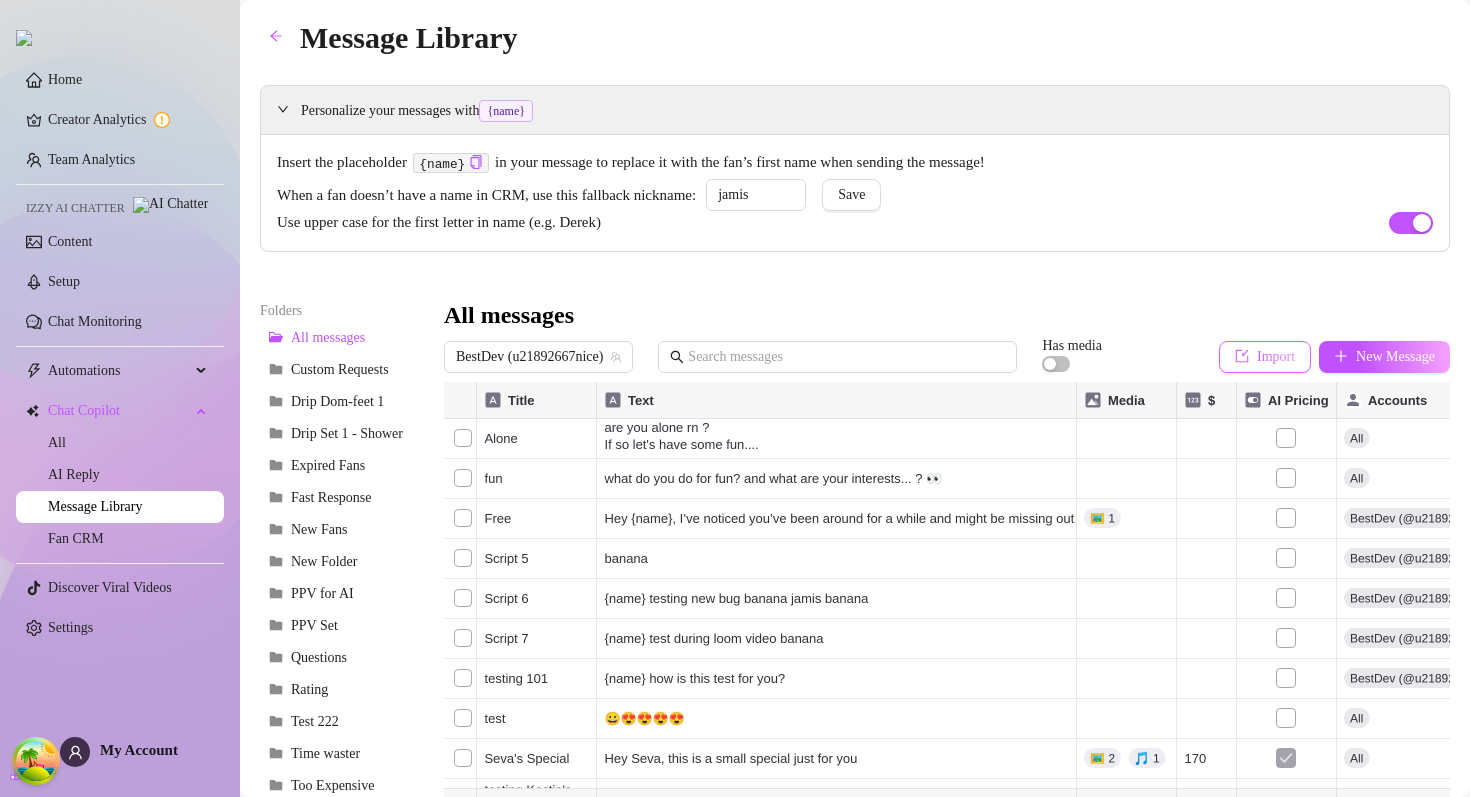 click on "Import" at bounding box center (1276, 357) 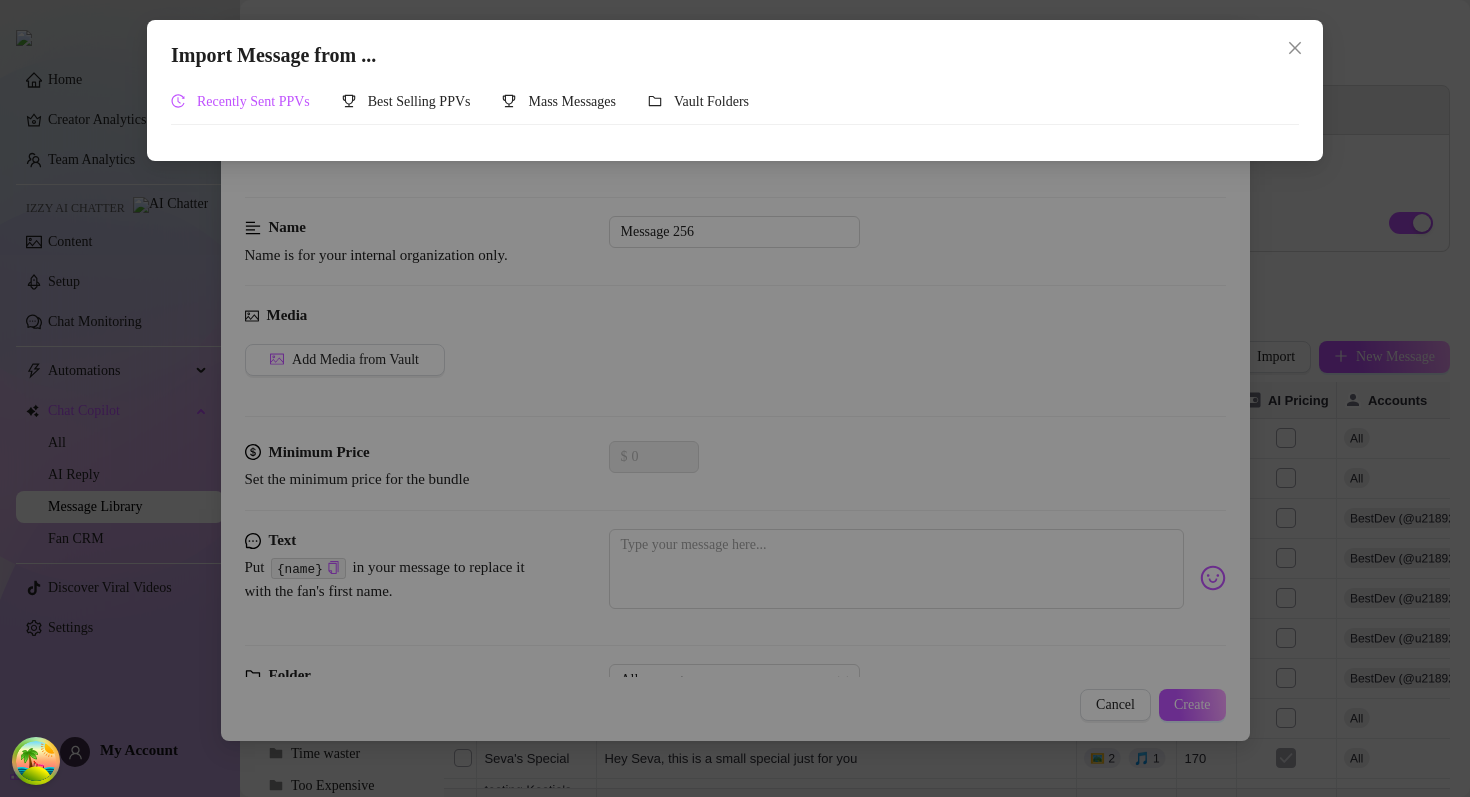 click on "Recently Sent PPVs" at bounding box center (240, 102) 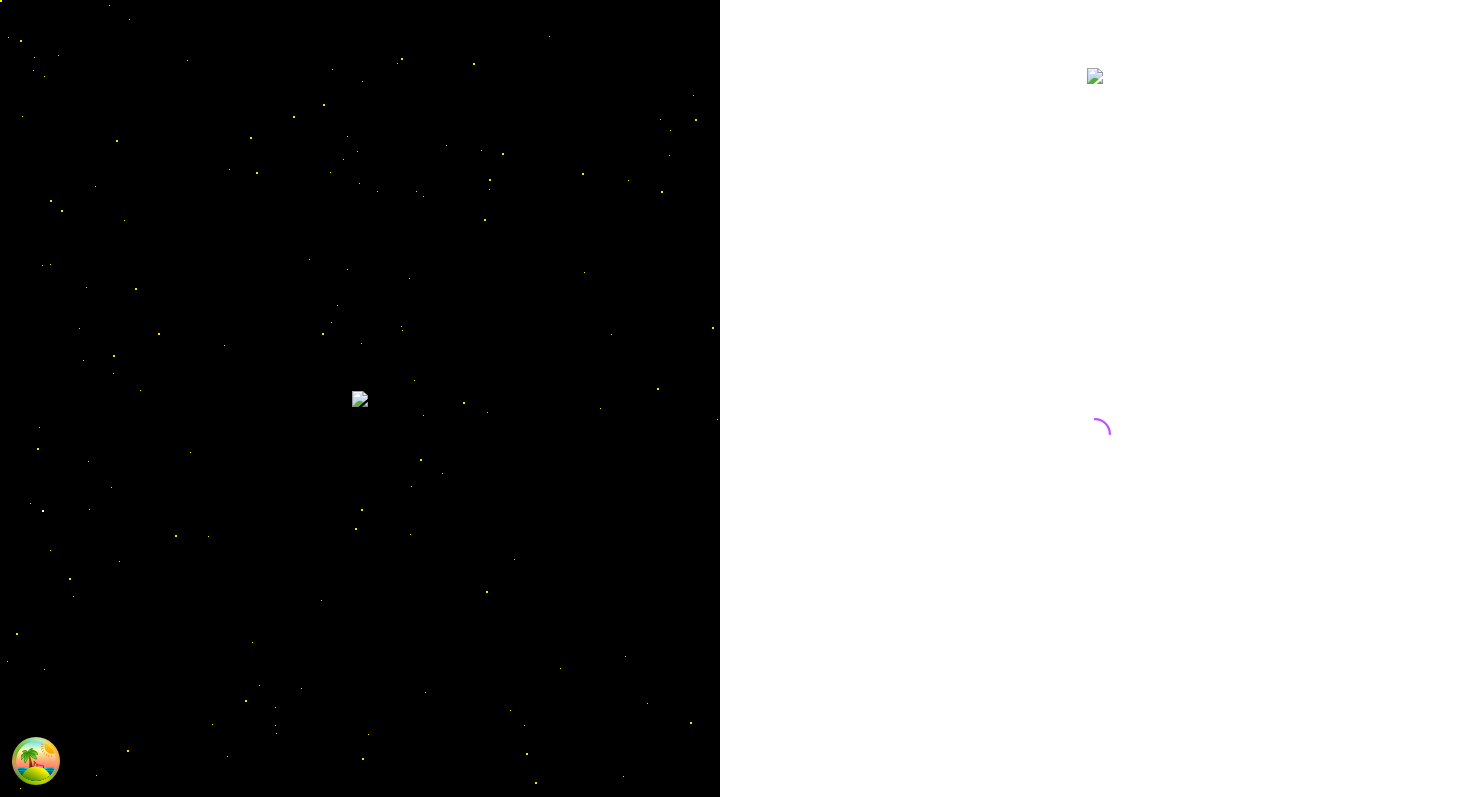 scroll, scrollTop: 0, scrollLeft: 0, axis: both 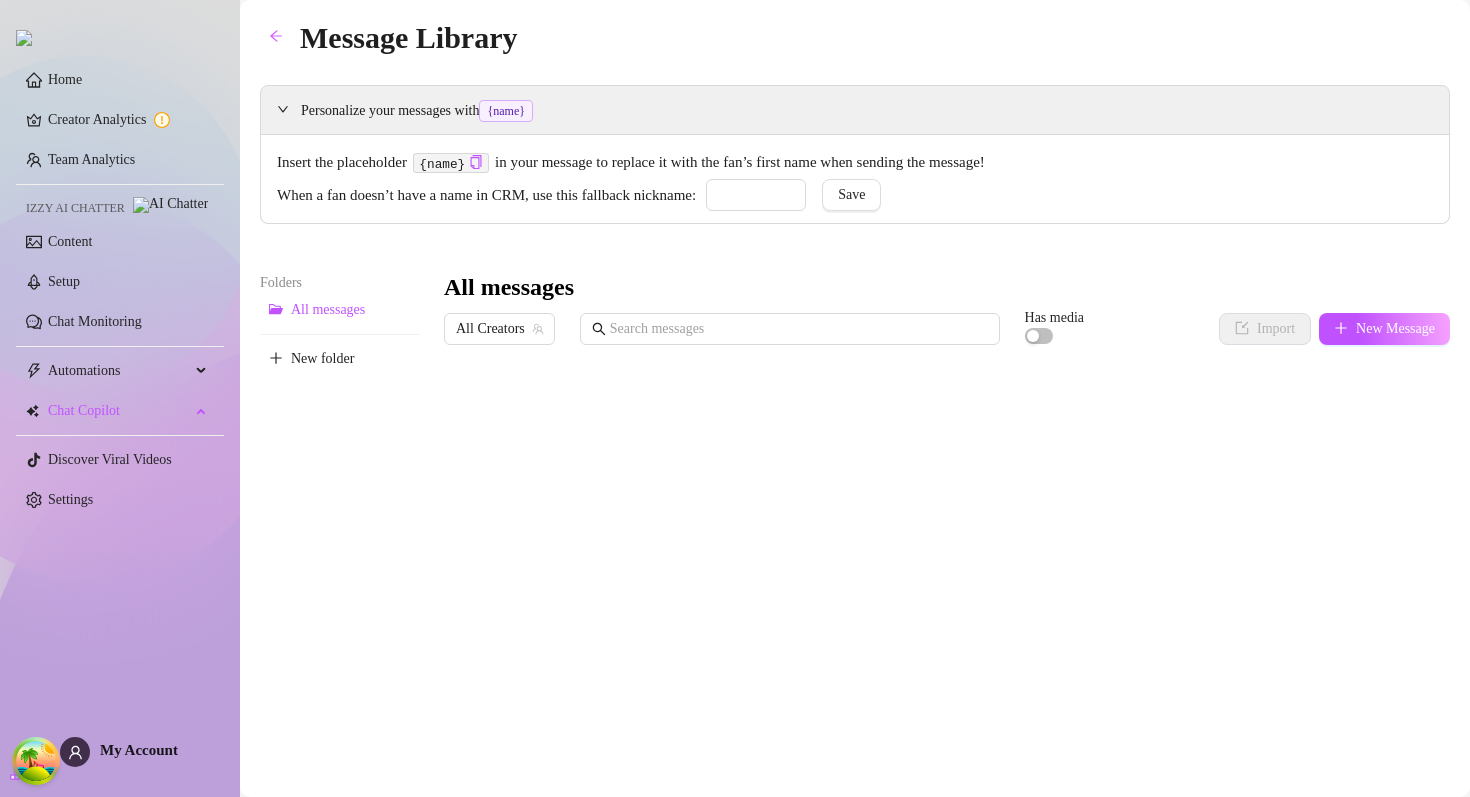 type on "jamis" 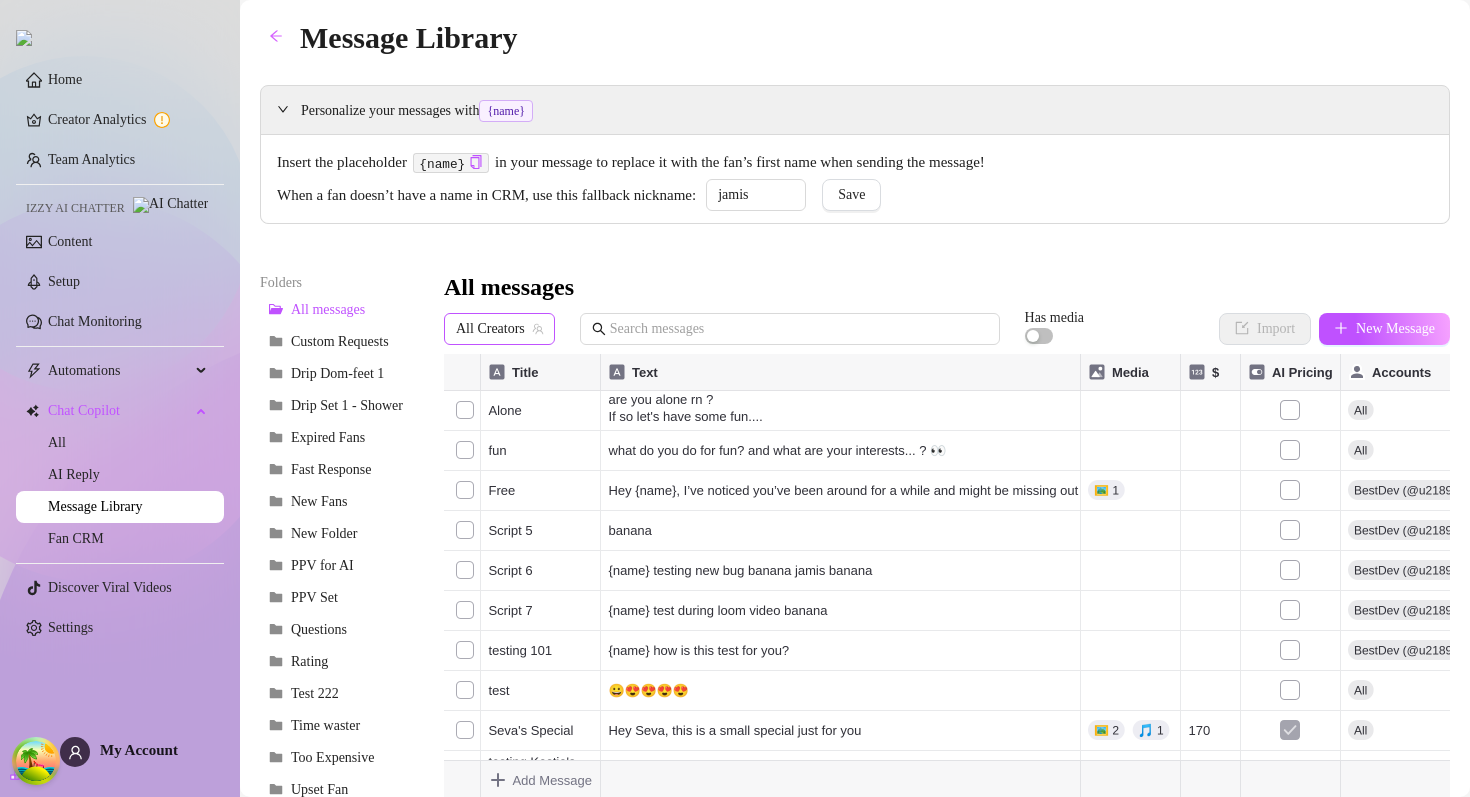 click on "All Creators" at bounding box center (499, 329) 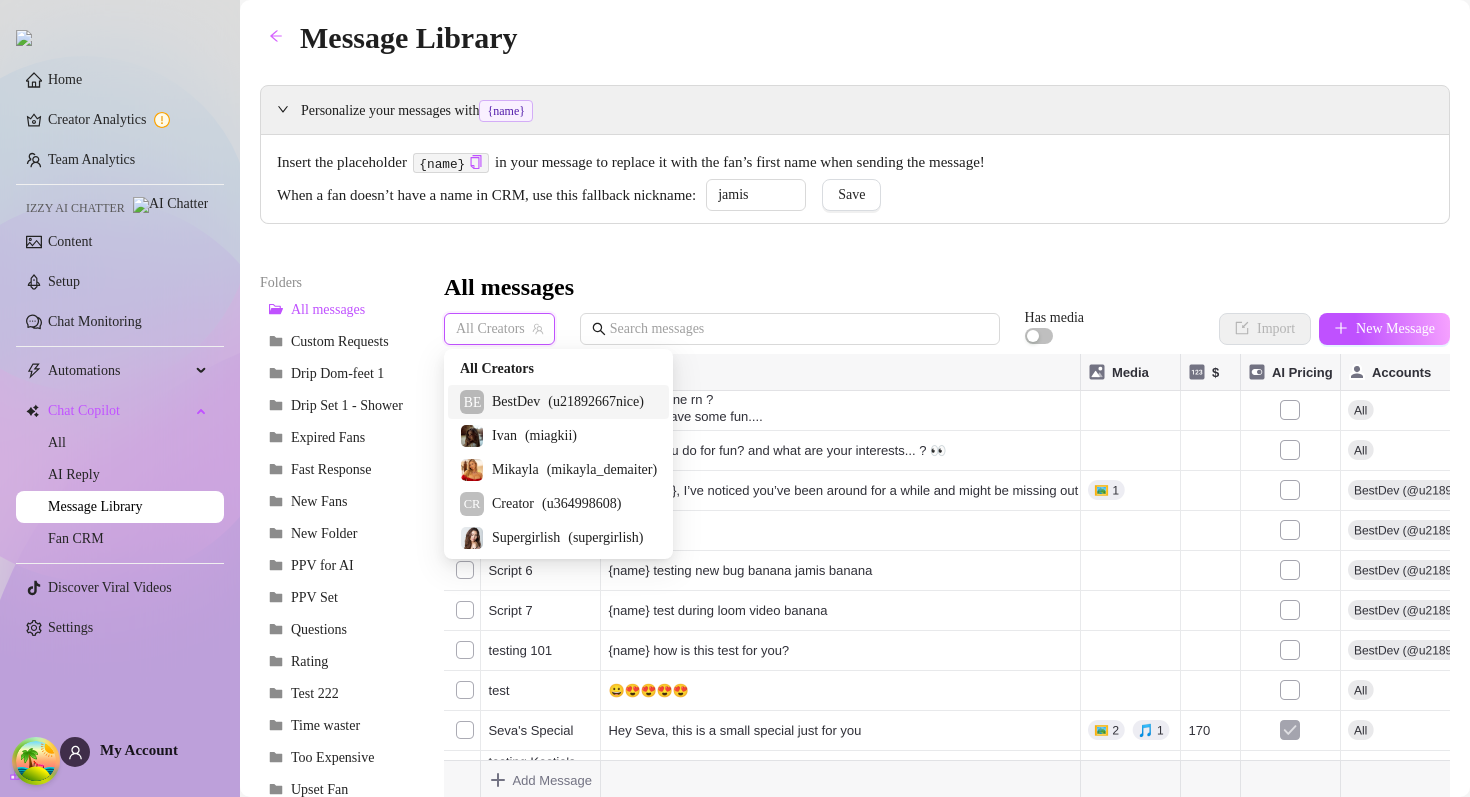 click on "BestDev" at bounding box center [516, 402] 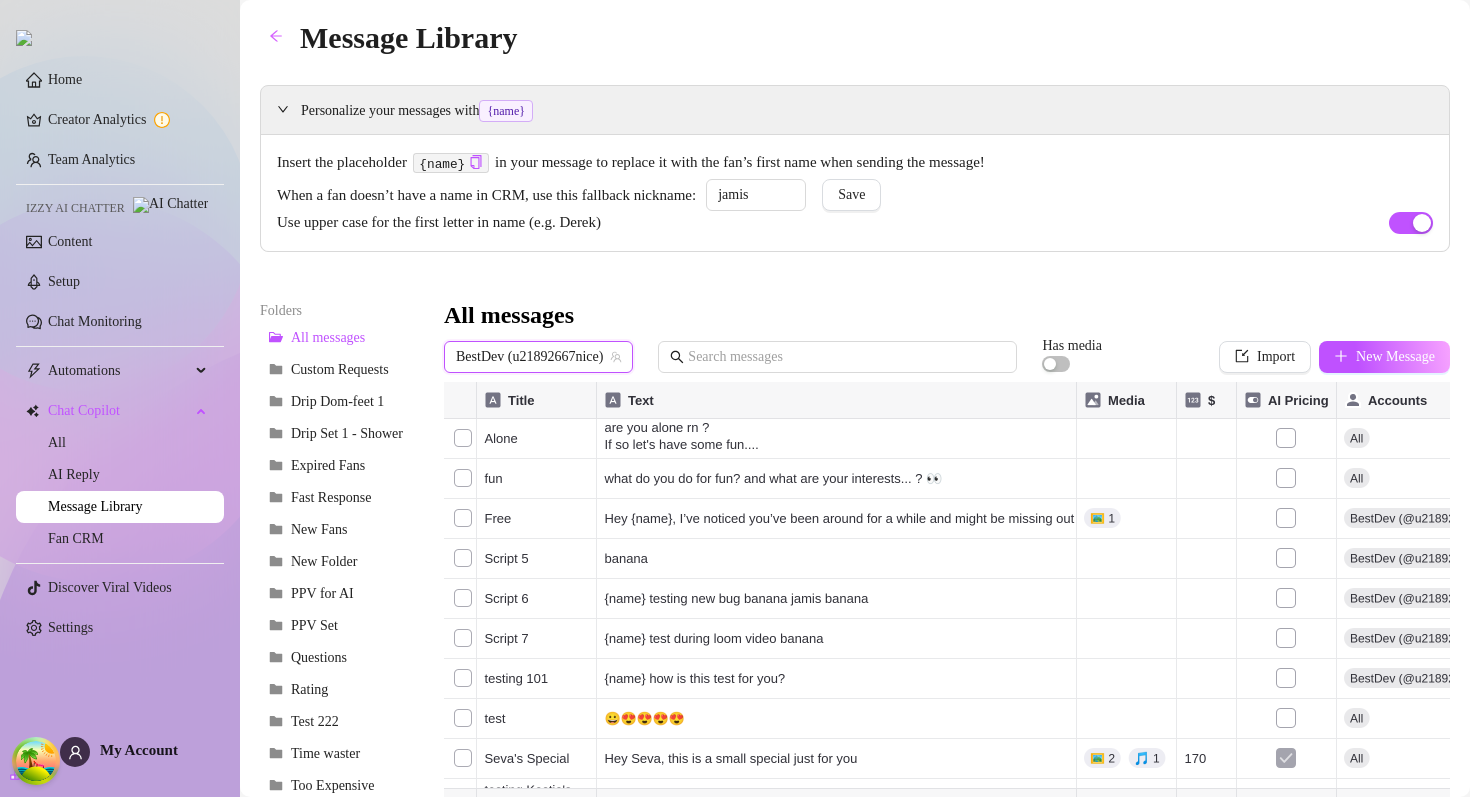 click on "Import New Message" at bounding box center (1334, 357) 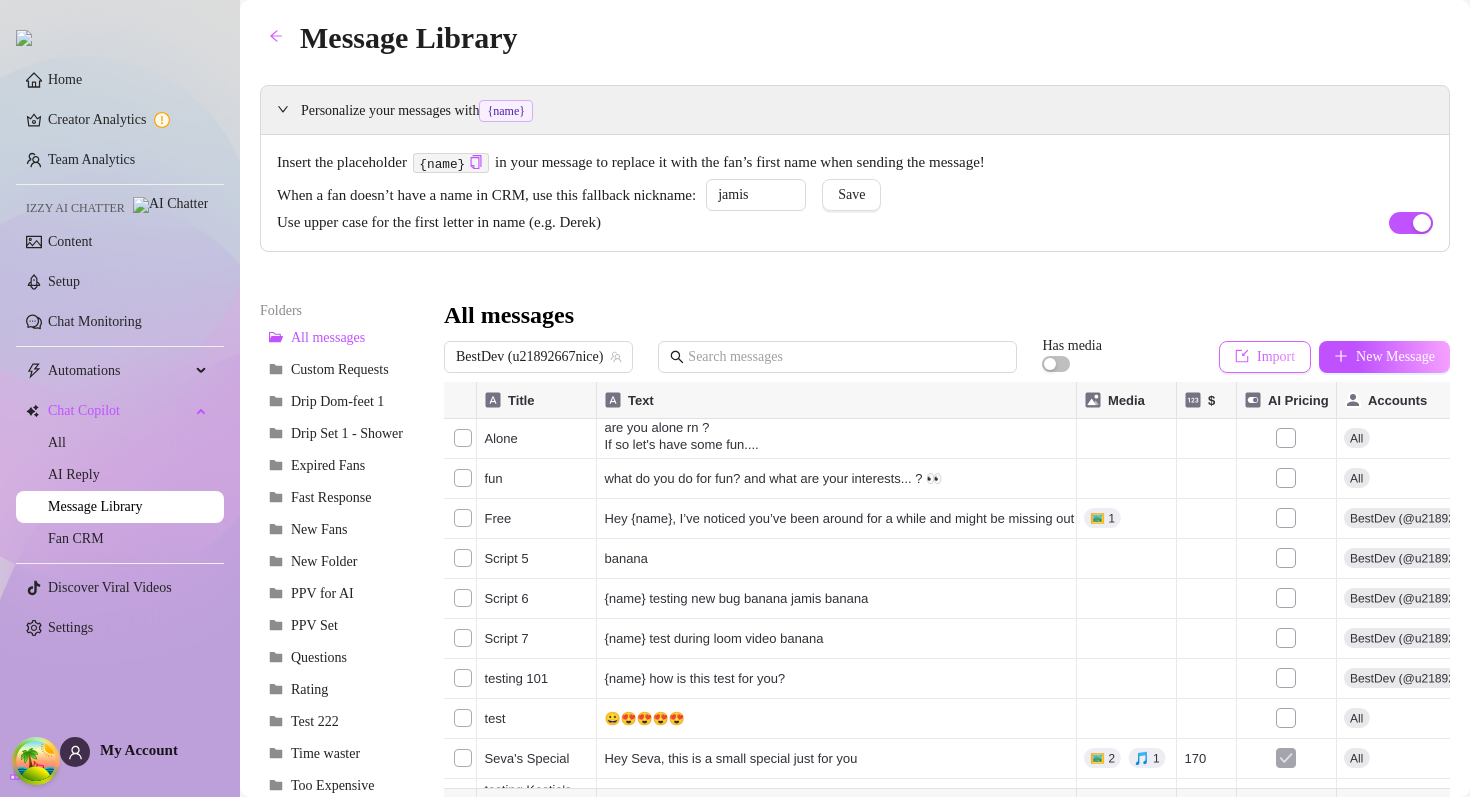 click on "Import" at bounding box center [1276, 357] 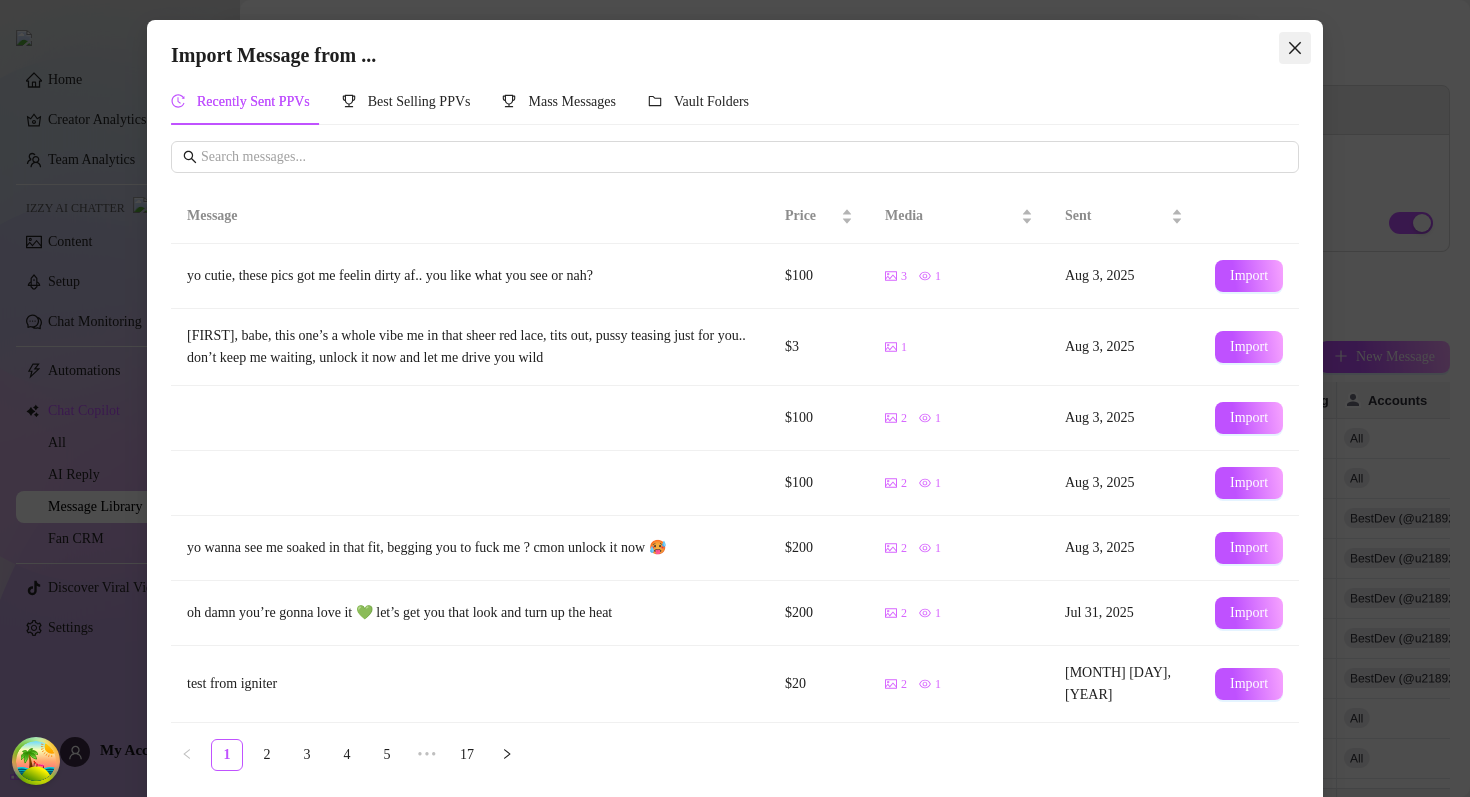 click 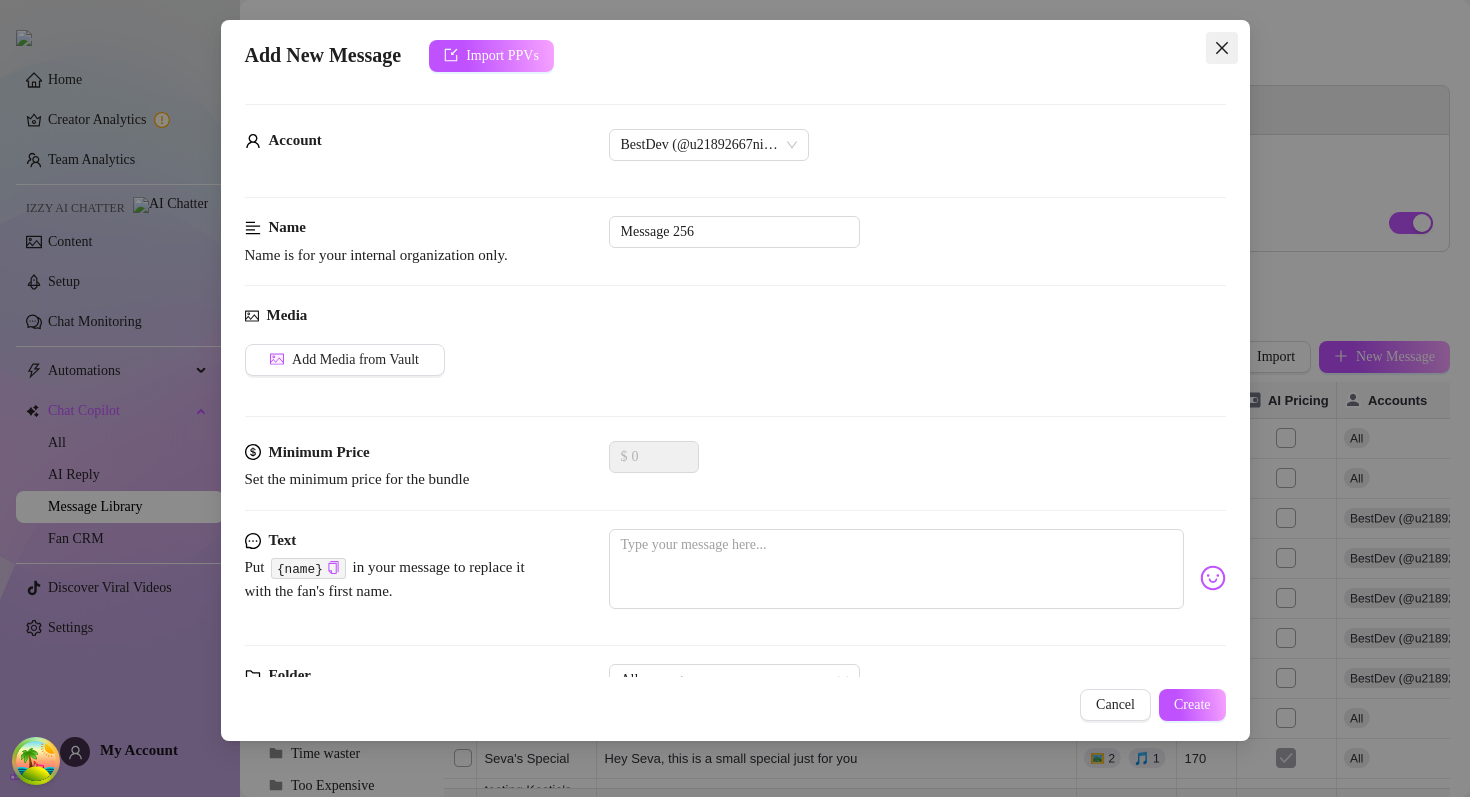 click 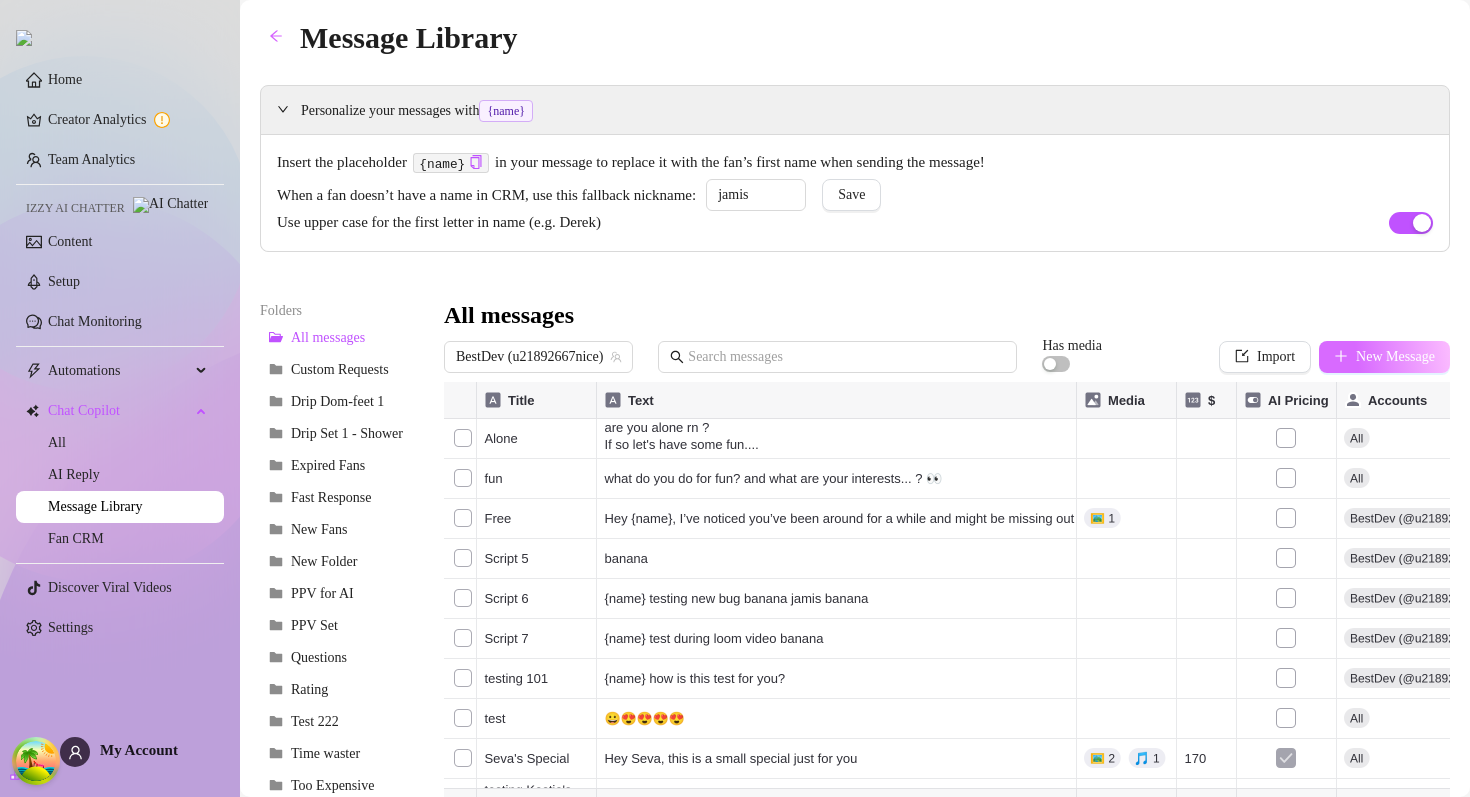 click on "New Message" at bounding box center [1395, 357] 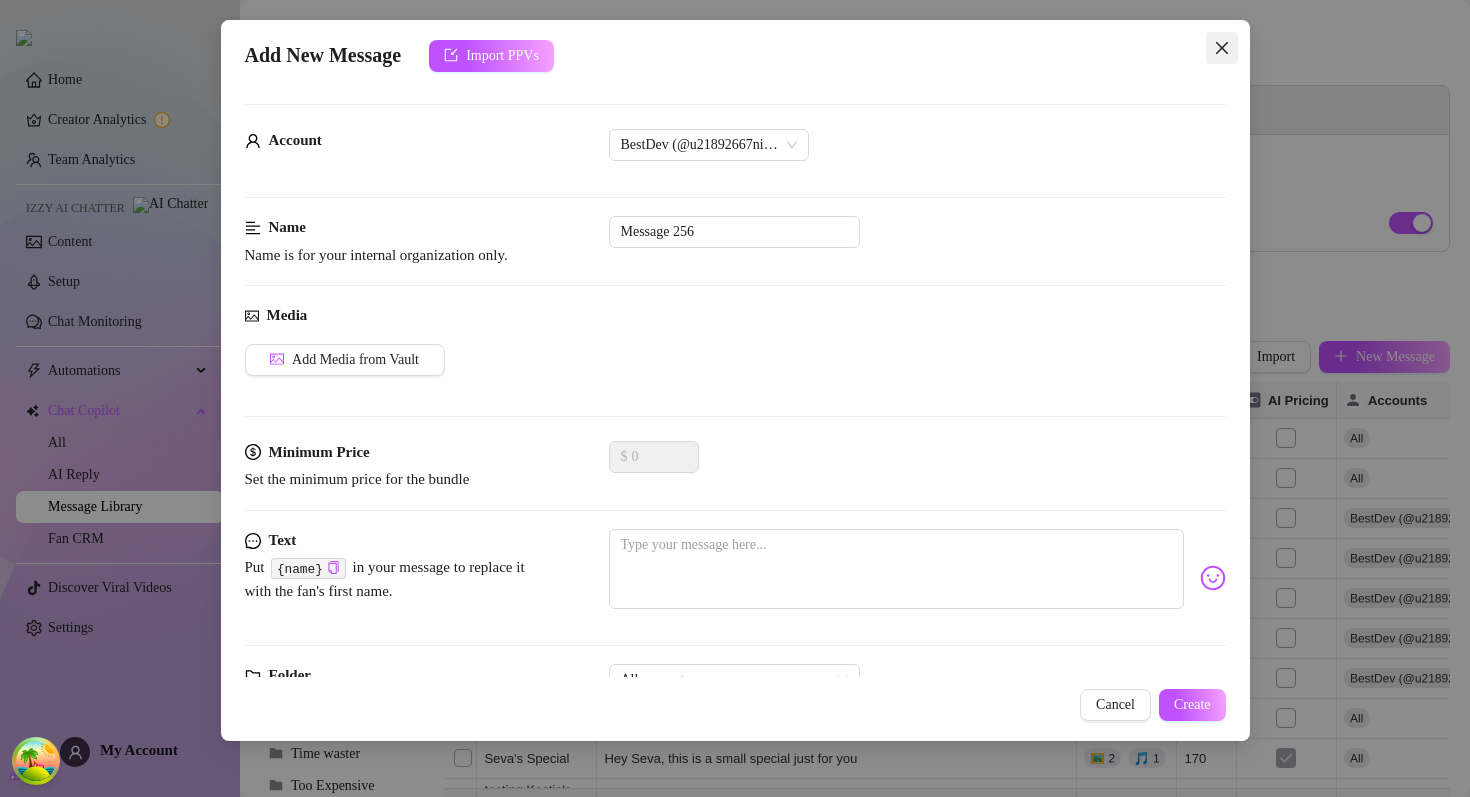 click at bounding box center [1222, 48] 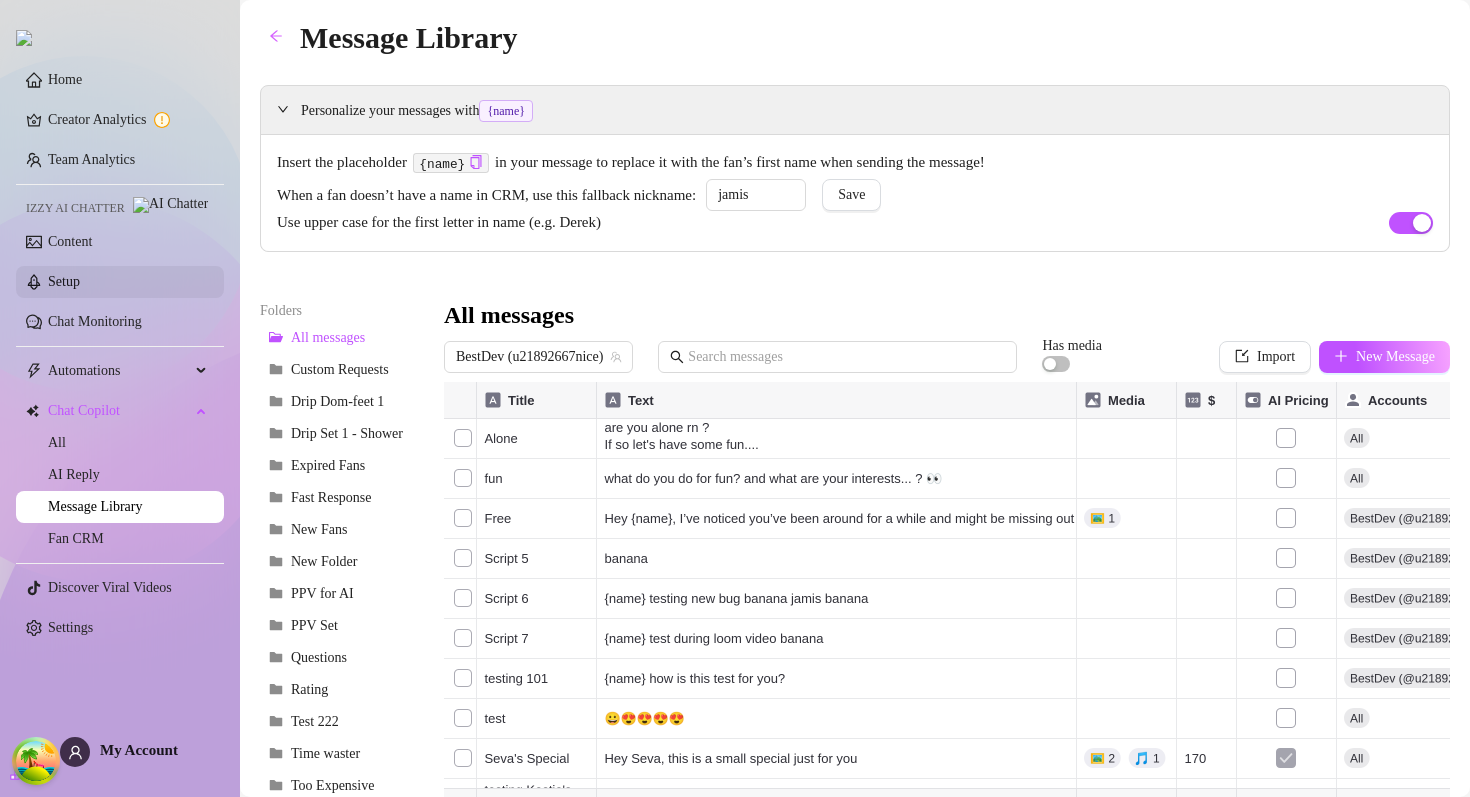click on "Setup" at bounding box center [64, 281] 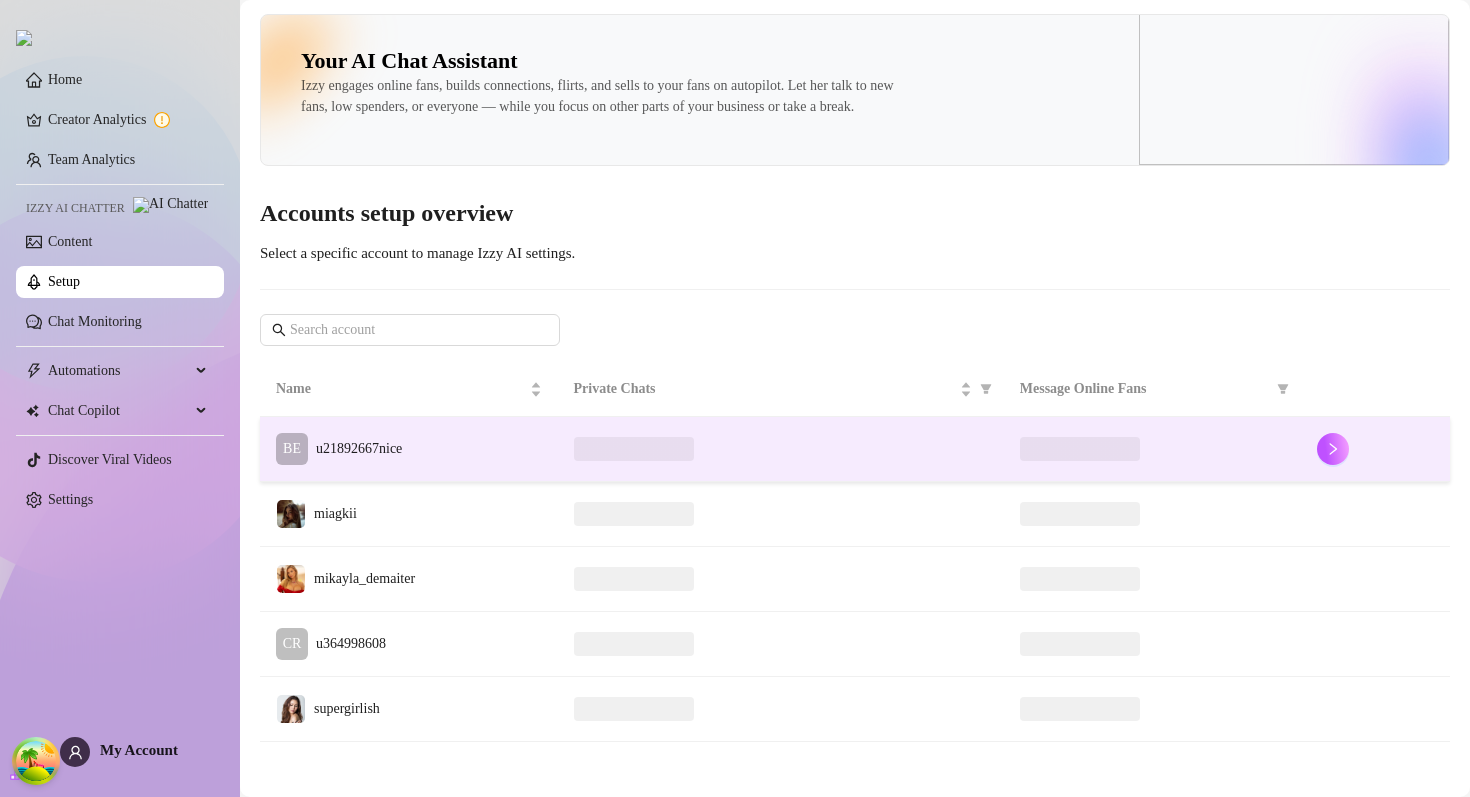 click on "BE u21892667nice" at bounding box center (339, 449) 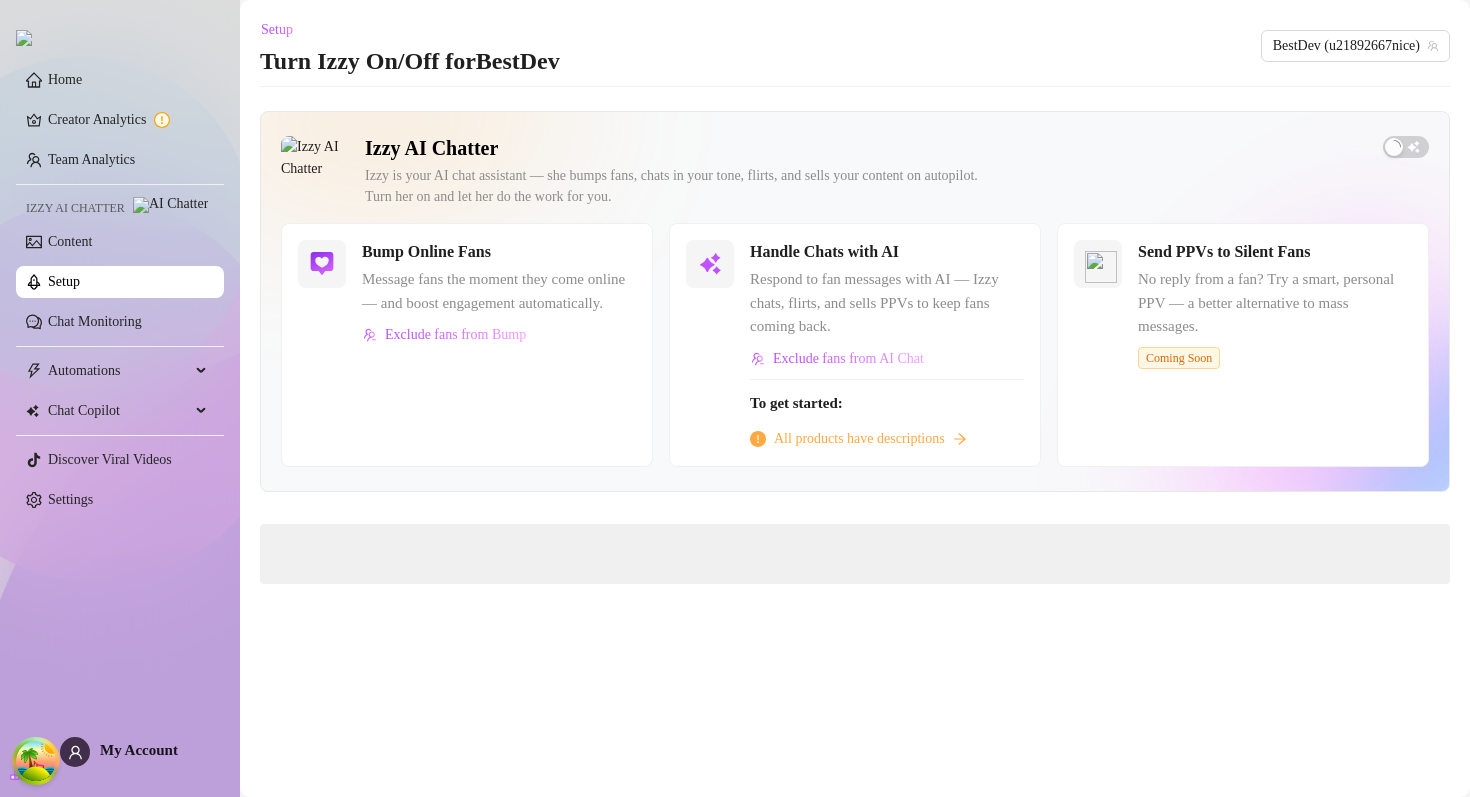 click on "Setup" at bounding box center [64, 281] 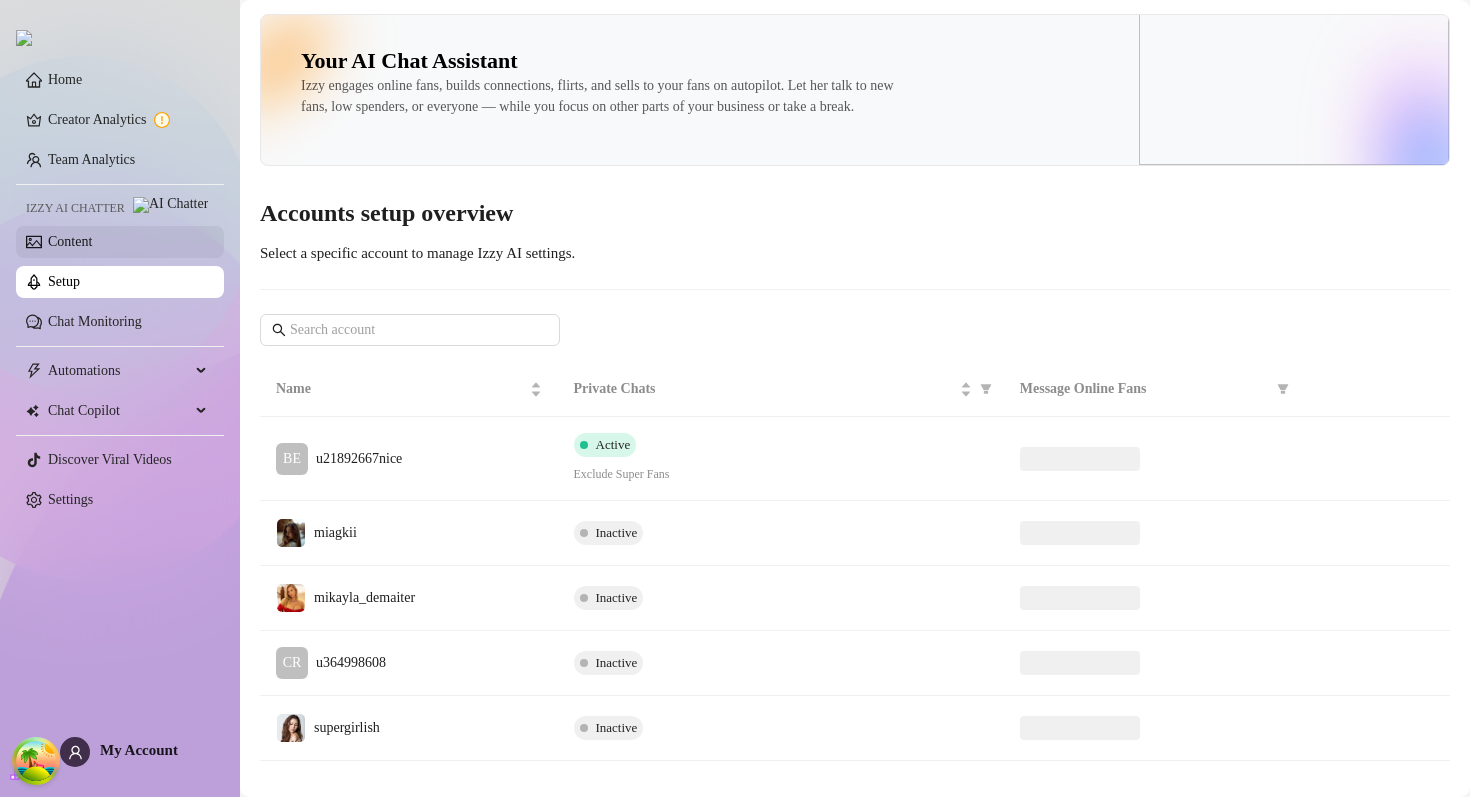 click on "Content" at bounding box center [70, 241] 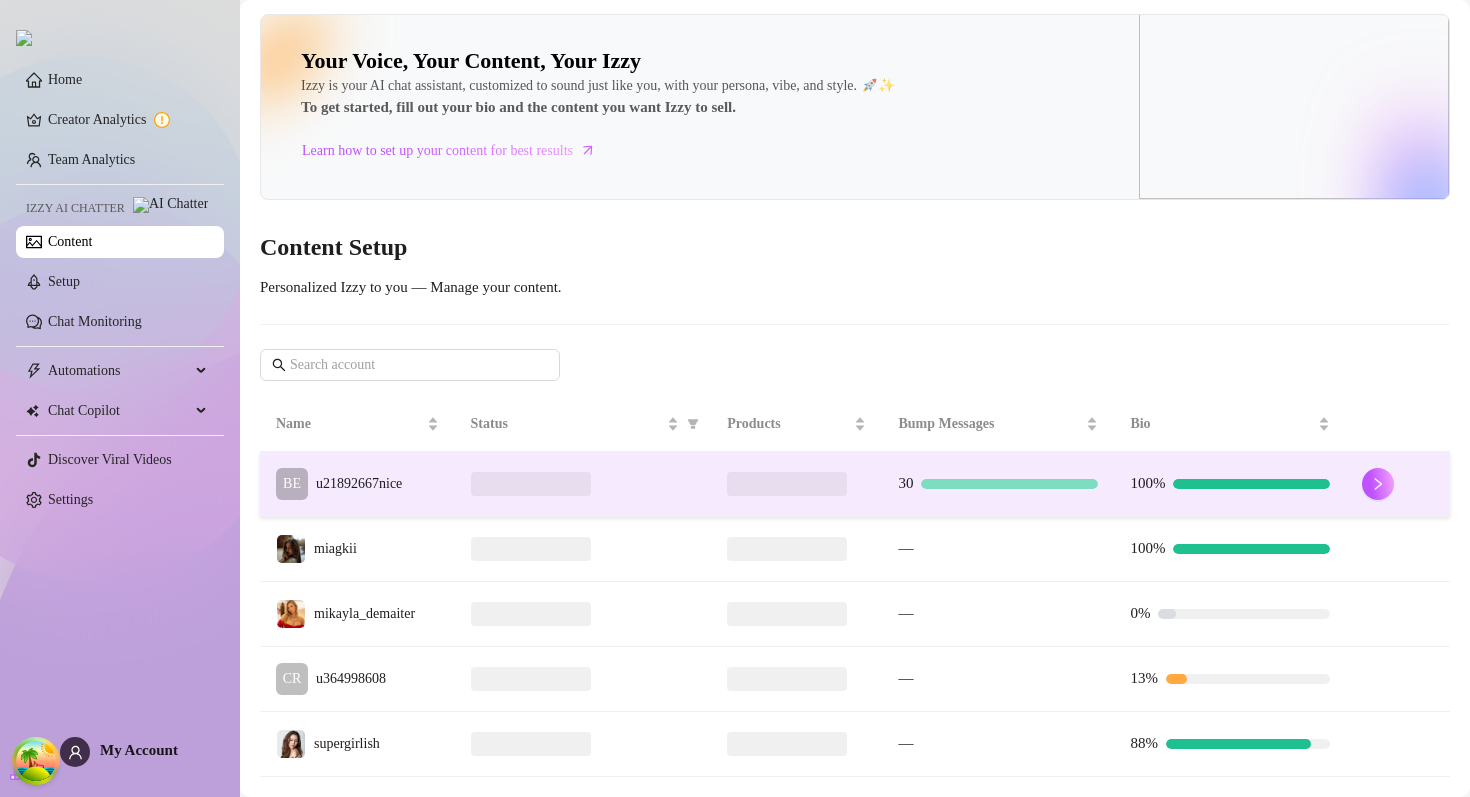 click on "BE u21892667nice" at bounding box center (357, 484) 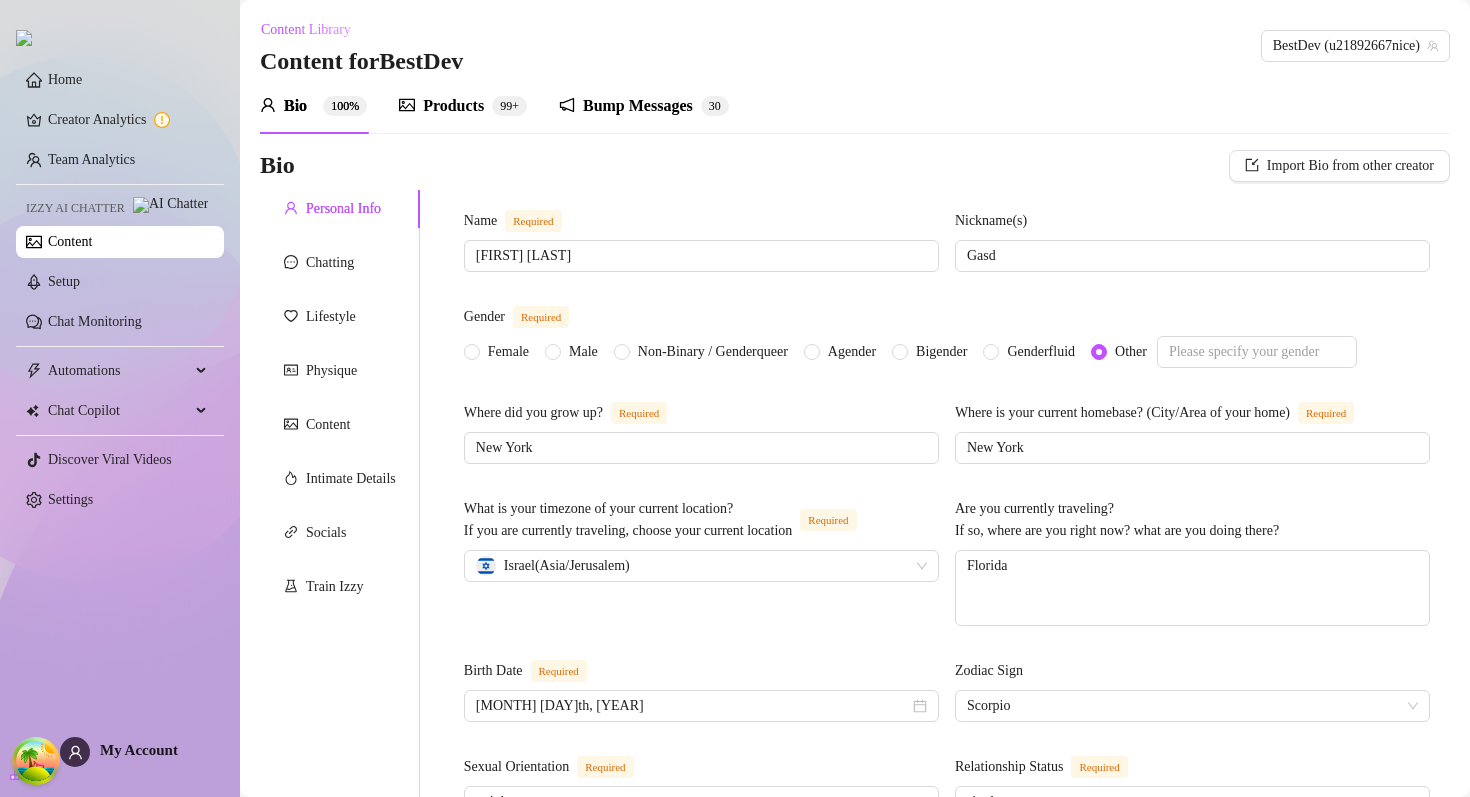 click on "Products" at bounding box center [453, 106] 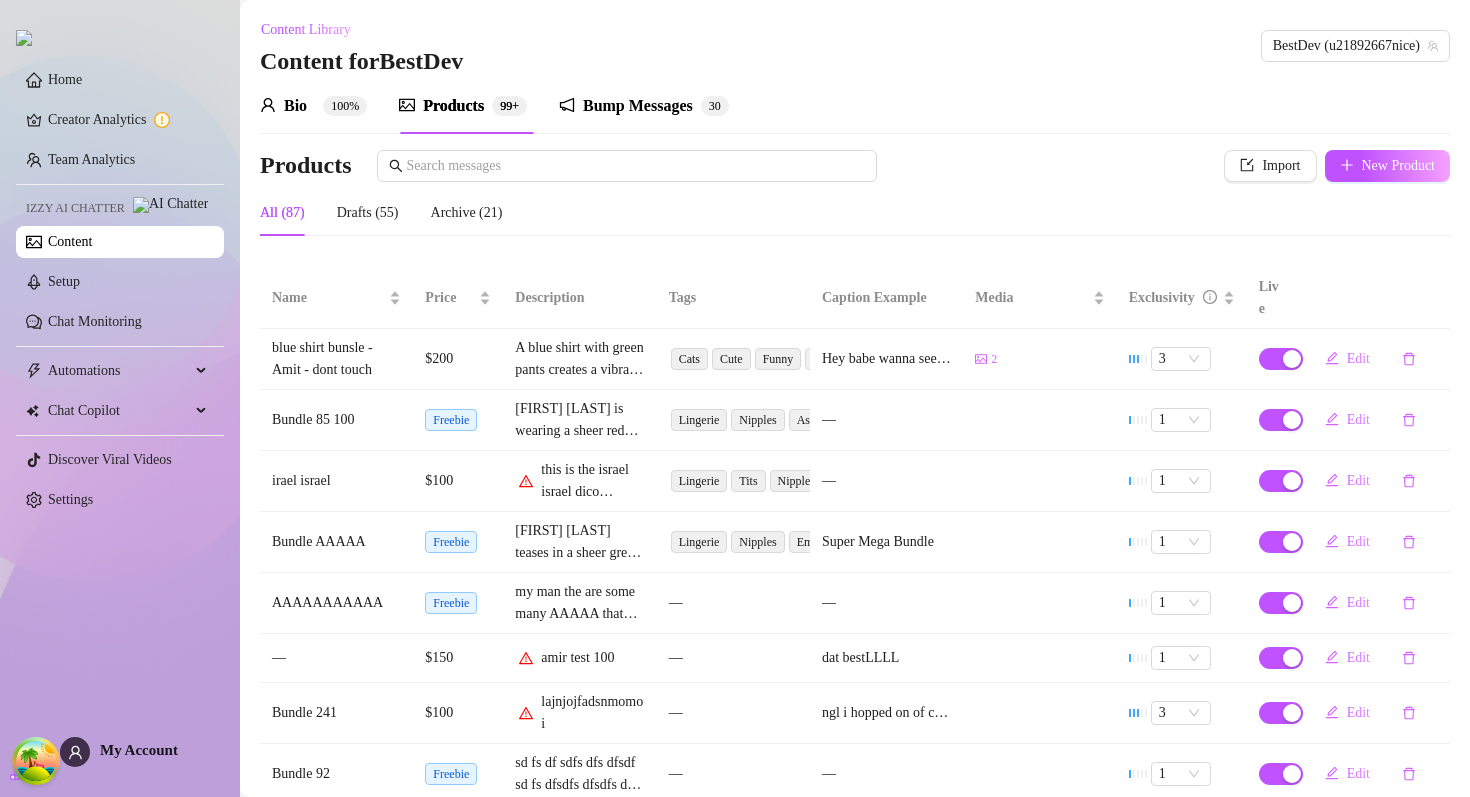 click on "Products Import New Product" at bounding box center (855, 166) 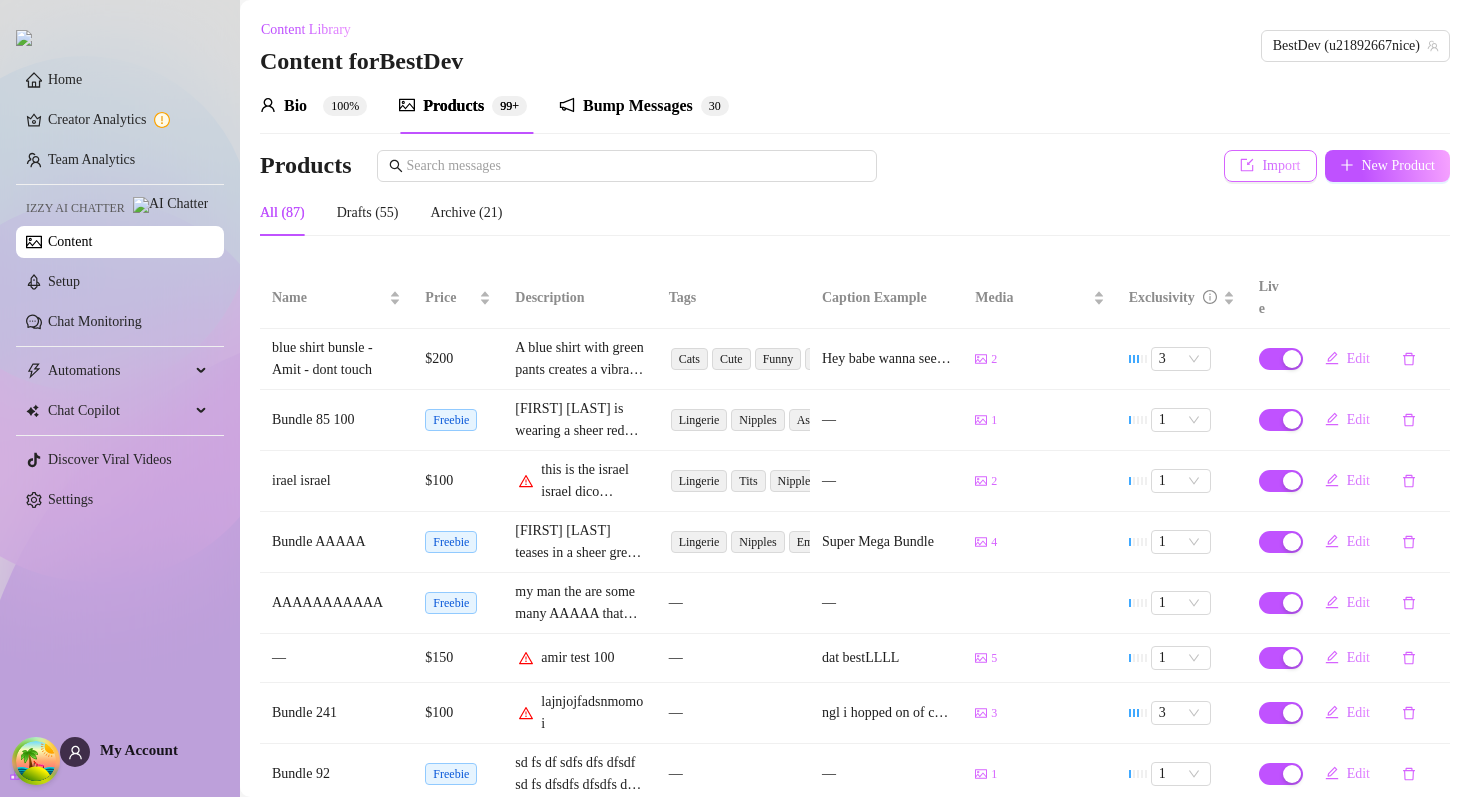 click on "Import" at bounding box center [1281, 166] 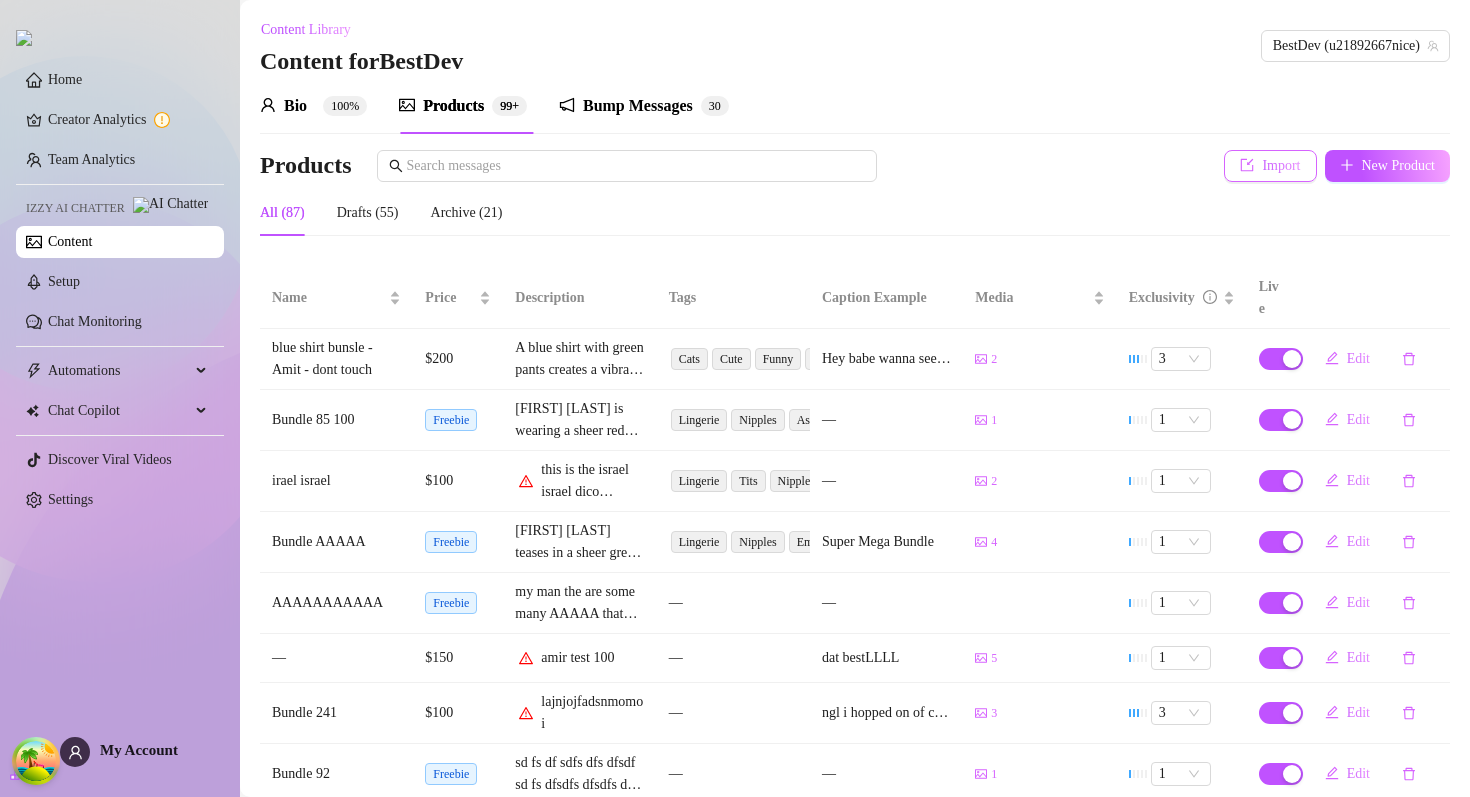 type on "Type your message here..." 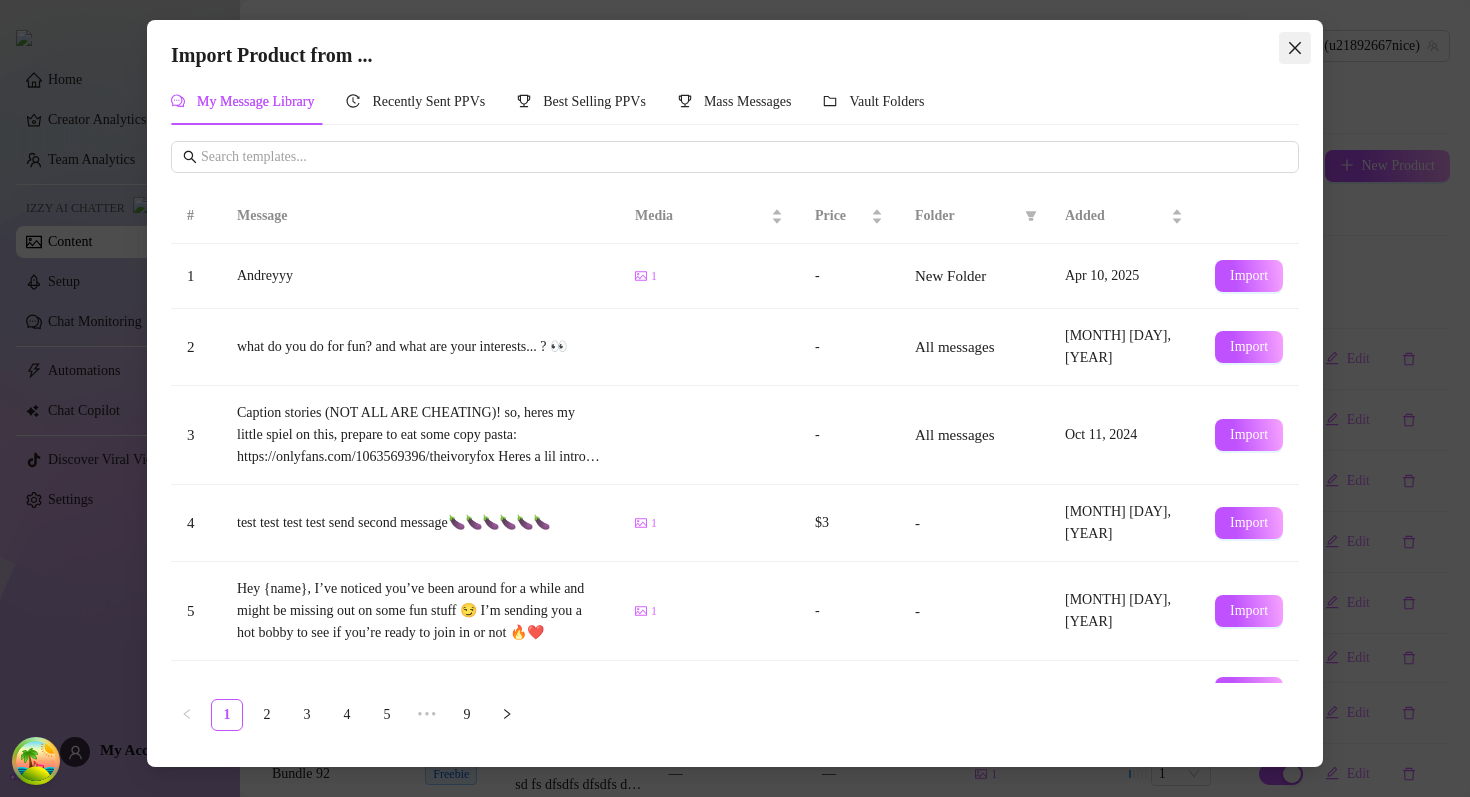 click 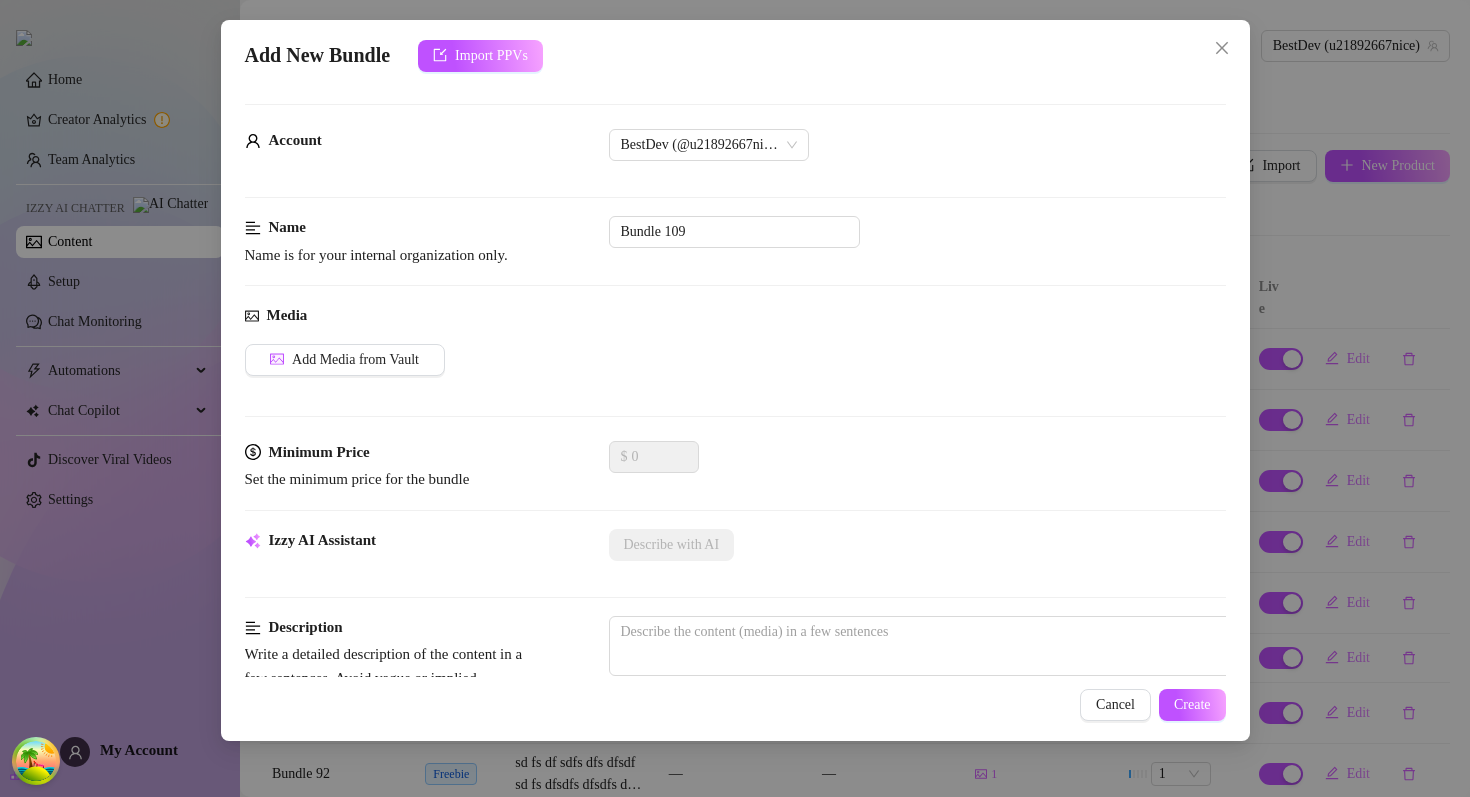 click on "Add New Bundle Import PPVs Account BestDev (@[USERNAME]) Name Name is for your internal organization only. Bundle 109 Media Add Media from Vault Minimum Price Set the minimum price for the bundle $ 0 Izzy AI Assistant Describe with AI Description Write a detailed description of the content in a few sentences. Avoid vague or implied descriptions - the more detail, the better.  No need to include metadata like duration or photo count. Tags Simple keywords that describe and summarize the content, like specific fetishes, positions, categories.   Select or enter new tags Visible Body Parts Select the body parts clearly visible in the content. This helps Izzy AI suggest media and answer fan questions more accurately.   Select or enter new visible body parts Caption Example Provide a sample caption that reflects the exact style you'd use in a chatting session. This is your chance to show the AI how you prefer to communicate. Exclusivity 1 - Least Exclusive Message Settings Cancel Create" at bounding box center (735, 380) 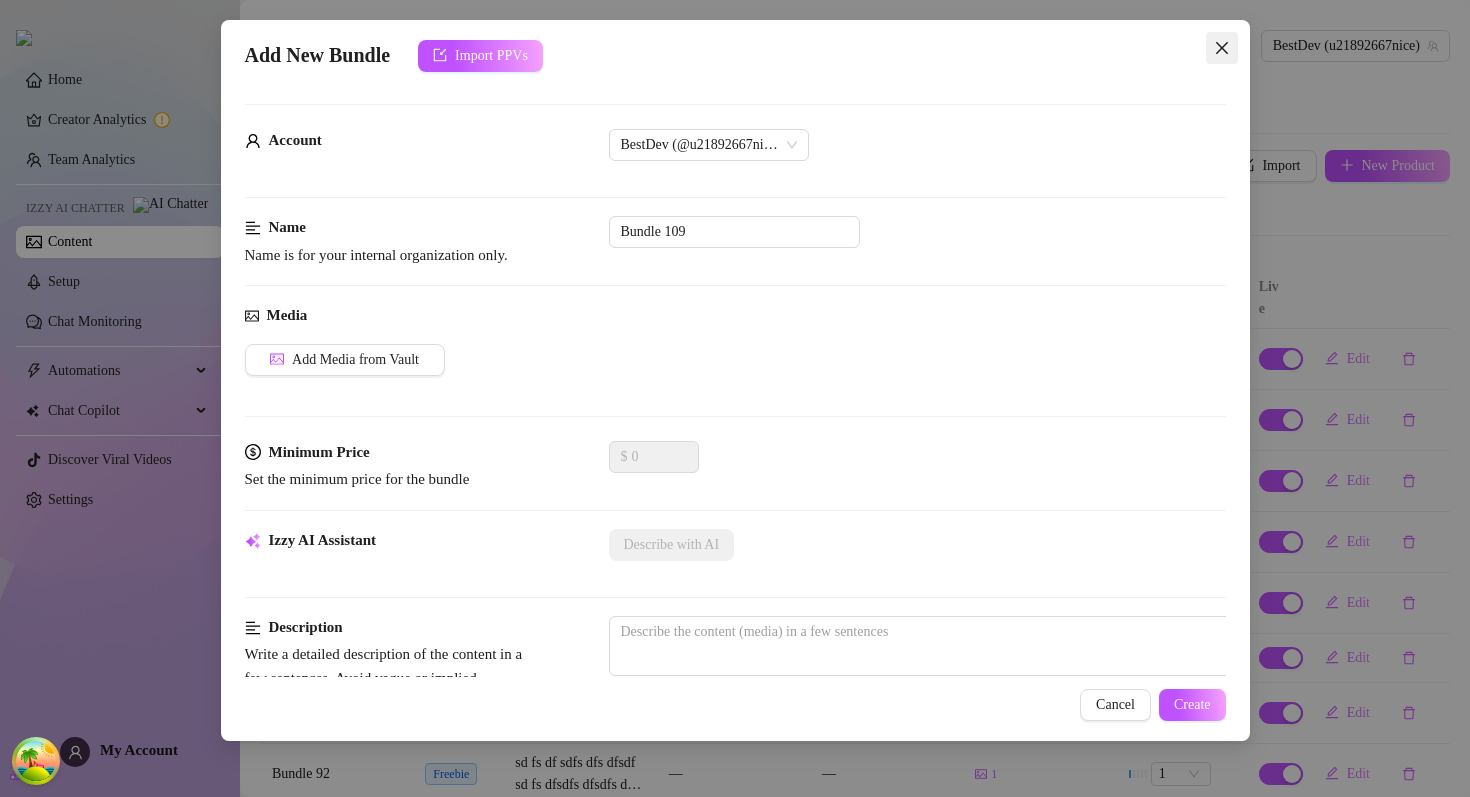 click 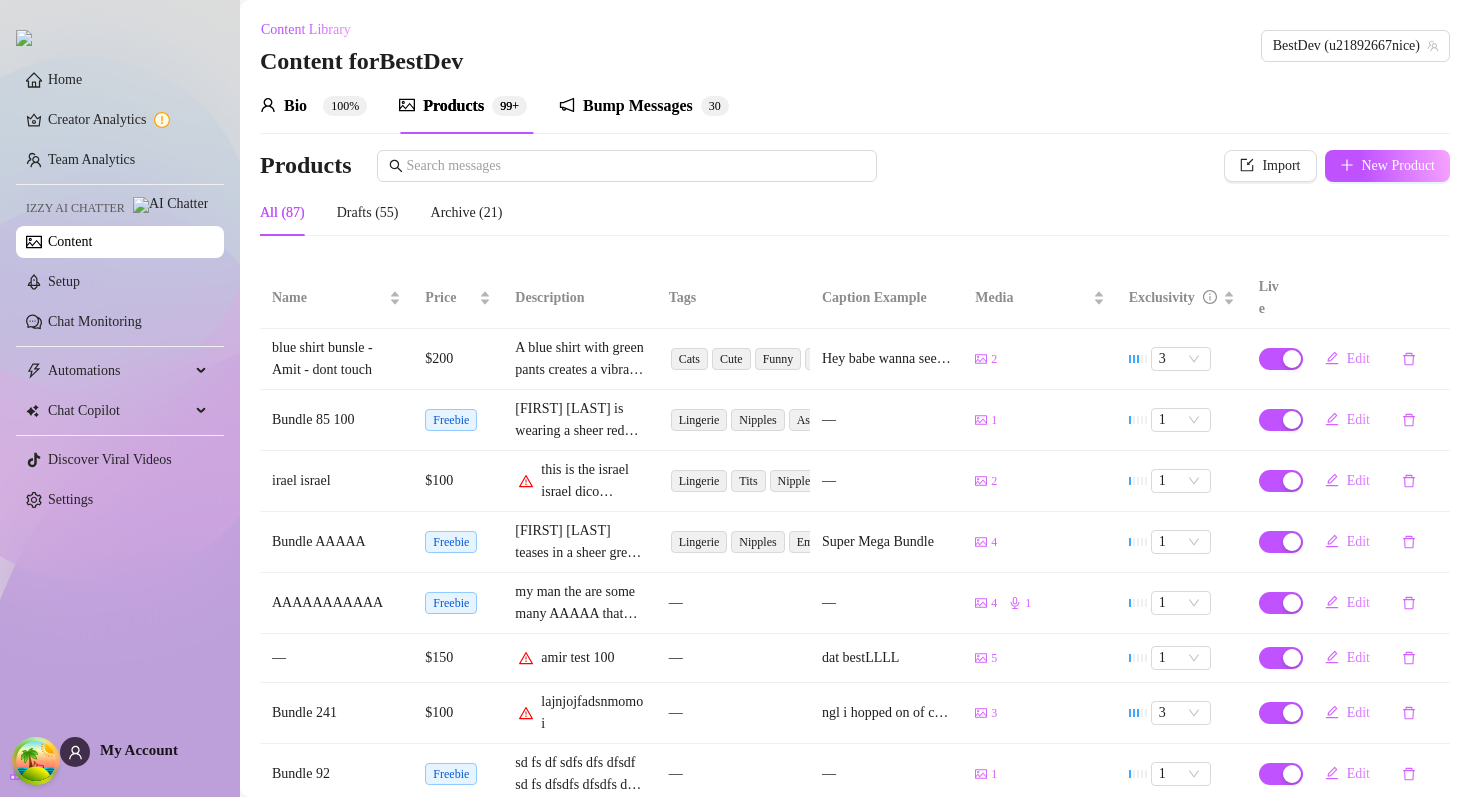 click on "Bump Messages" at bounding box center (638, 106) 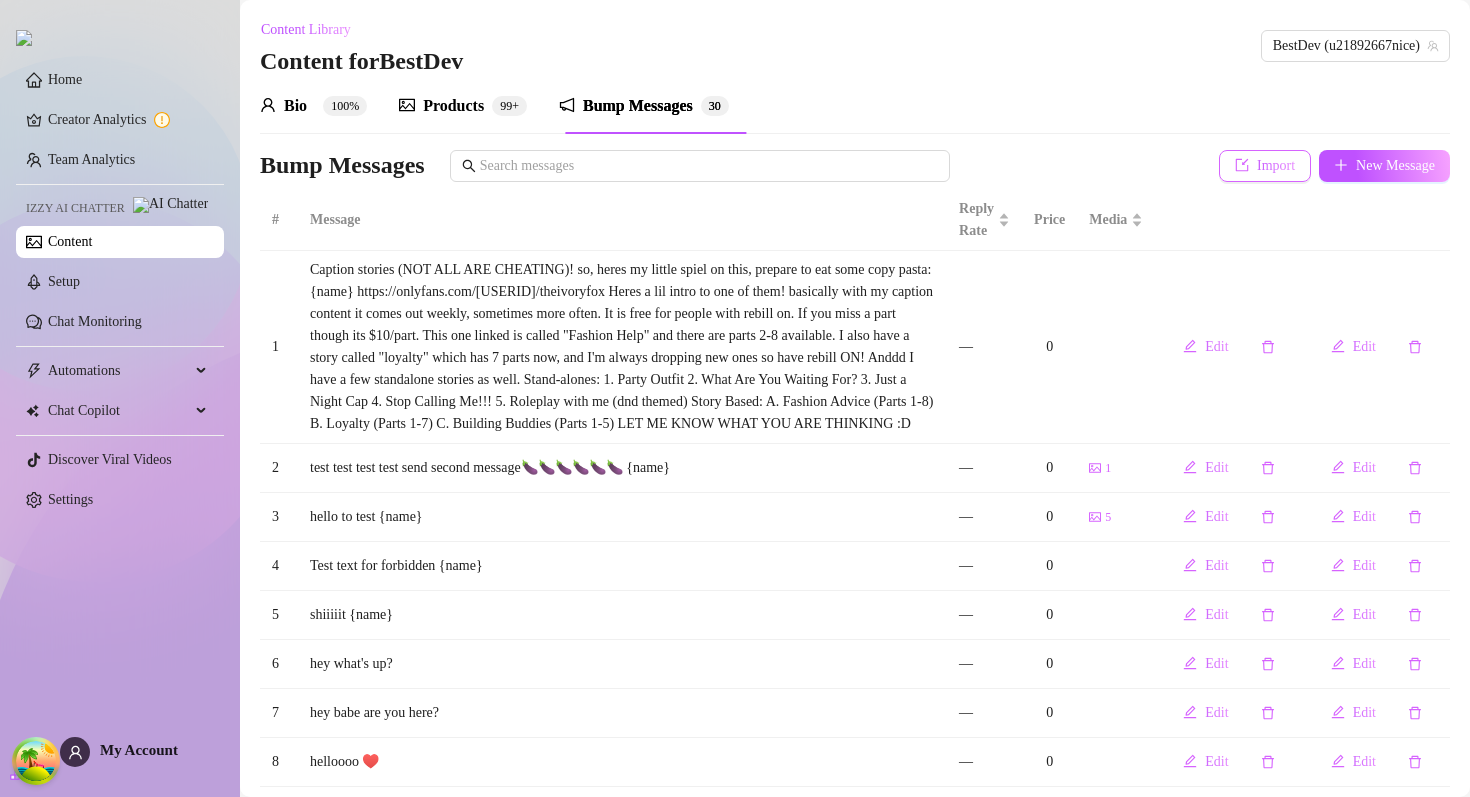 click on "Import" at bounding box center (1276, 166) 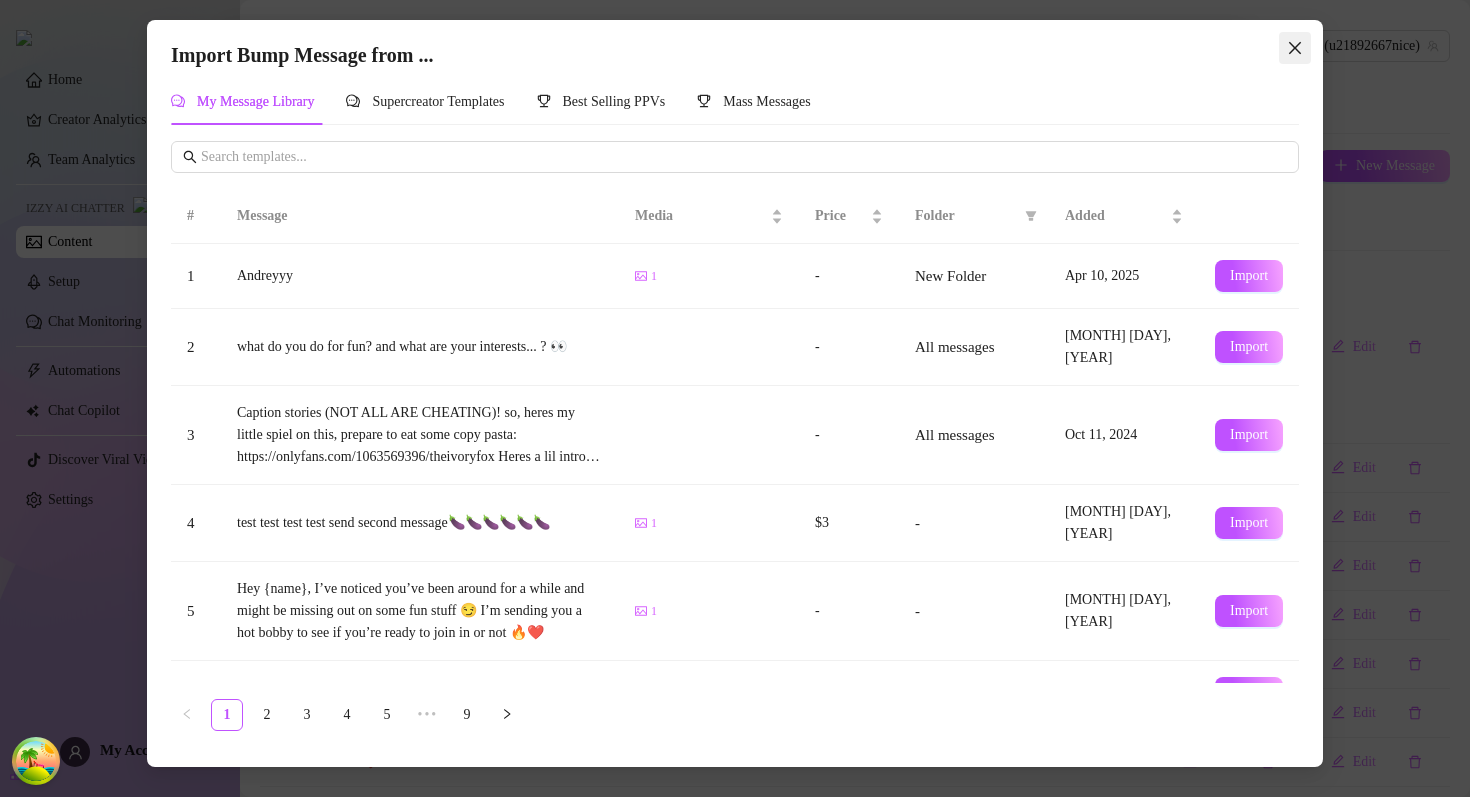 click at bounding box center (1295, 48) 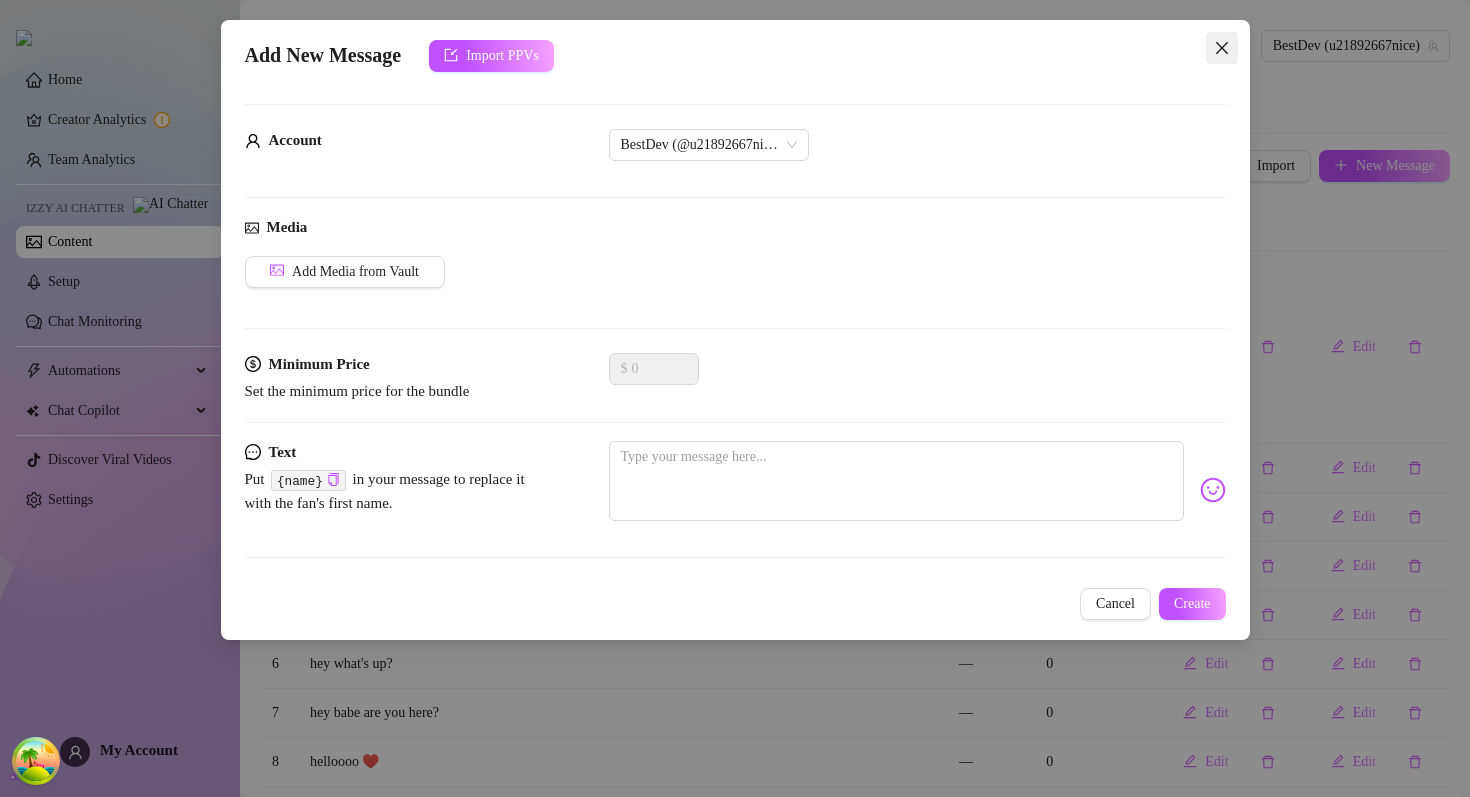 click at bounding box center [1222, 48] 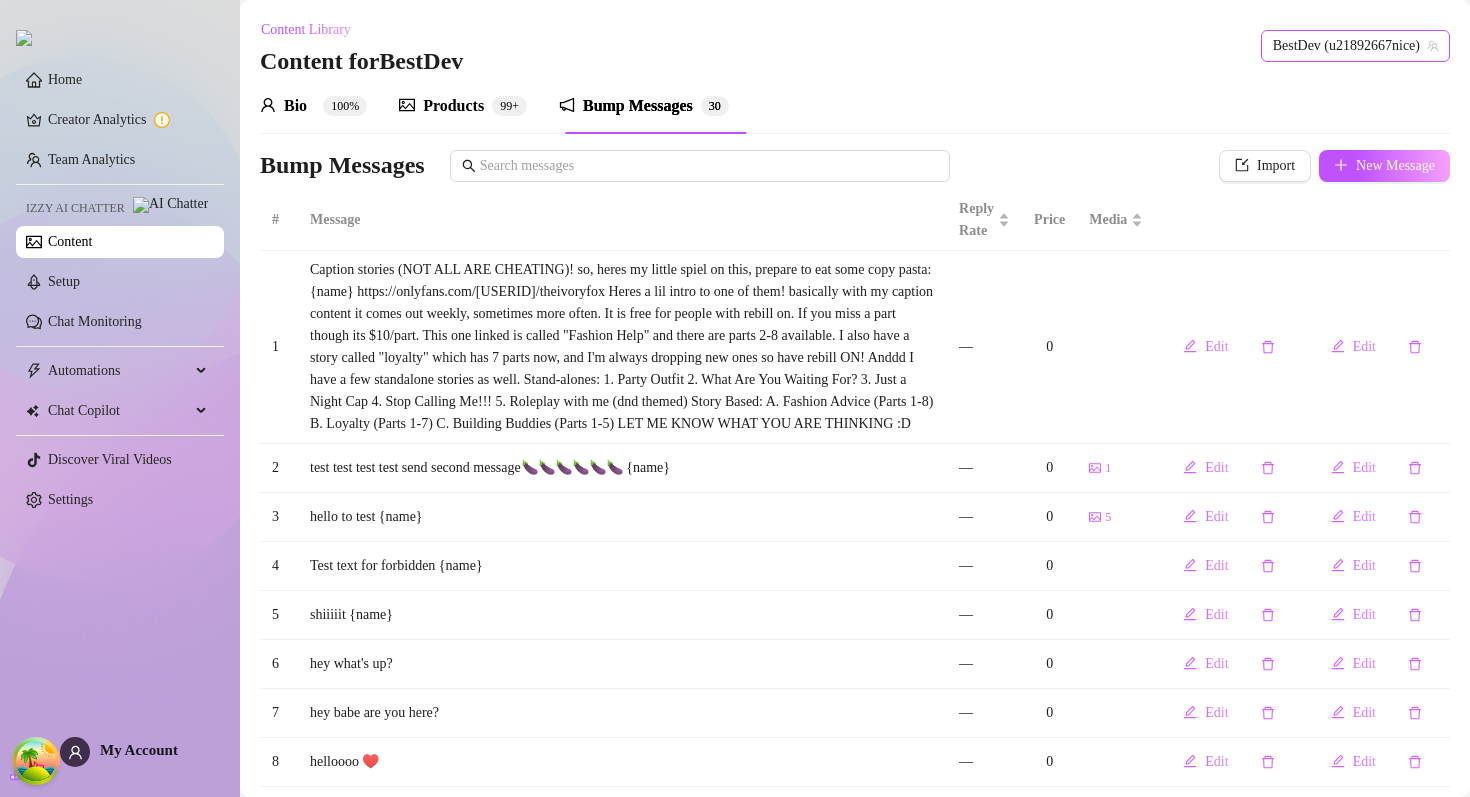 click on "BestDev (u21892667nice)" at bounding box center [1355, 46] 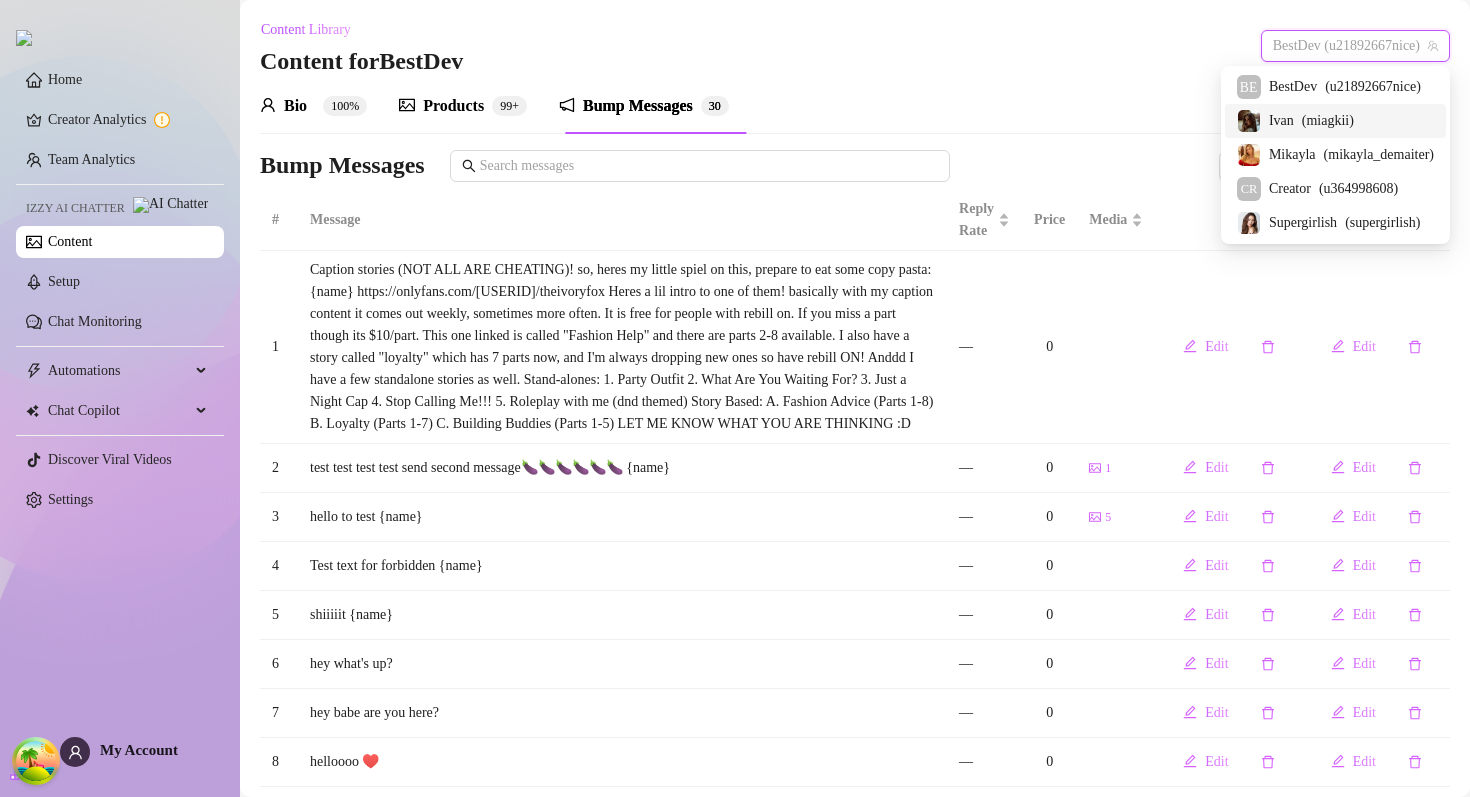 click on "Ivan" at bounding box center (1281, 121) 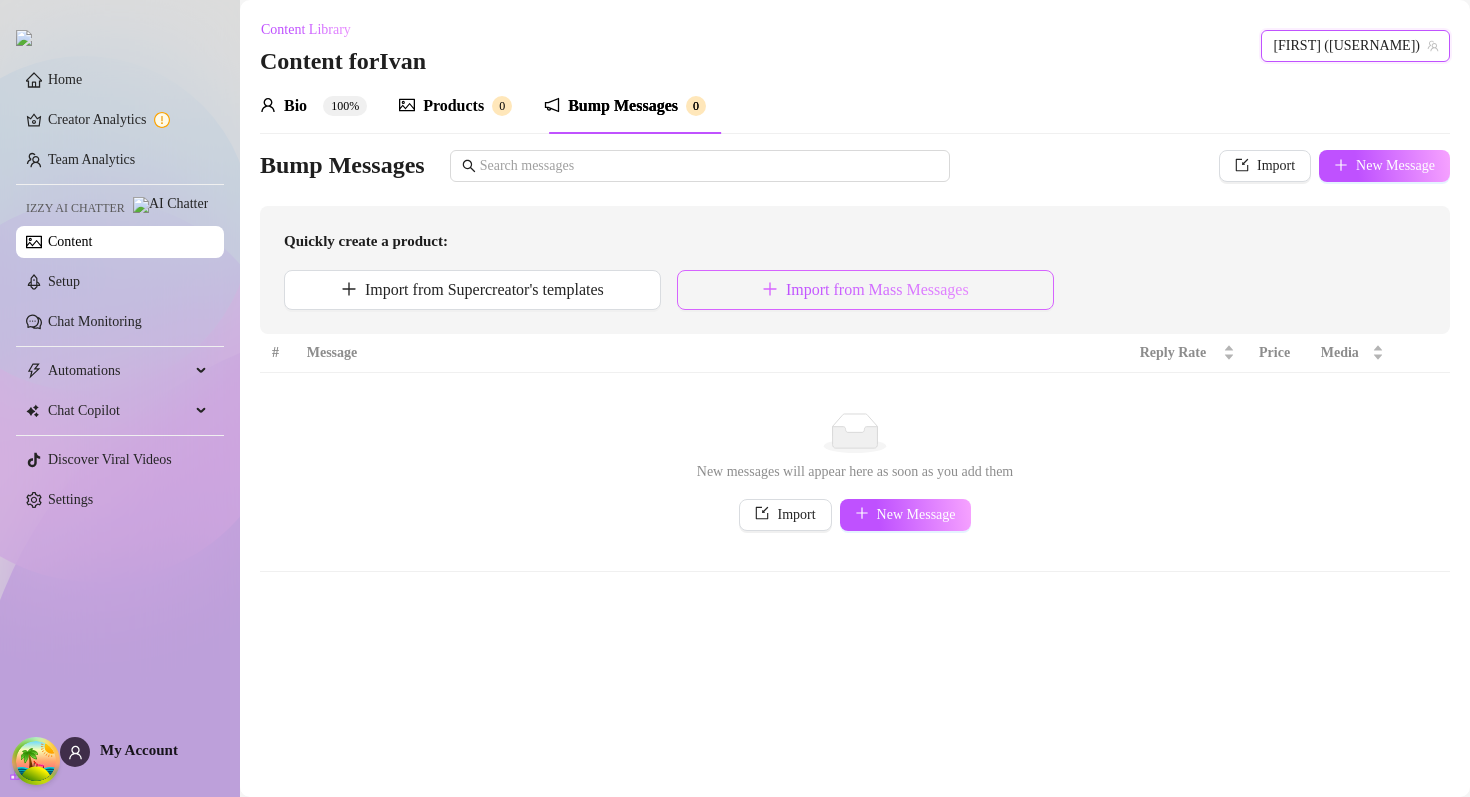 click on "Import from Mass Messages" at bounding box center (865, 290) 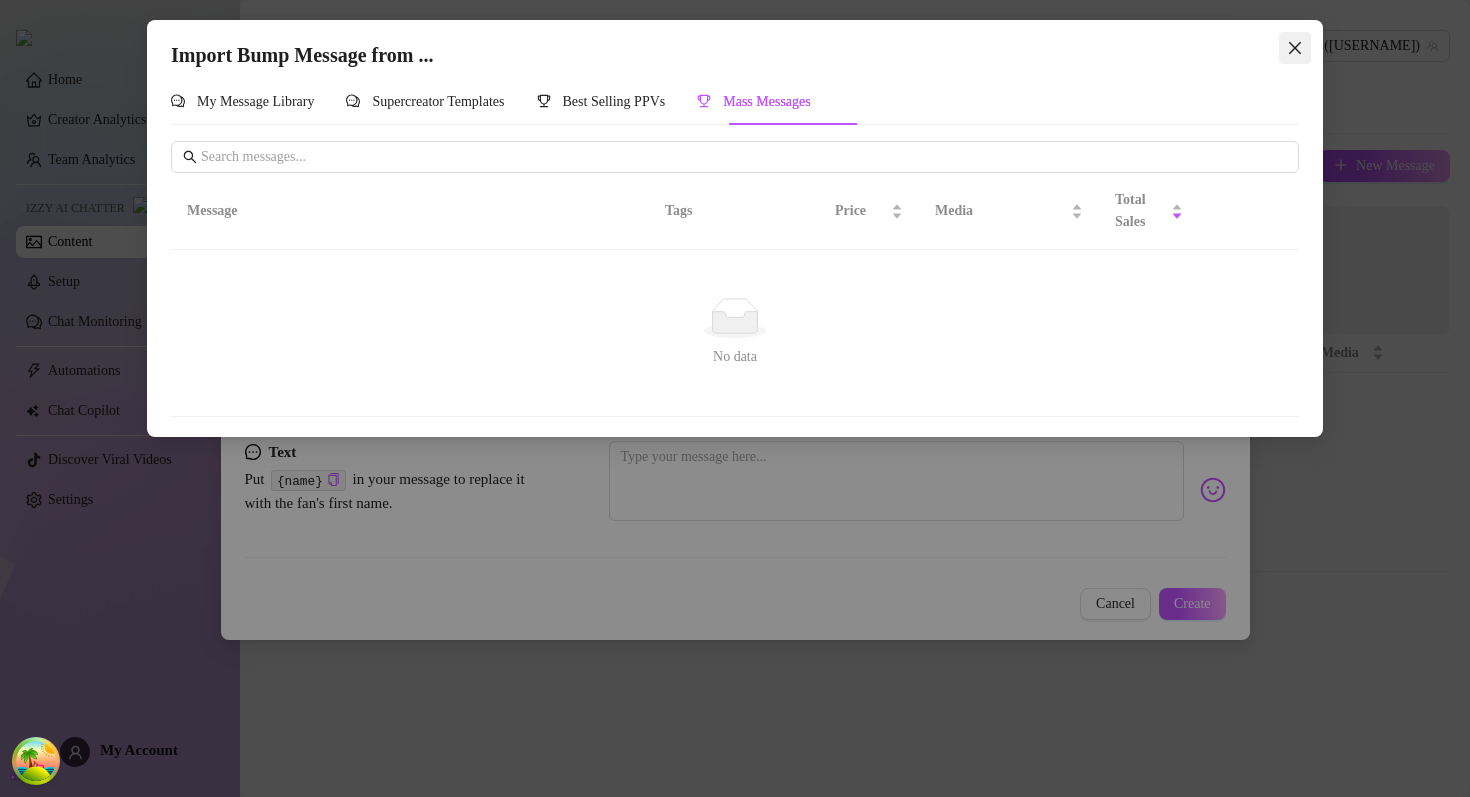 click at bounding box center (1295, 48) 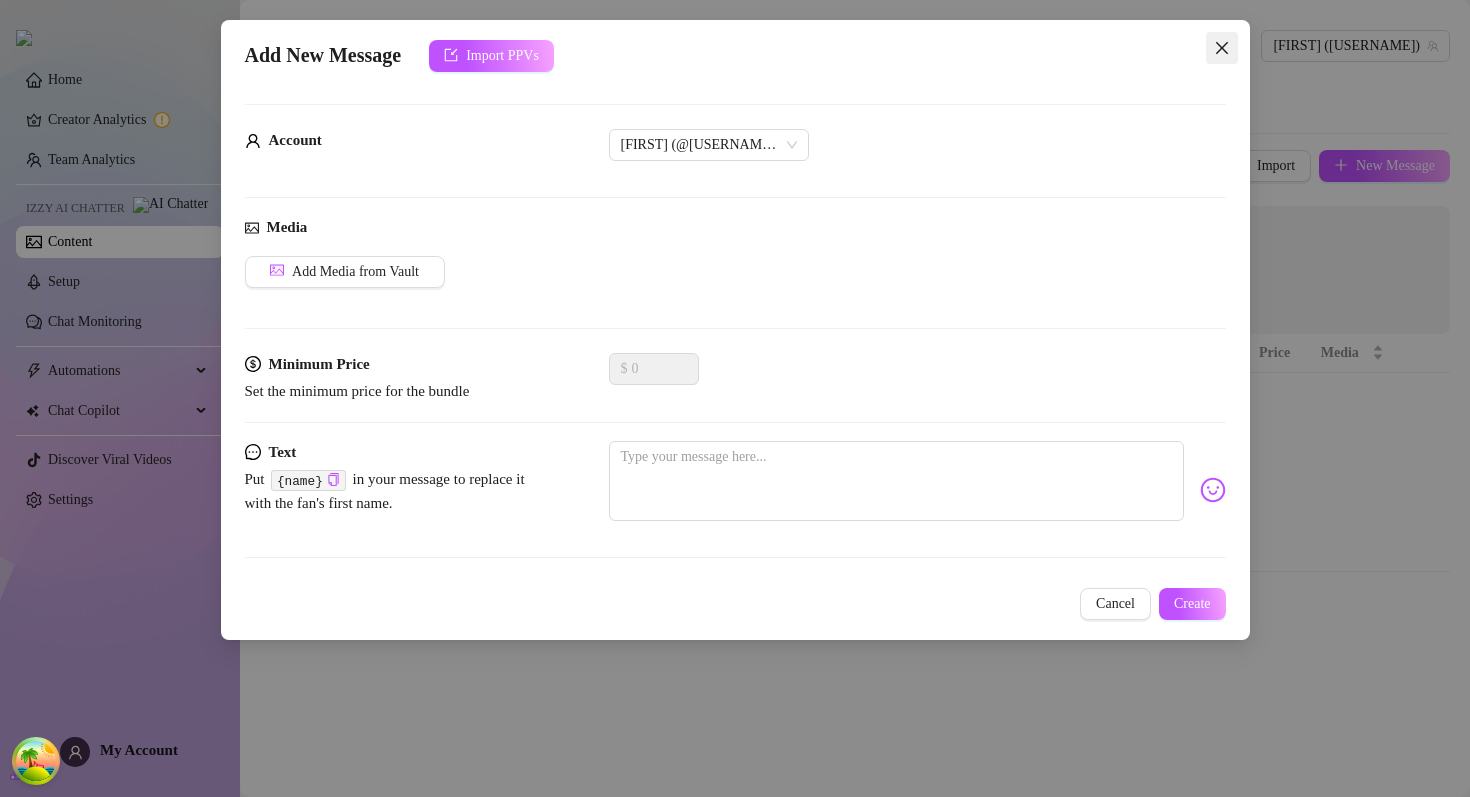 click 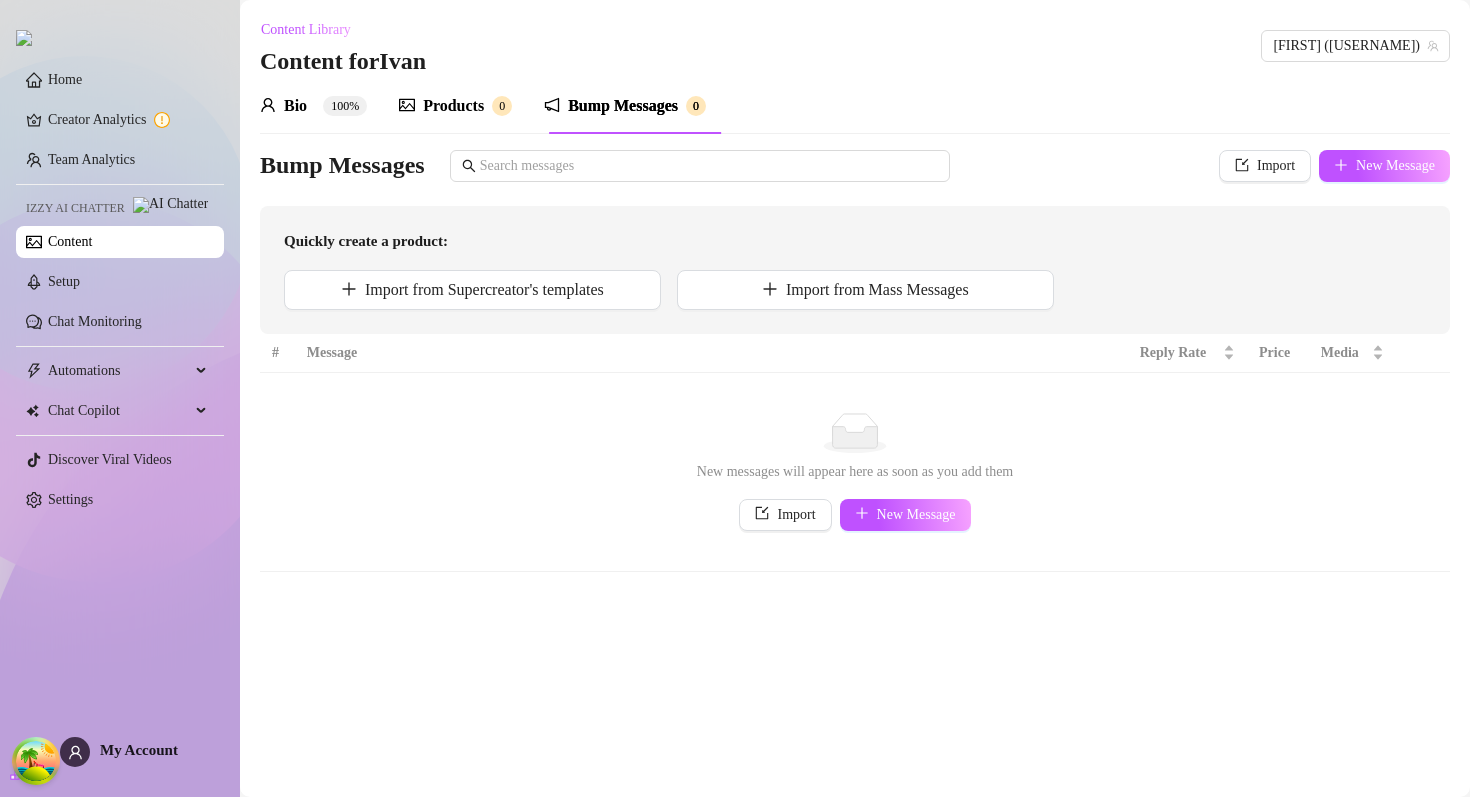 click on "Products" at bounding box center (453, 106) 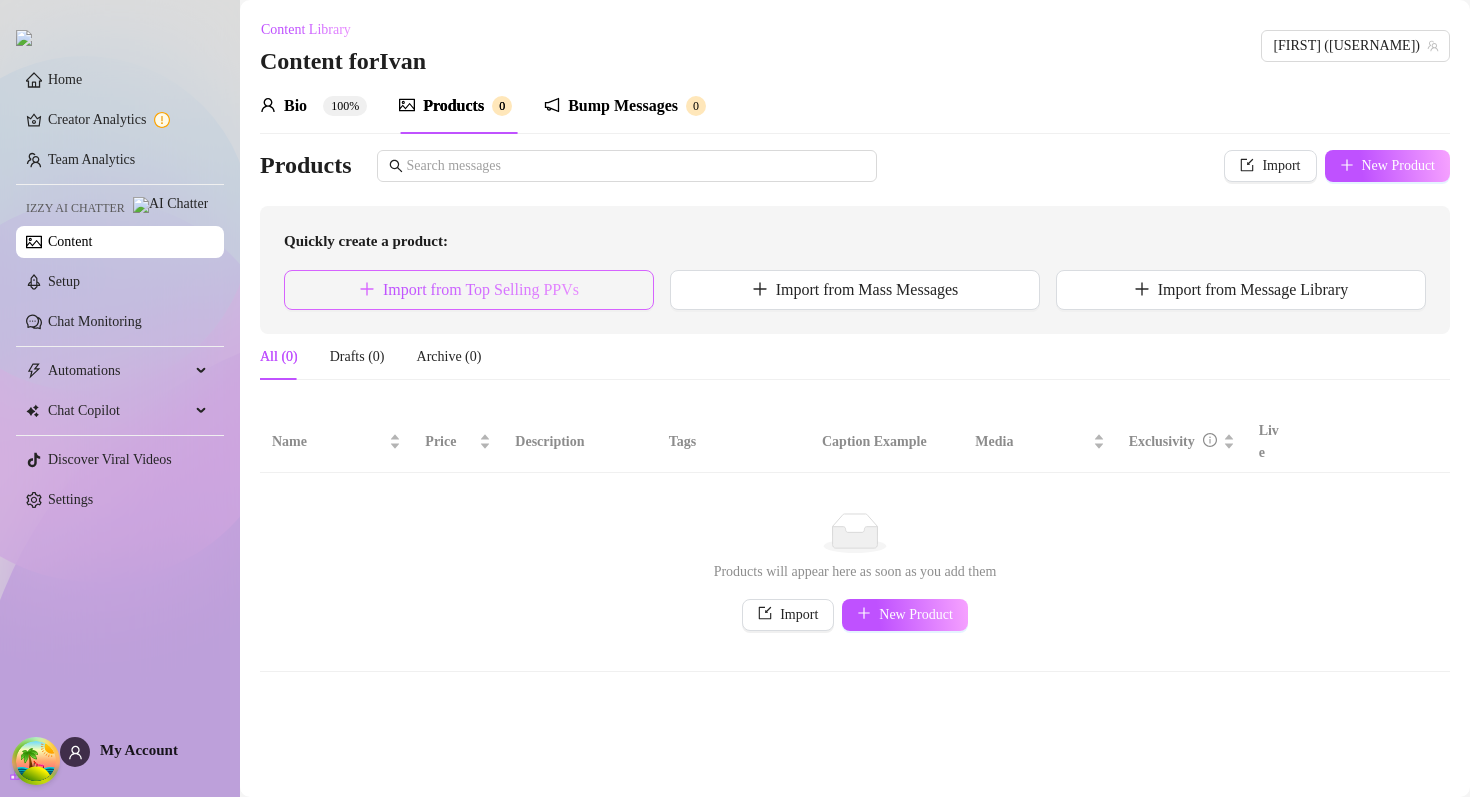 click on "Import from Top Selling PPVs" at bounding box center (469, 290) 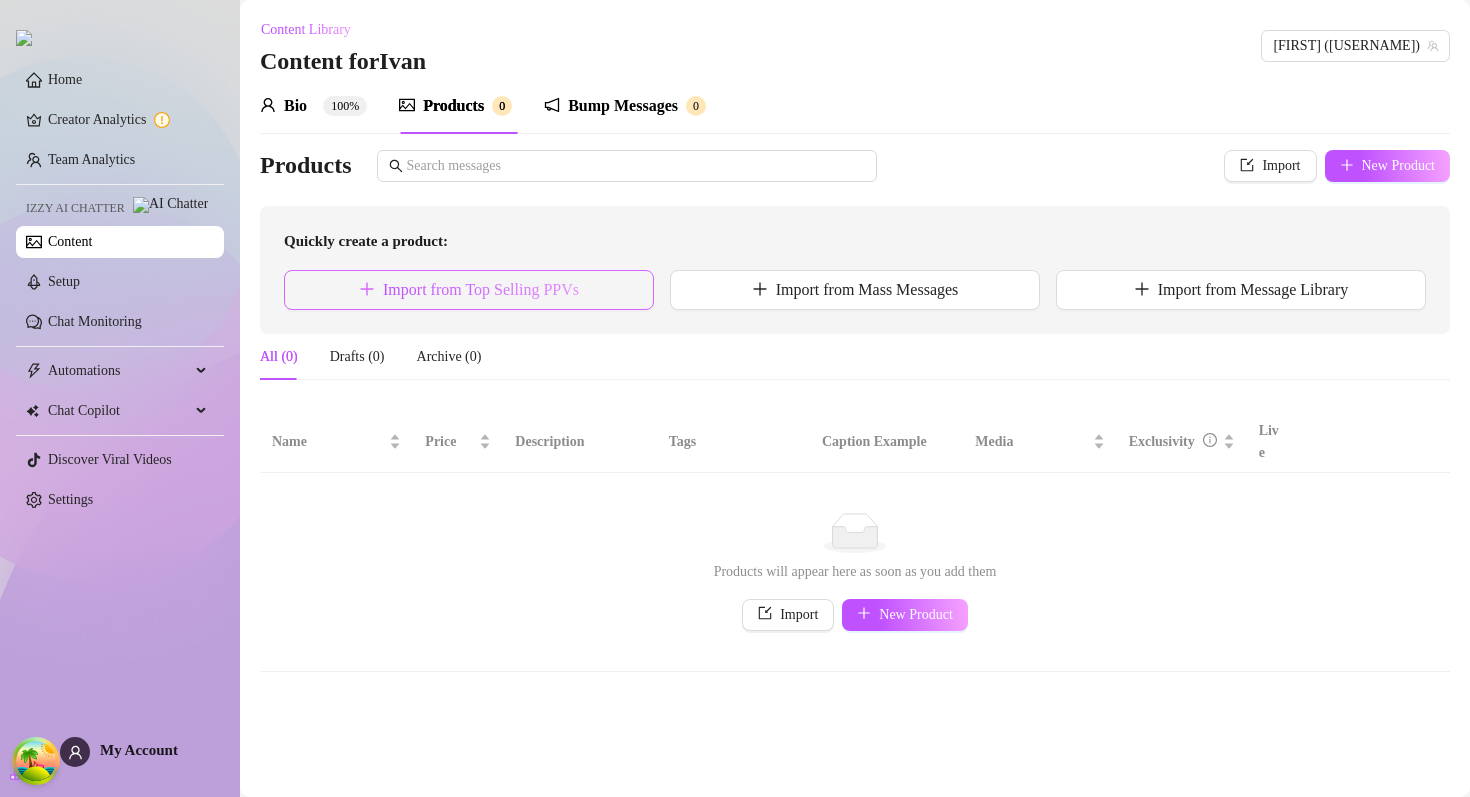type on "Type your message here..." 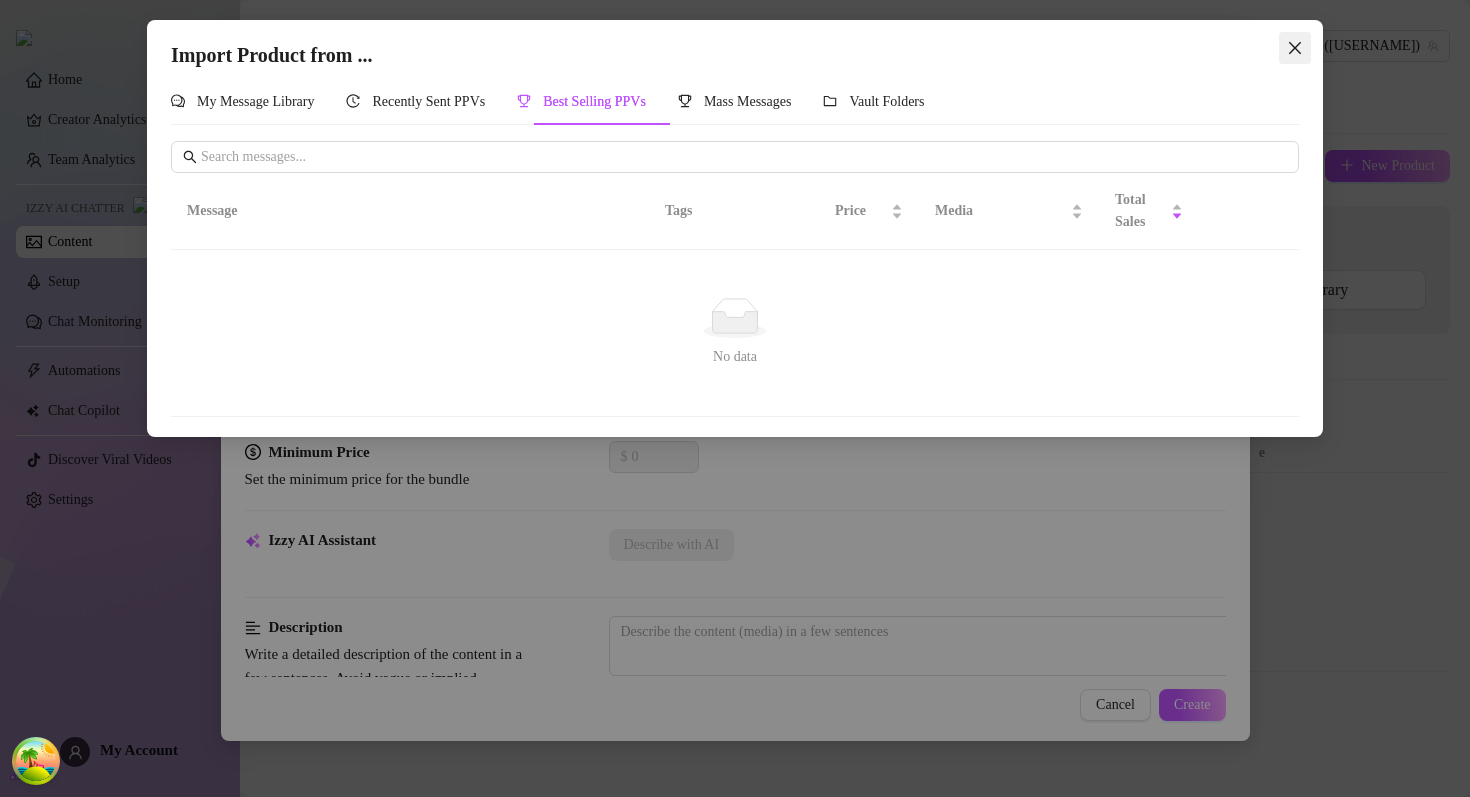 click at bounding box center [1295, 48] 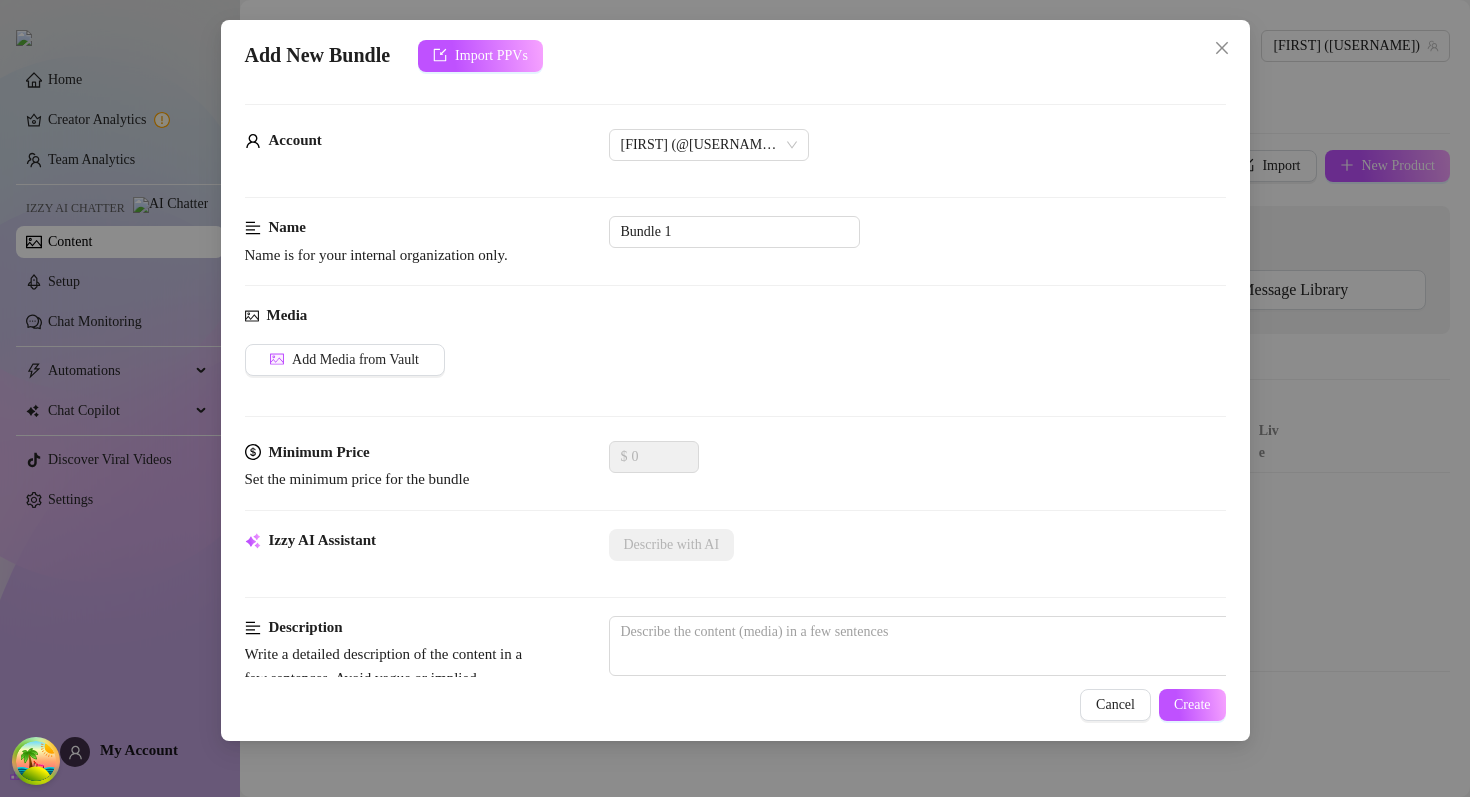 click on "Add New Bundle Import PPVs Account Ivan (@[USERNAME]) Name Name is for your internal organization only. Bundle 1 Media Add Media from Vault Minimum Price Set the minimum price for the bundle $ 0 Izzy AI Assistant Describe with AI Description Write a detailed description of the content in a few sentences. Avoid vague or implied descriptions - the more detail, the better.  No need to include metadata like duration or photo count. Tags Simple keywords that describe and summarize the content, like specific fetishes, positions, categories.   Select or enter new tags Visible Body Parts Select the body parts clearly visible in the content. This helps Izzy AI suggest media and answer fan questions more accurately.   Select or enter new visible body parts Caption Example Provide a sample caption that reflects the exact style you'd use in a chatting session. This is your chance to show the AI how you prefer to communicate. Exclusivity 1 - Least Exclusive Message Settings Cancel Create" at bounding box center (735, 380) 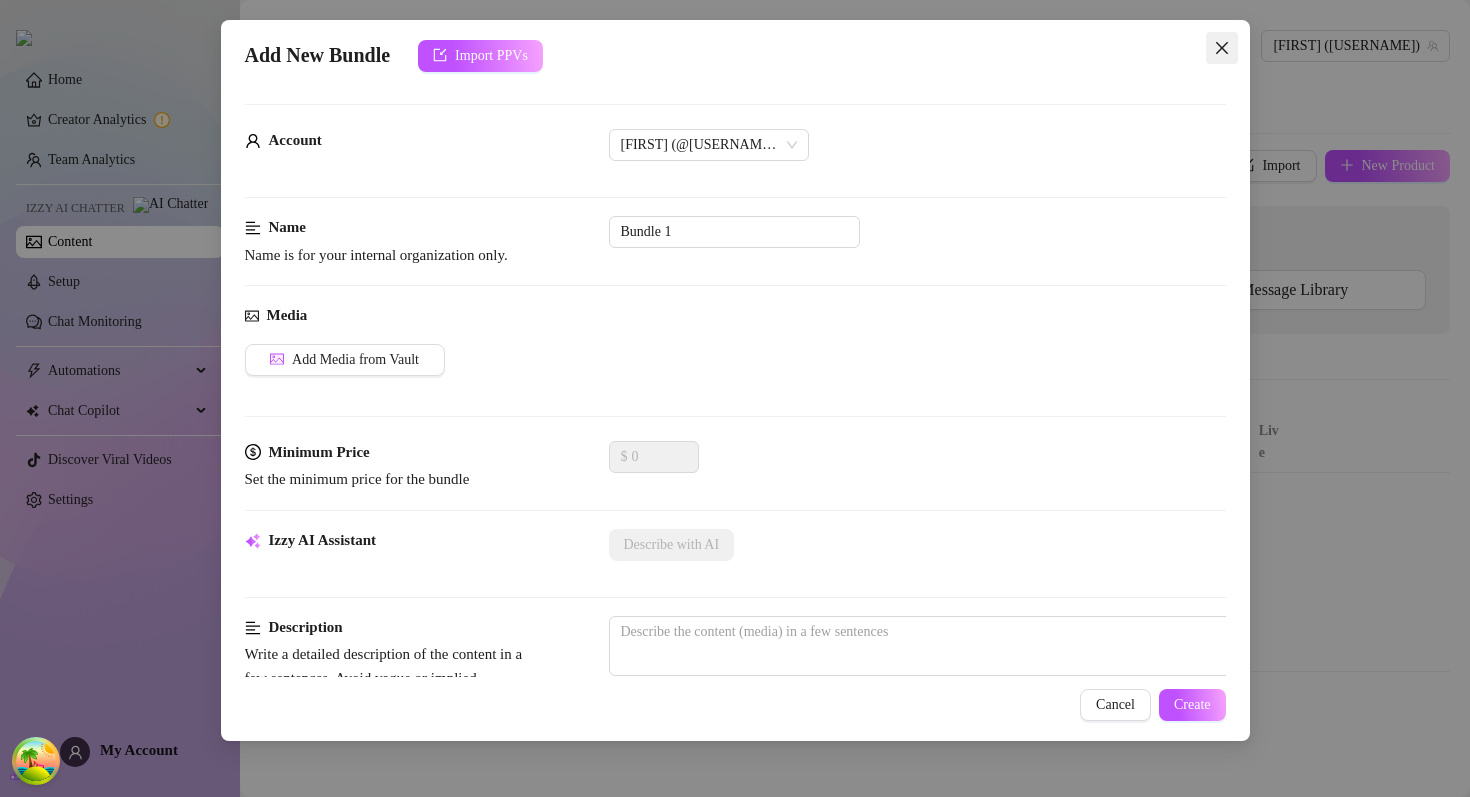 click at bounding box center [1222, 48] 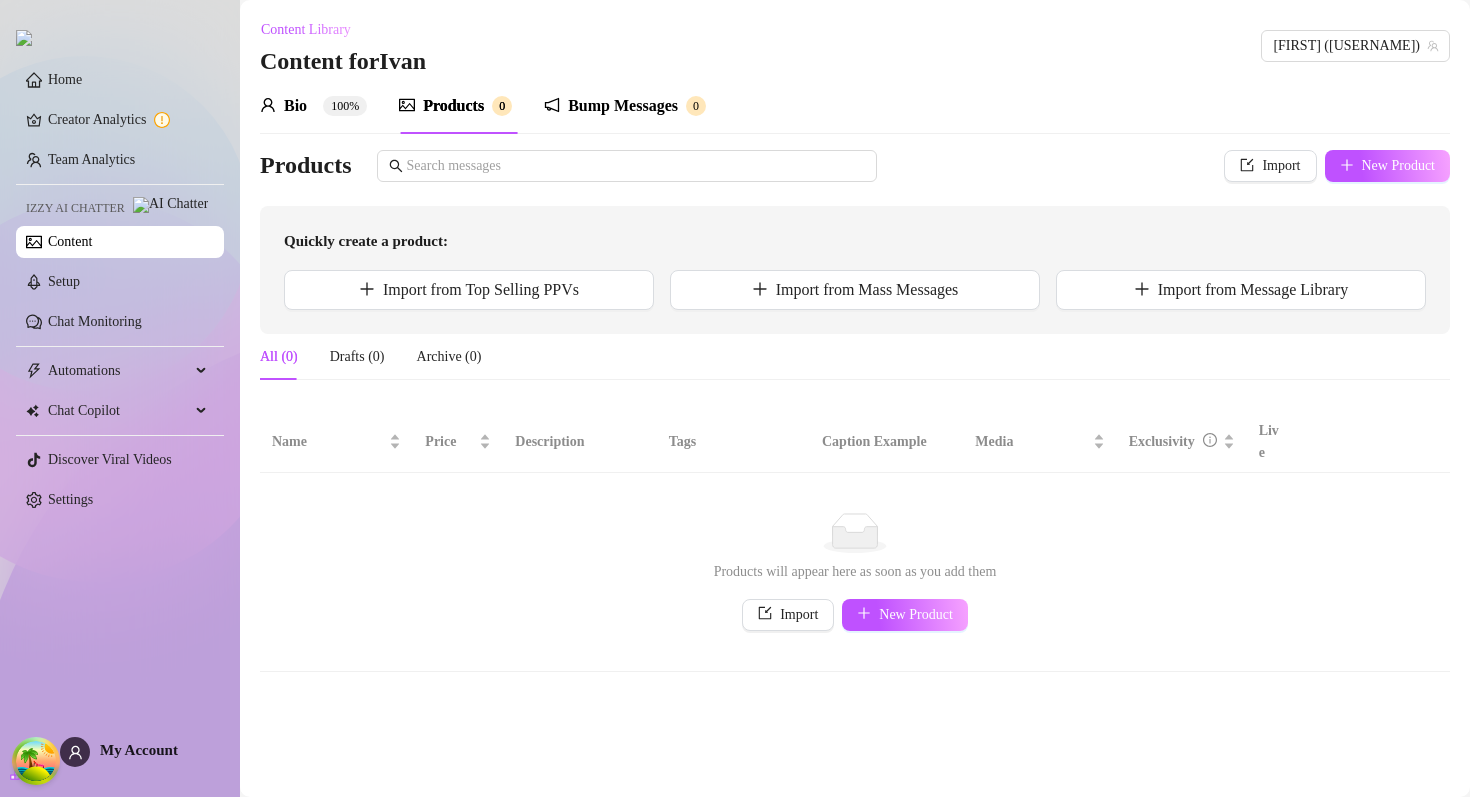 click on "Content Library Content for [FIRST] [LAST] ([USERNAME])" at bounding box center [855, 46] 